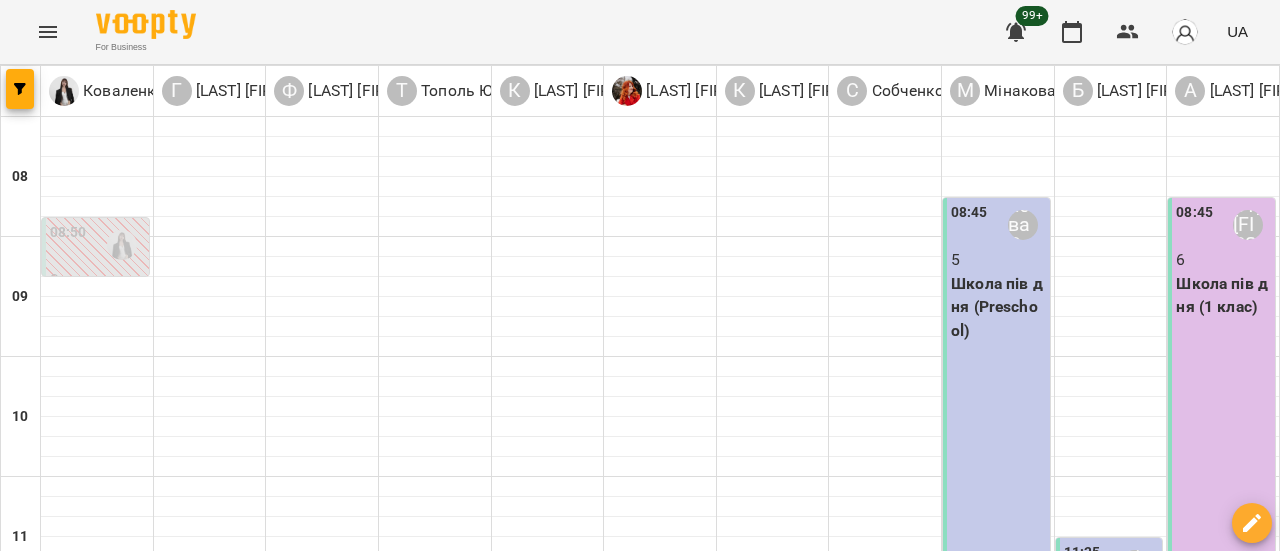 scroll, scrollTop: 0, scrollLeft: 0, axis: both 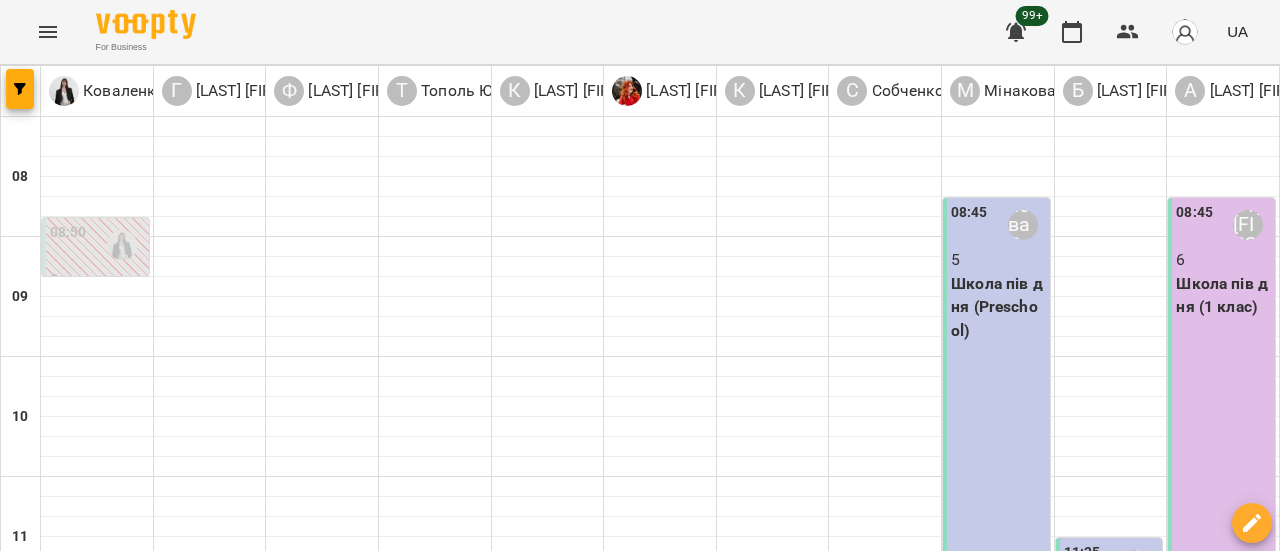 click on "13:45" at bounding box center [969, 825] 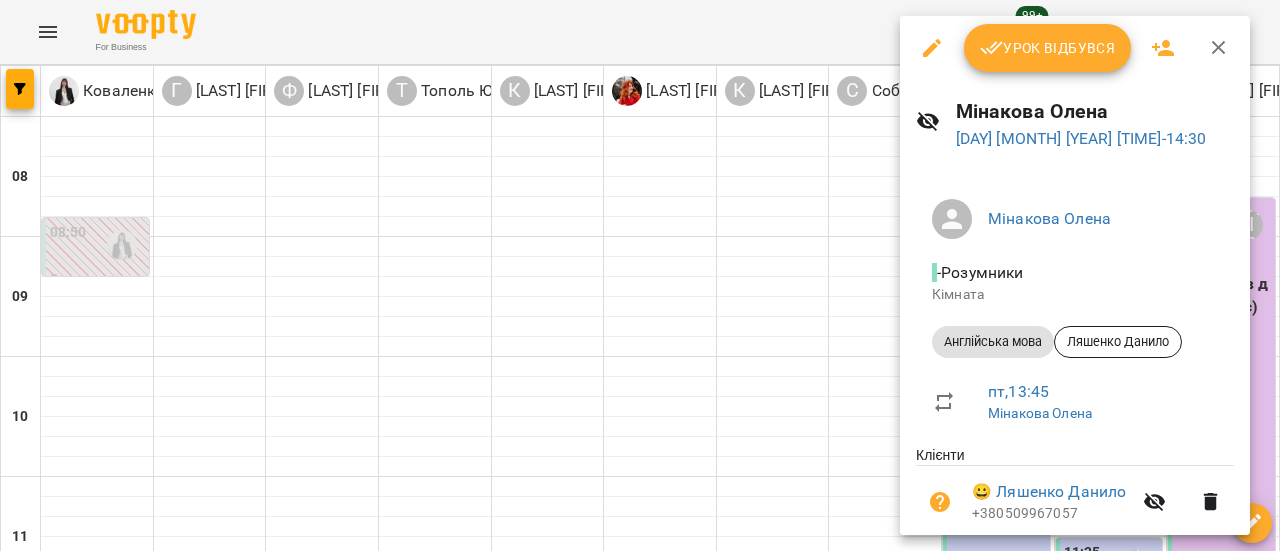 click on "Урок відбувся" at bounding box center [1048, 48] 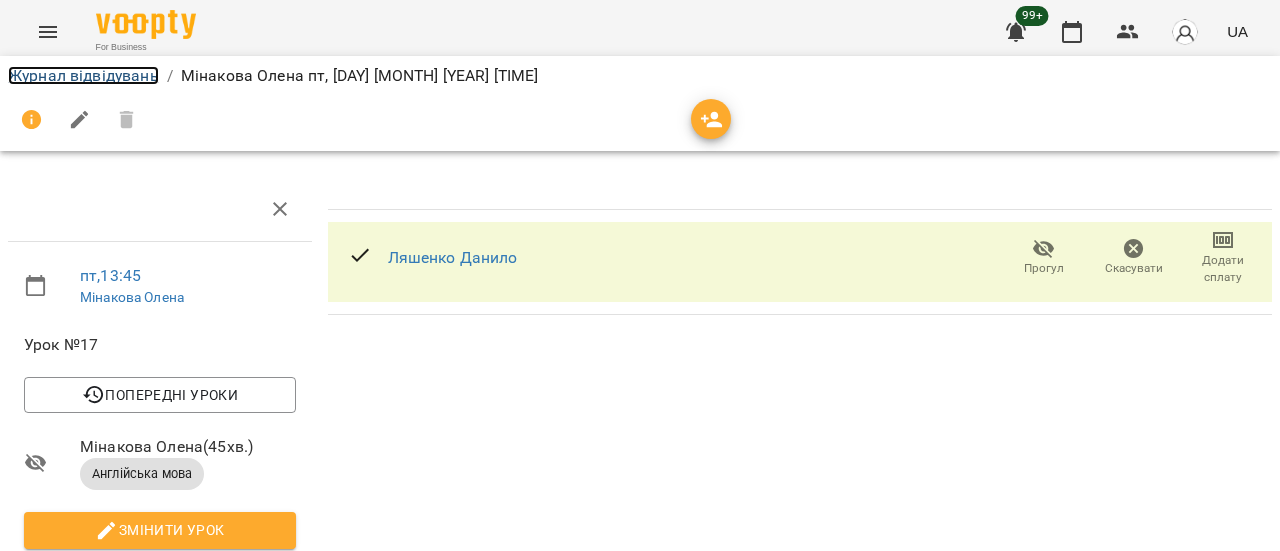 click on "Журнал відвідувань" at bounding box center (83, 75) 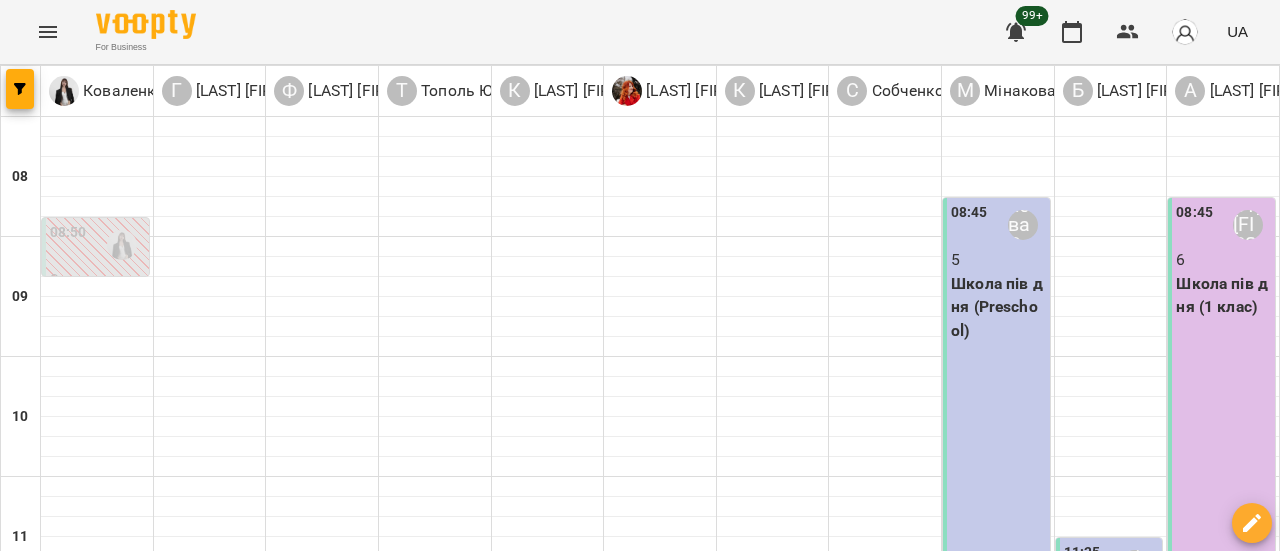 scroll, scrollTop: 800, scrollLeft: 0, axis: vertical 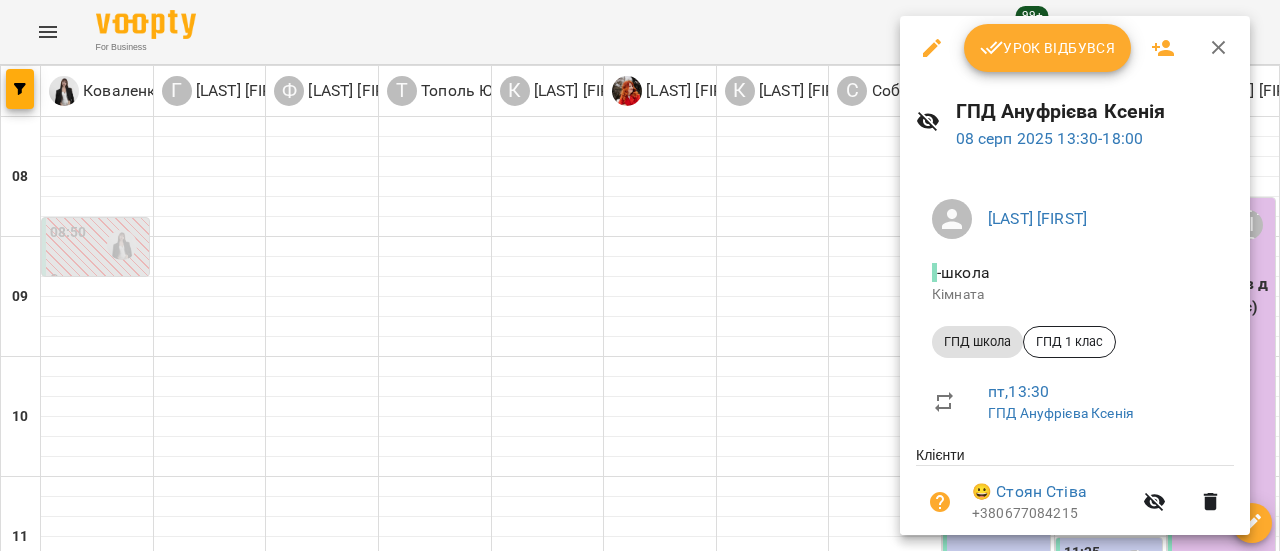 click on "Урок відбувся" at bounding box center (1048, 48) 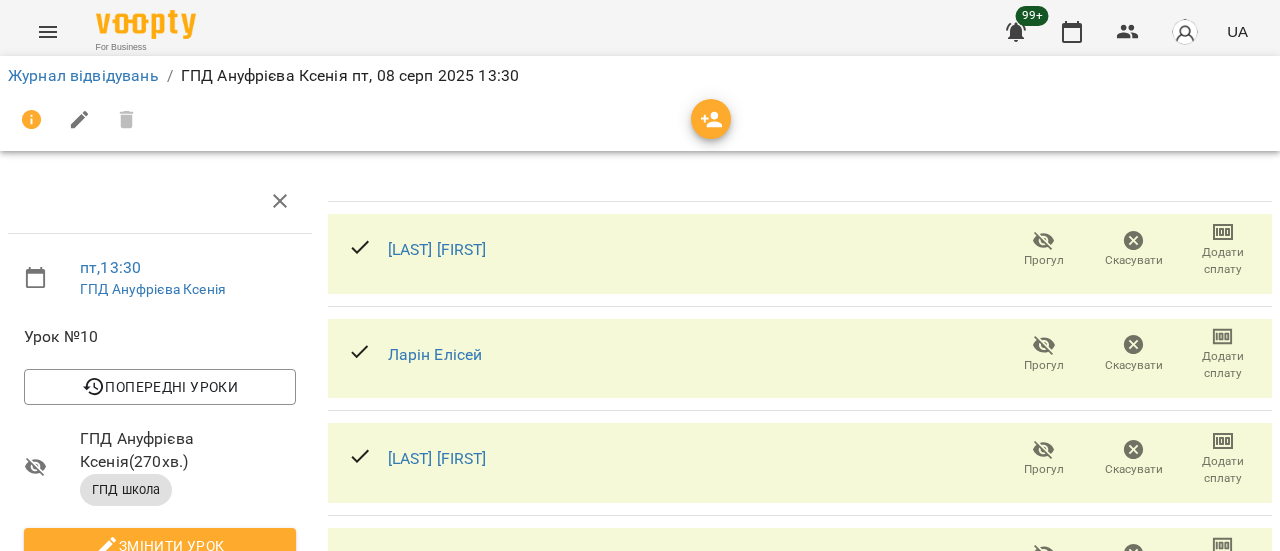 scroll, scrollTop: 0, scrollLeft: 0, axis: both 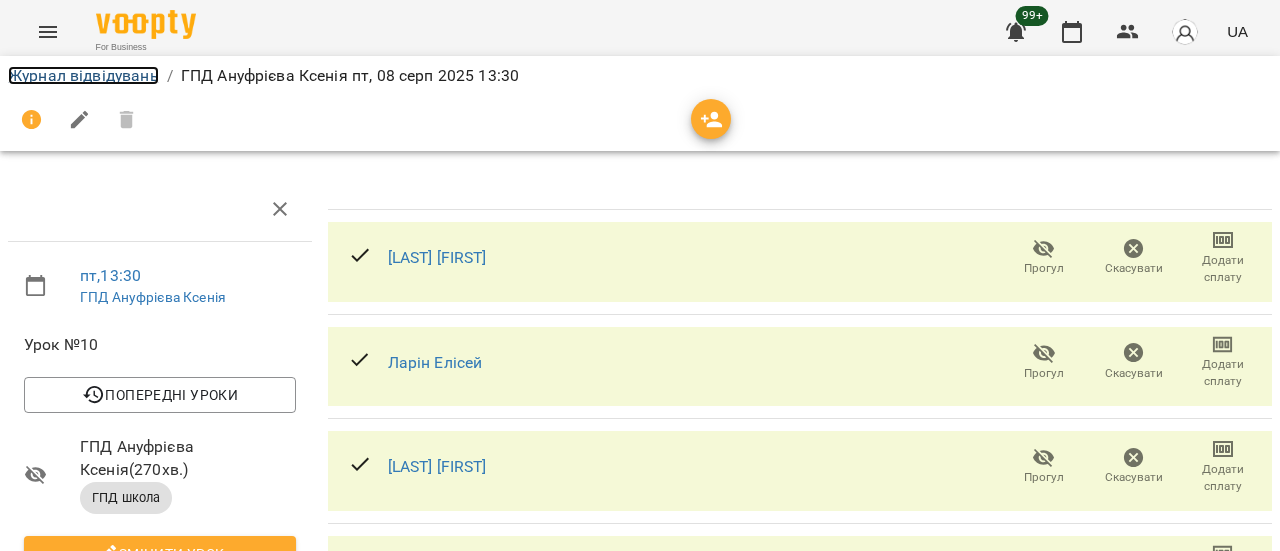 click on "Журнал відвідувань" at bounding box center [83, 75] 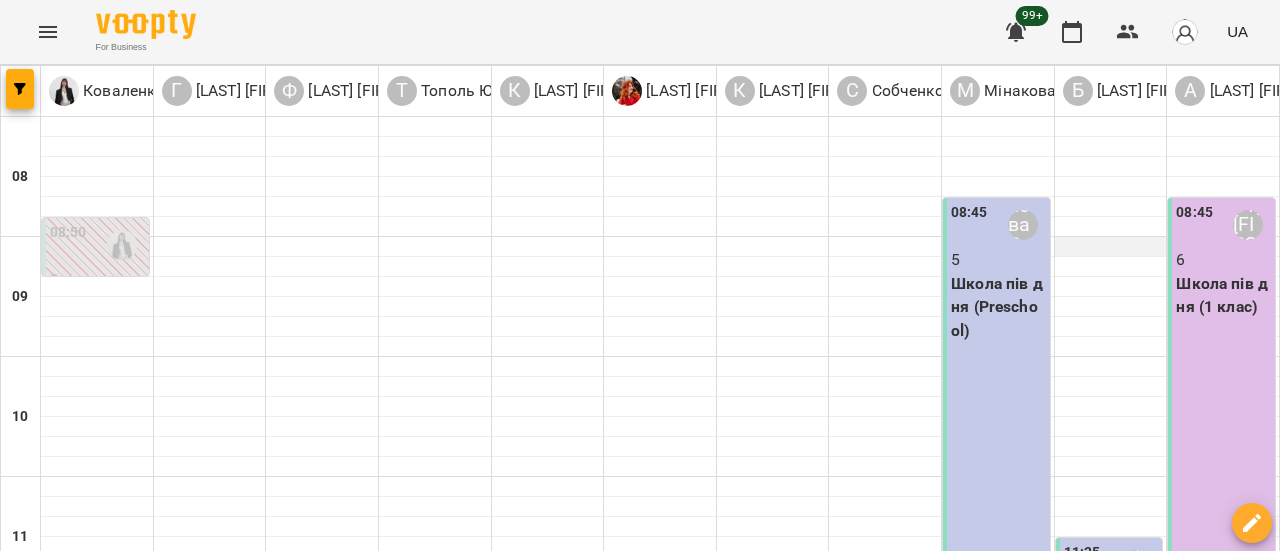 scroll, scrollTop: 700, scrollLeft: 0, axis: vertical 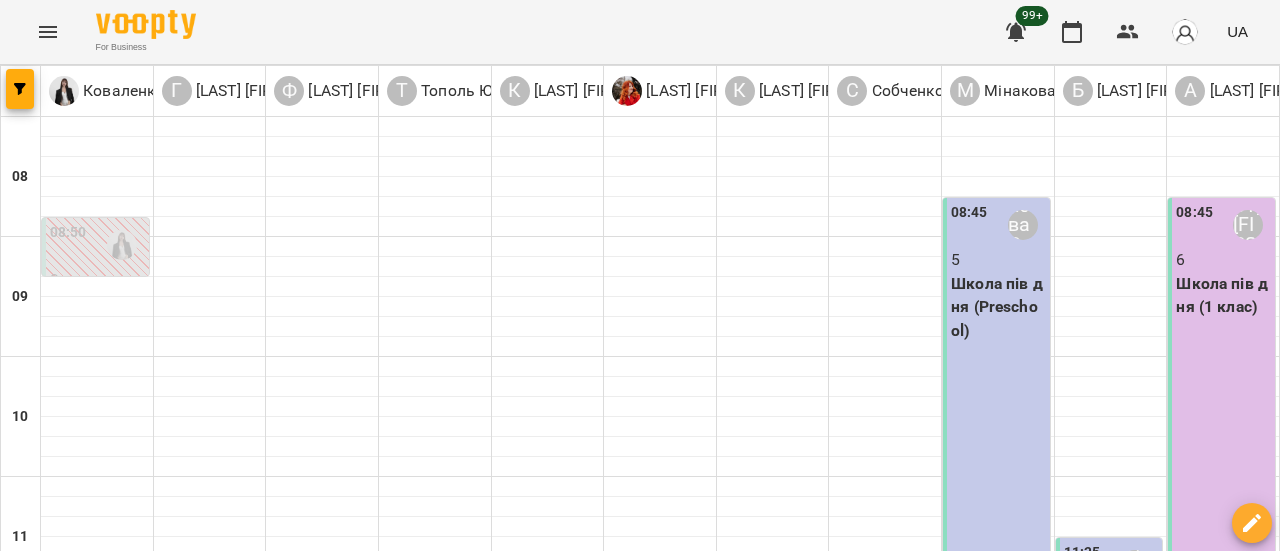 click on "13:30 Форофонтова Олена ГПД школа - Форофонтова Олена" at bounding box center [320, 1047] 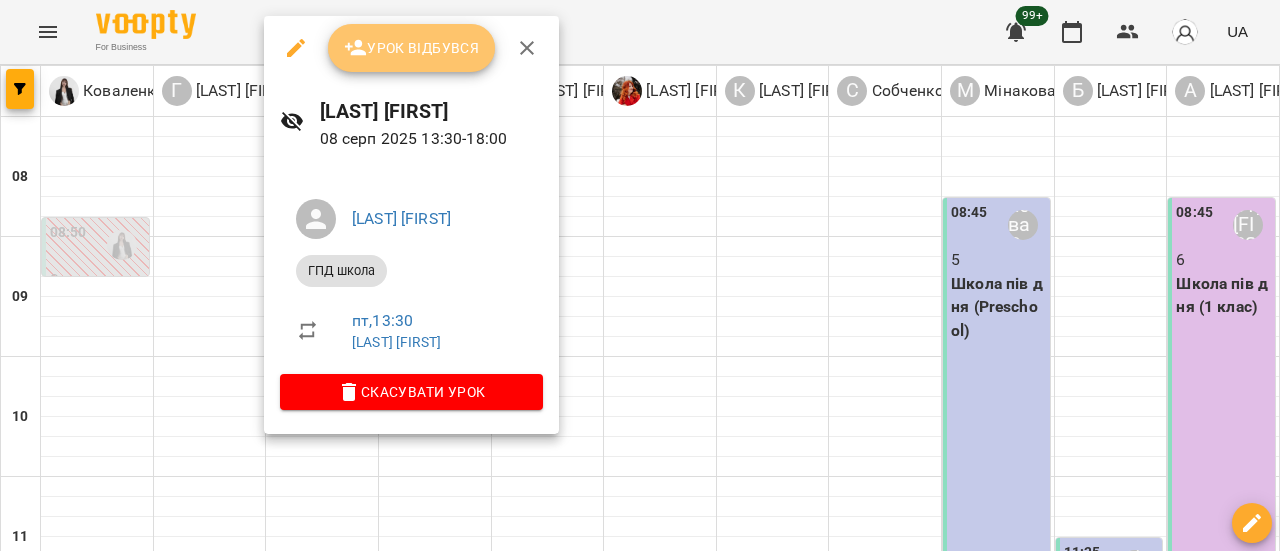 click on "Урок відбувся" at bounding box center (412, 48) 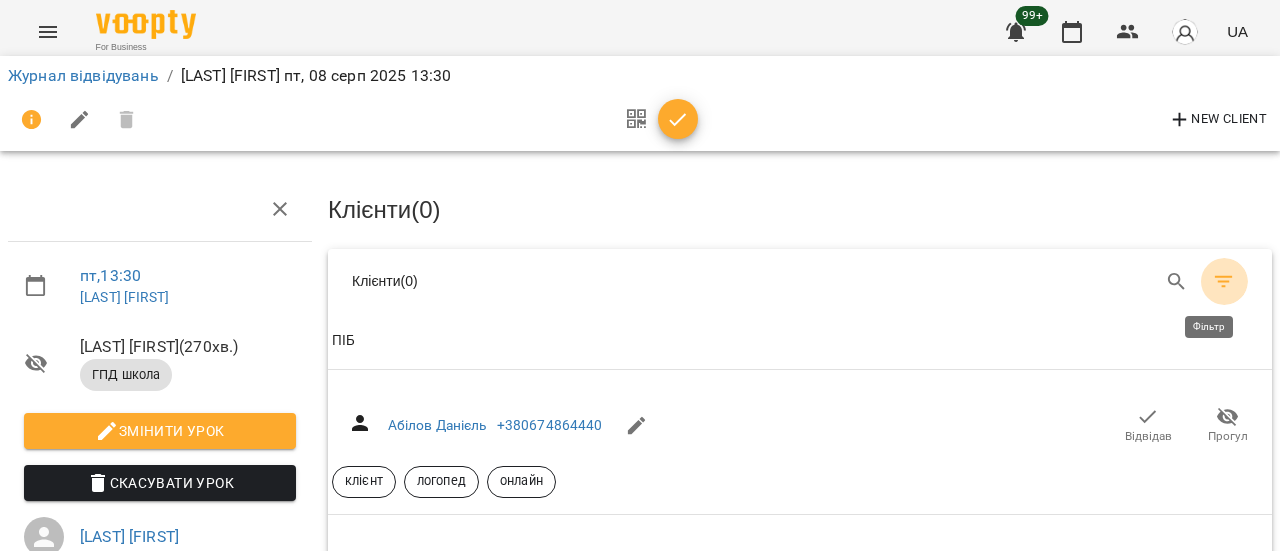 click 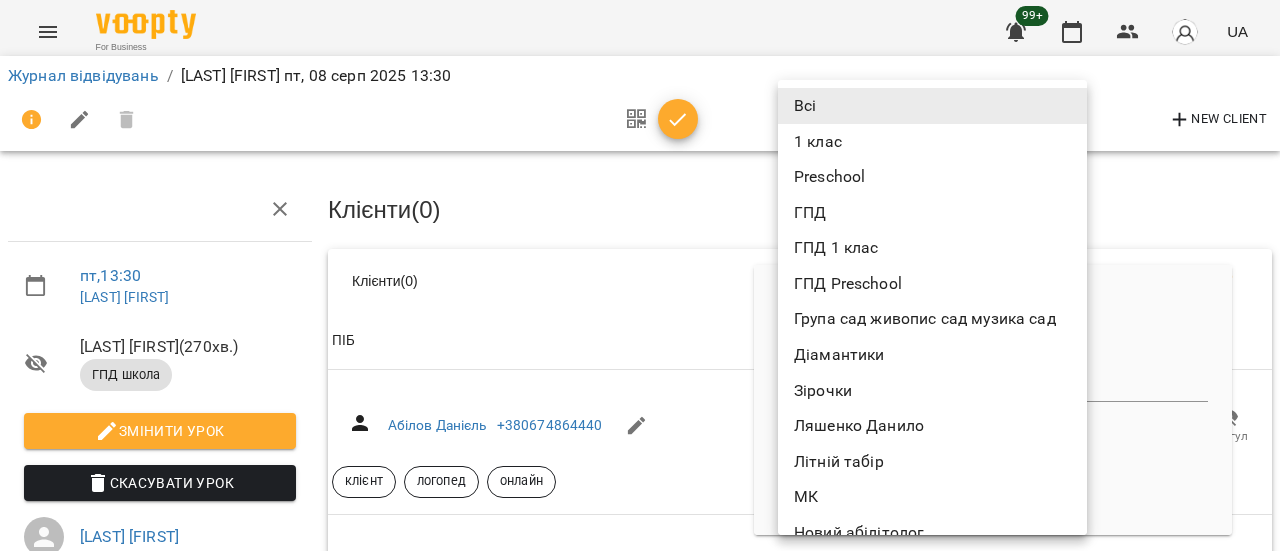click on "For Business 99+ UA Журнал відвідувань / Форофонтова Олена   пт, 08 серп 2025 13:30 New Client пт ,  13:30 Форофонтова Олена   Форофонтова Олена ( 270 хв. ) ГПД школа Змінити урок Скасувати Урок Форофонтова Олена 2025-08-08 14:04:36 Клієнти ( 0 ) Клієнти ( 0 ) Клієнти ( 0 ) ПІБ ПІБ Абілов Данієль +380674864440 Відвідав Прогул клієнт логопед онлайн ПІБ Аверченко Максим +380679609796 Відвідав Прогул клієнт нейророзвиток логопед підписати договір відпустка ПІБ Агриненко Данило +380958343401 Відвідав Прогул клієнт дозвіл на фото сенсорна інтеграція Перлинки логопед субота садок #" at bounding box center (640, 7487) 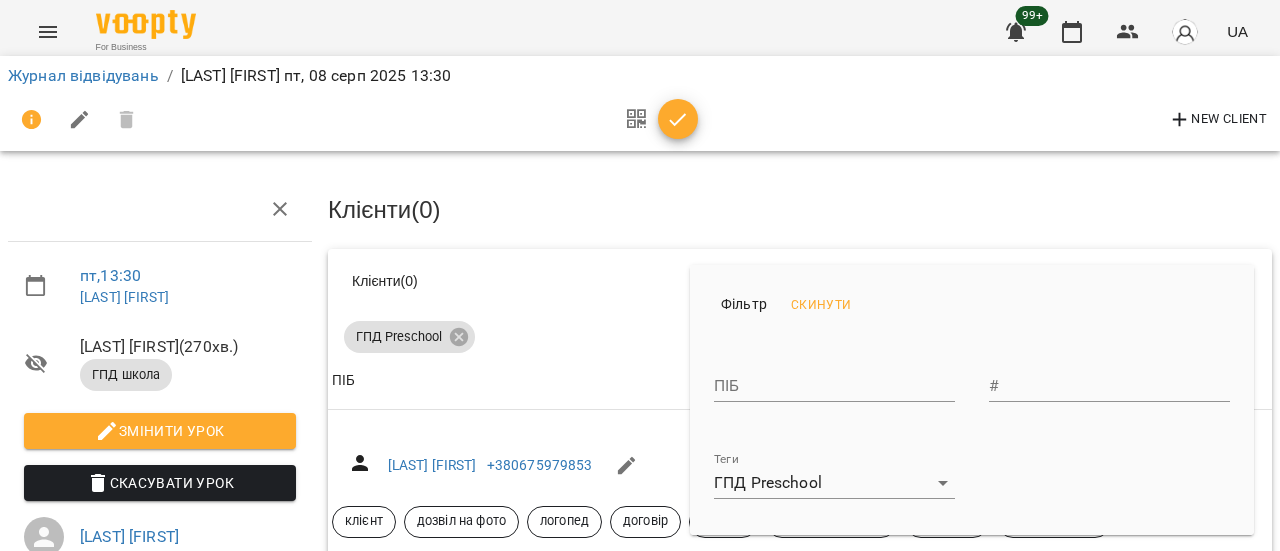 click at bounding box center [640, 275] 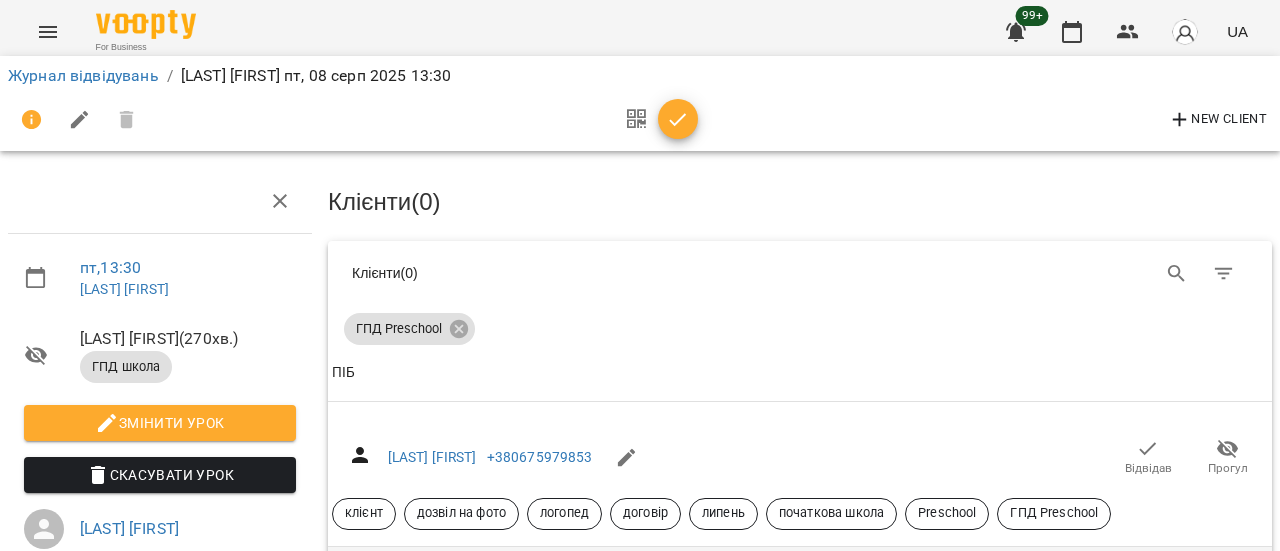 scroll, scrollTop: 200, scrollLeft: 0, axis: vertical 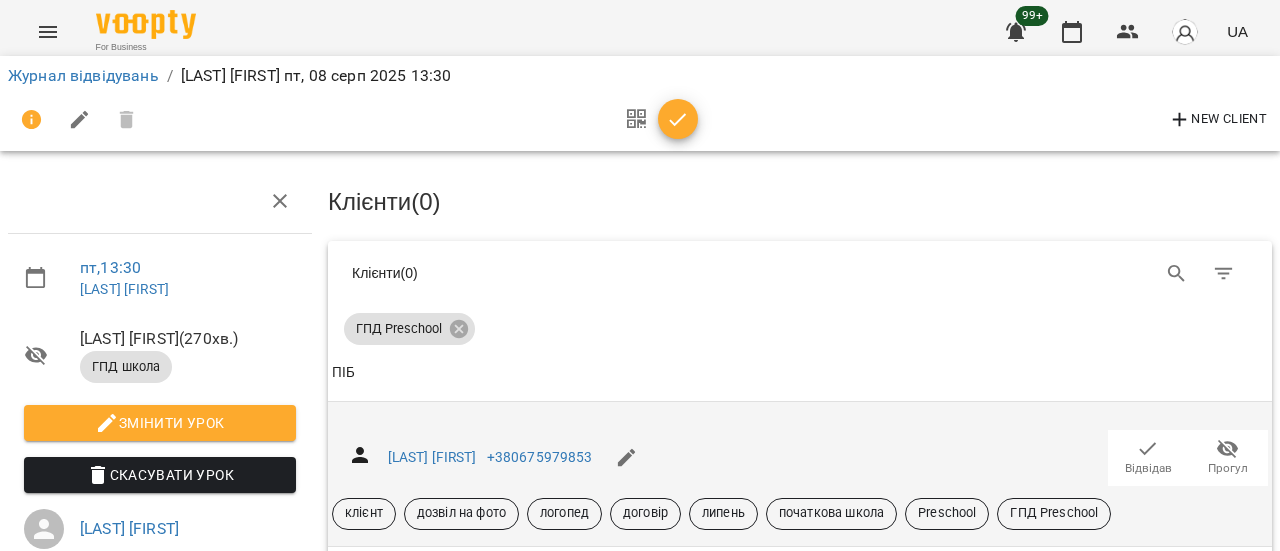 click on "Відвідав" at bounding box center [1148, 468] 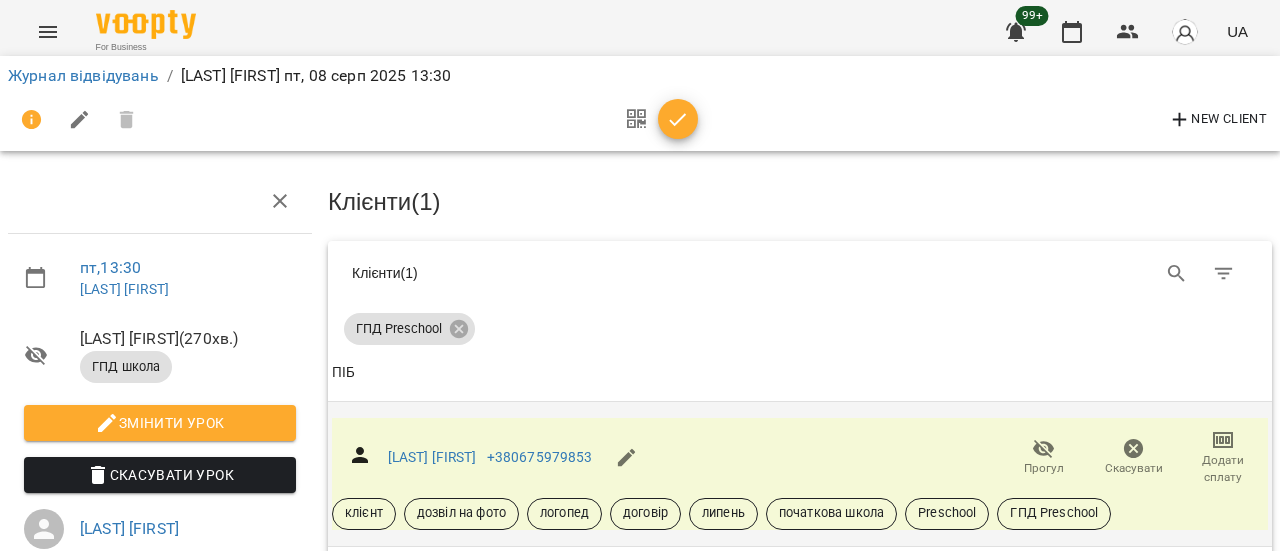 scroll, scrollTop: 300, scrollLeft: 0, axis: vertical 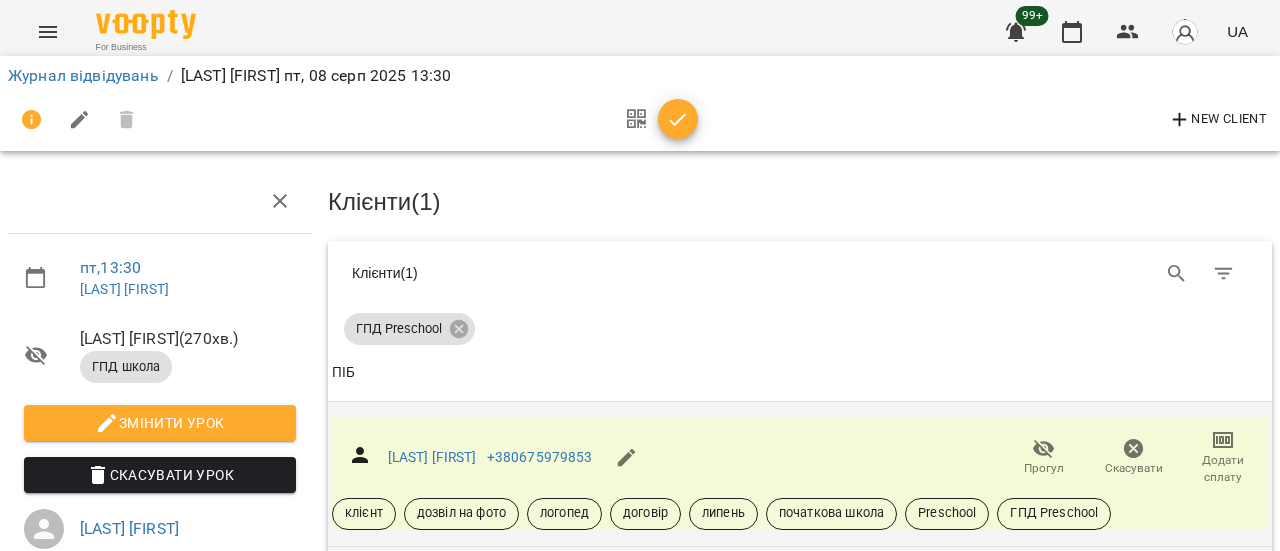 click on "Відвідав" at bounding box center (1148, 613) 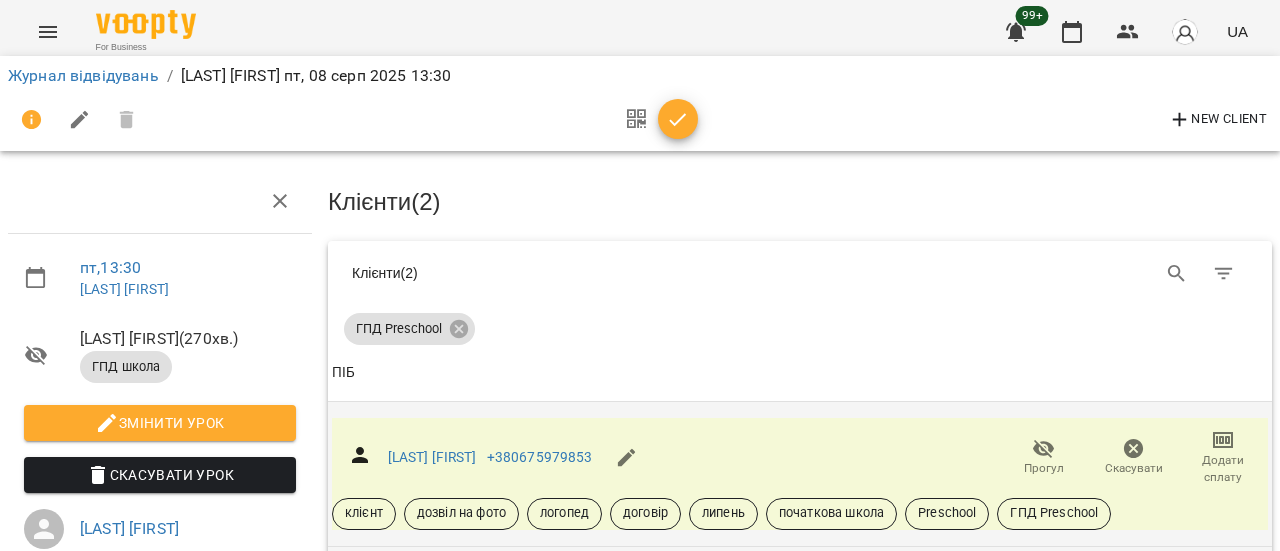 scroll, scrollTop: 500, scrollLeft: 0, axis: vertical 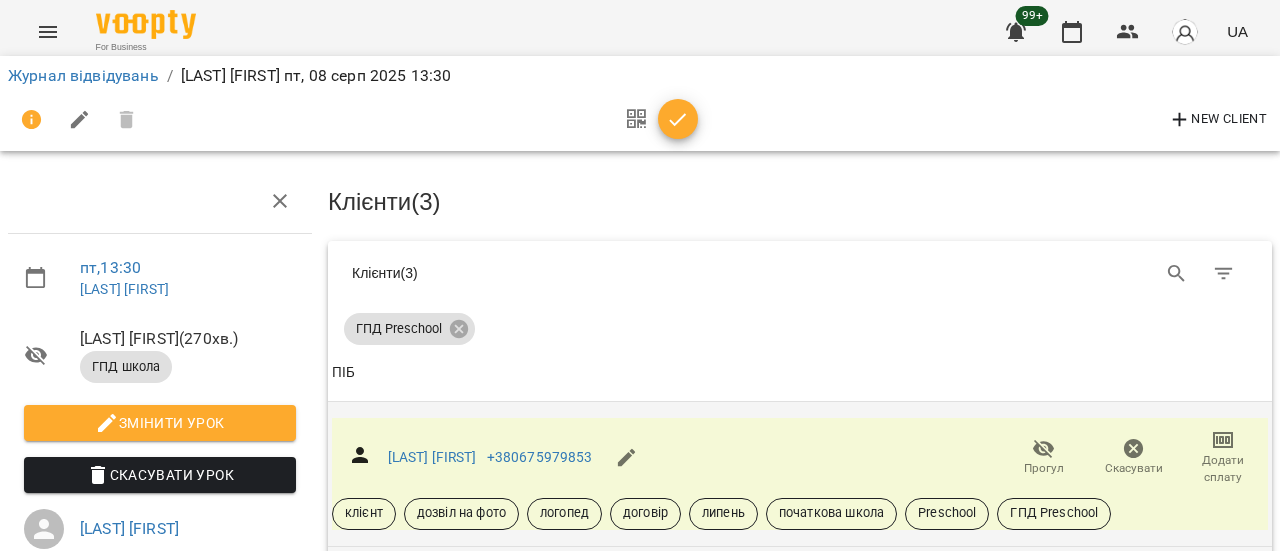 click on "Прогул" at bounding box center [1228, 902] 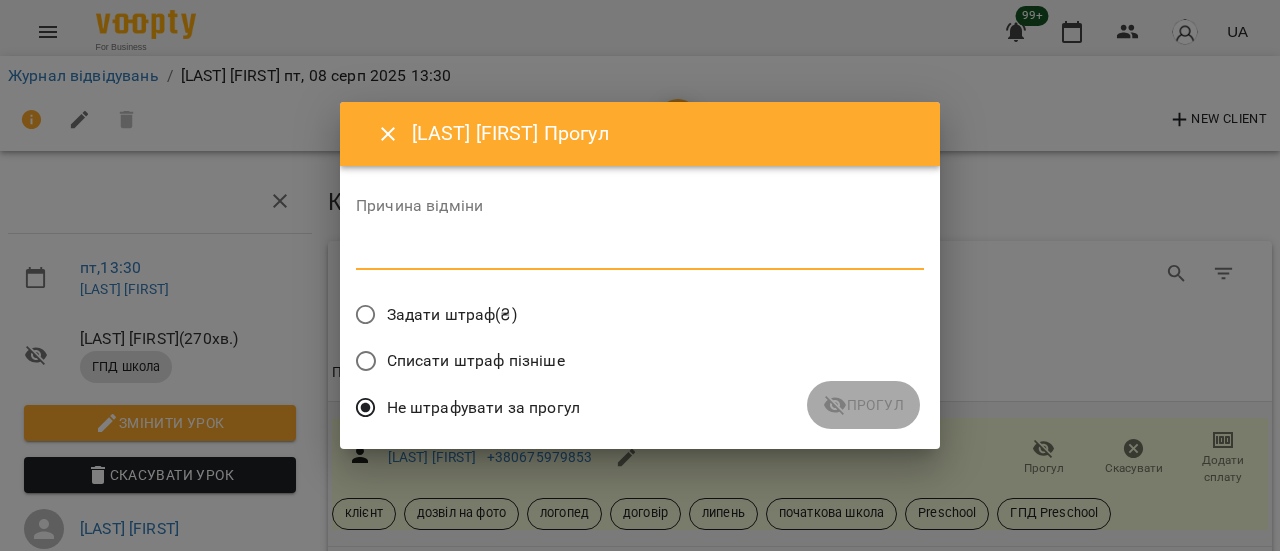 click at bounding box center (640, 253) 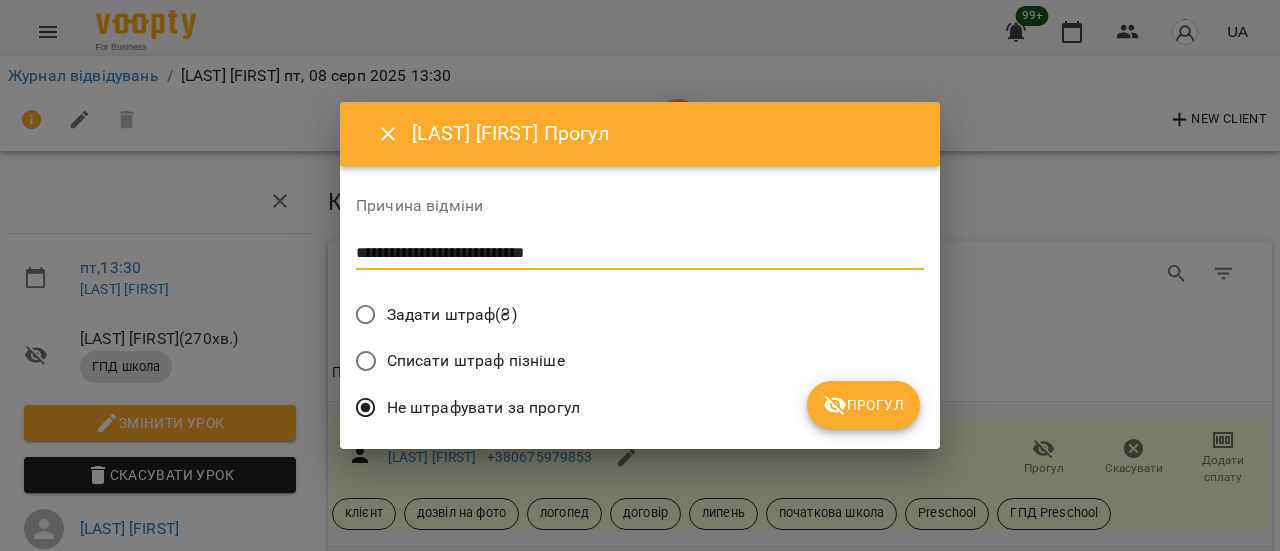 type on "**********" 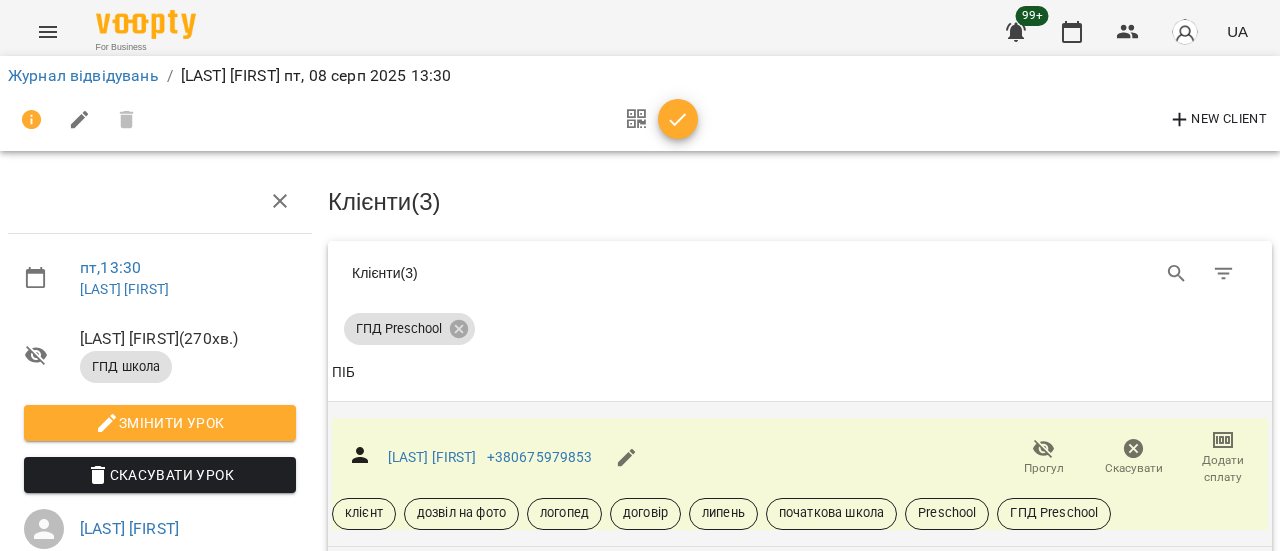scroll, scrollTop: 673, scrollLeft: 0, axis: vertical 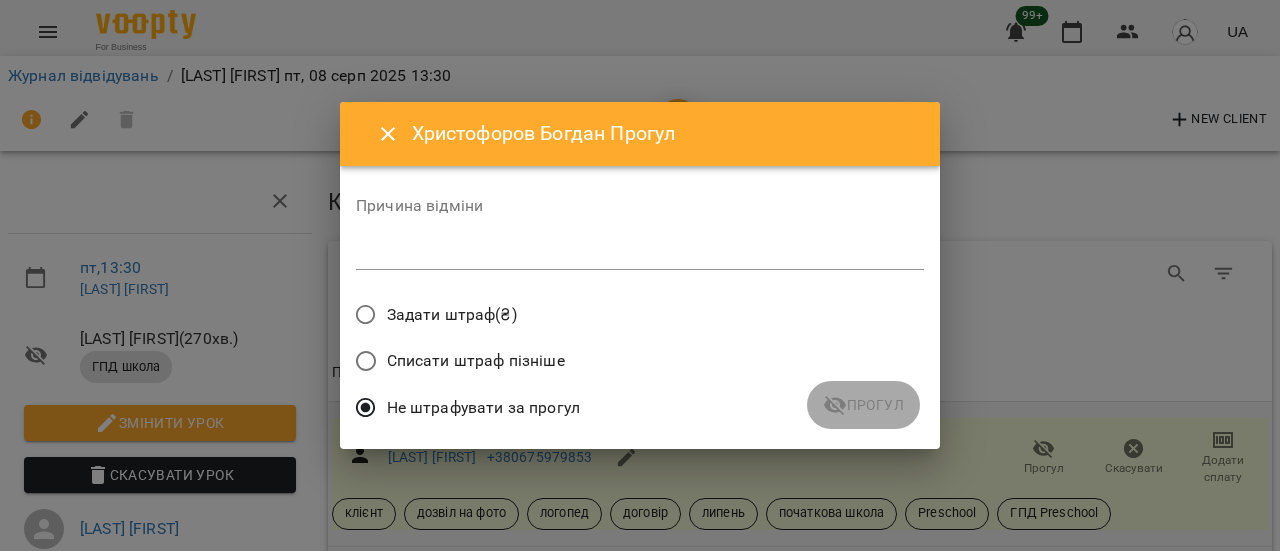 drag, startPoint x: 526, startPoint y: 253, endPoint x: 646, endPoint y: 265, distance: 120.59851 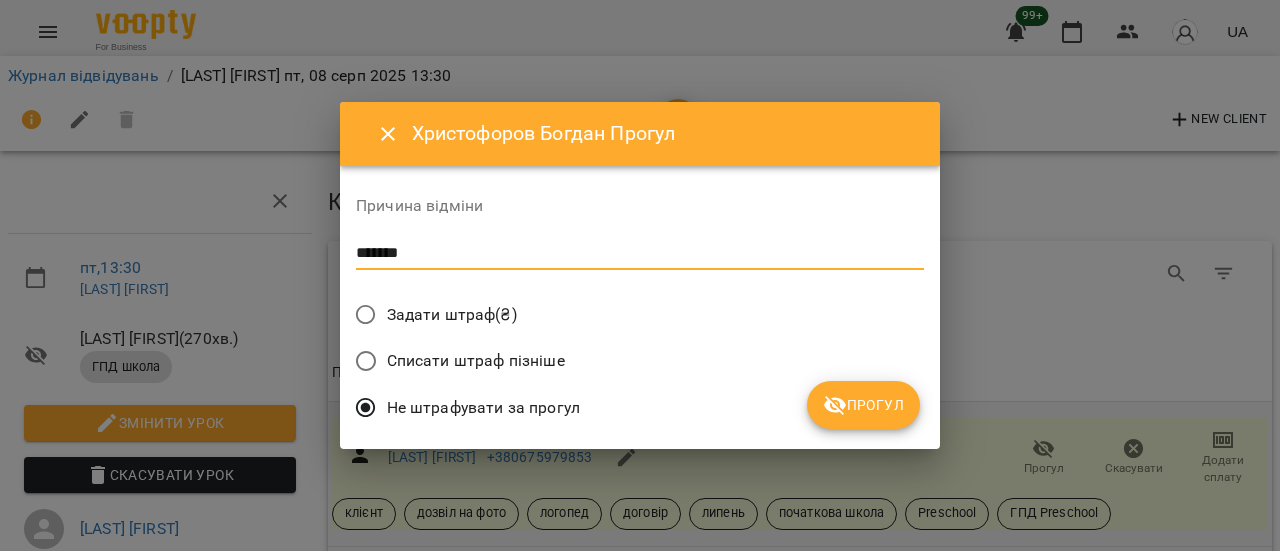 type on "*******" 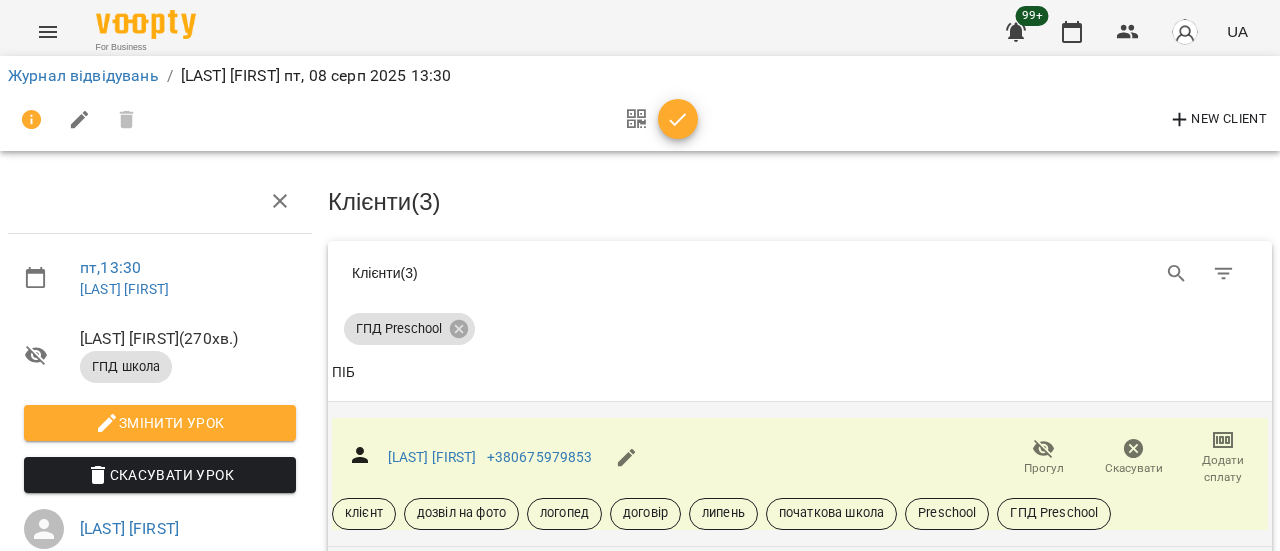 scroll, scrollTop: 0, scrollLeft: 0, axis: both 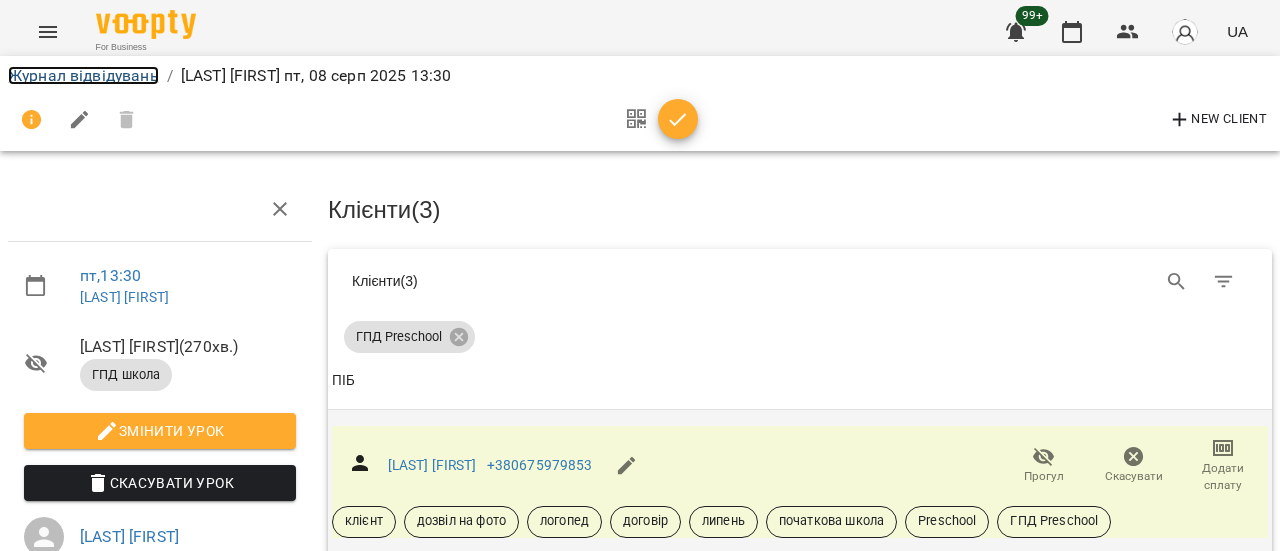 click on "Журнал відвідувань" at bounding box center [83, 75] 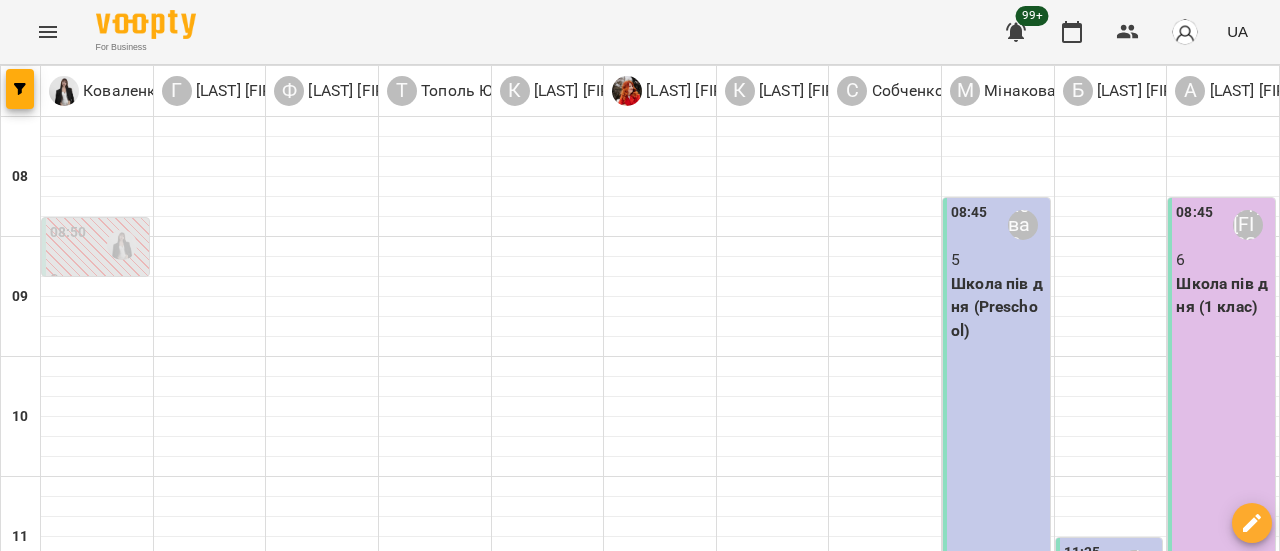 click at bounding box center [48, 32] 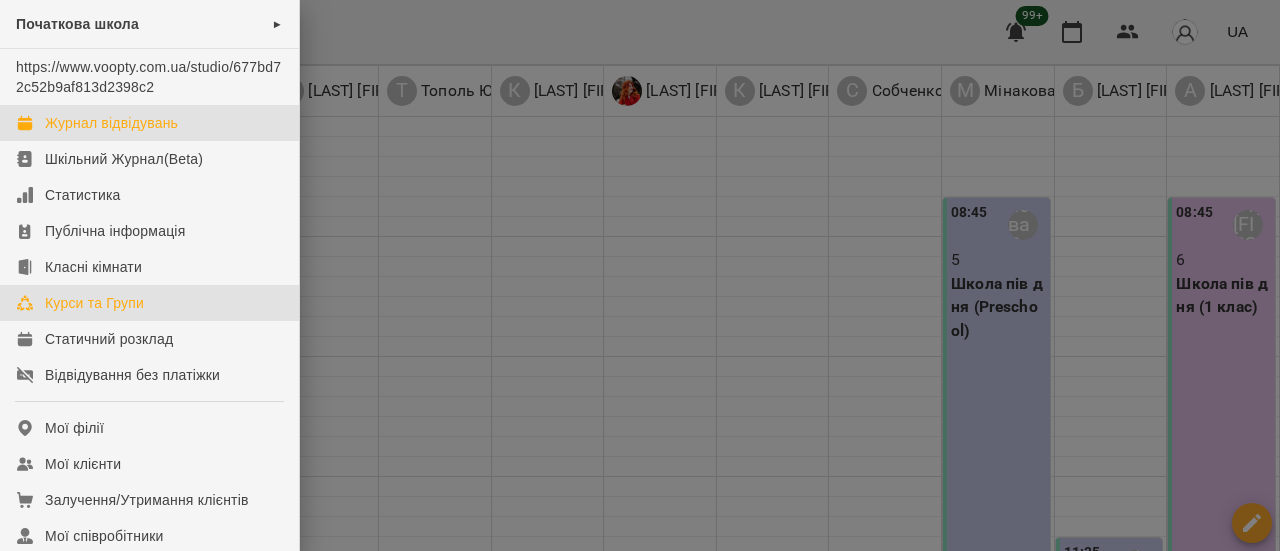 click on "Курси та Групи" at bounding box center [94, 303] 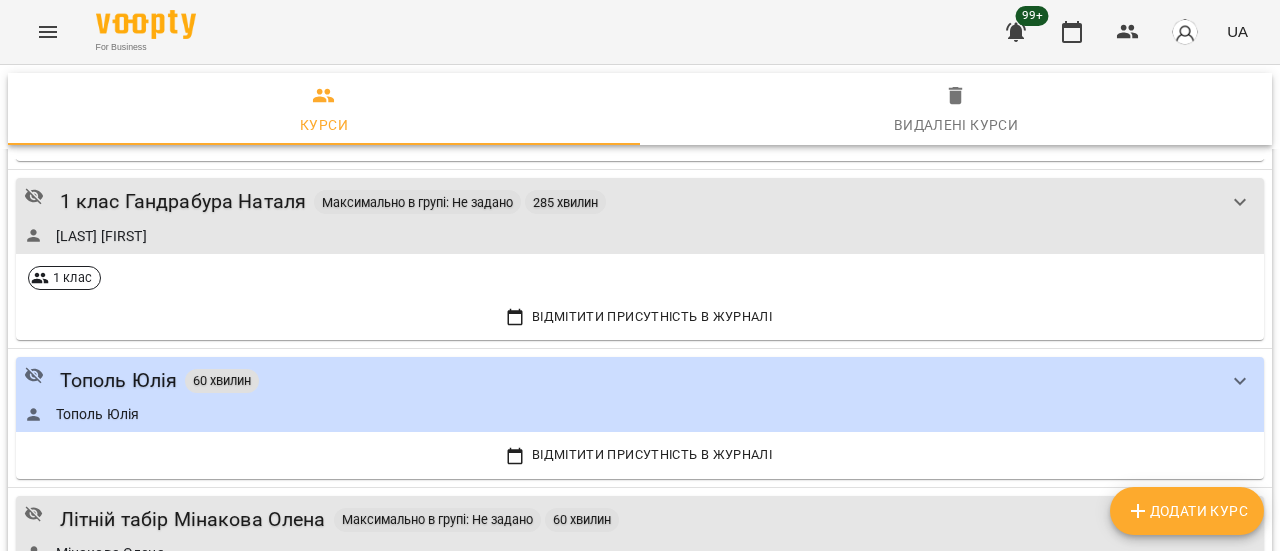 scroll, scrollTop: 3600, scrollLeft: 0, axis: vertical 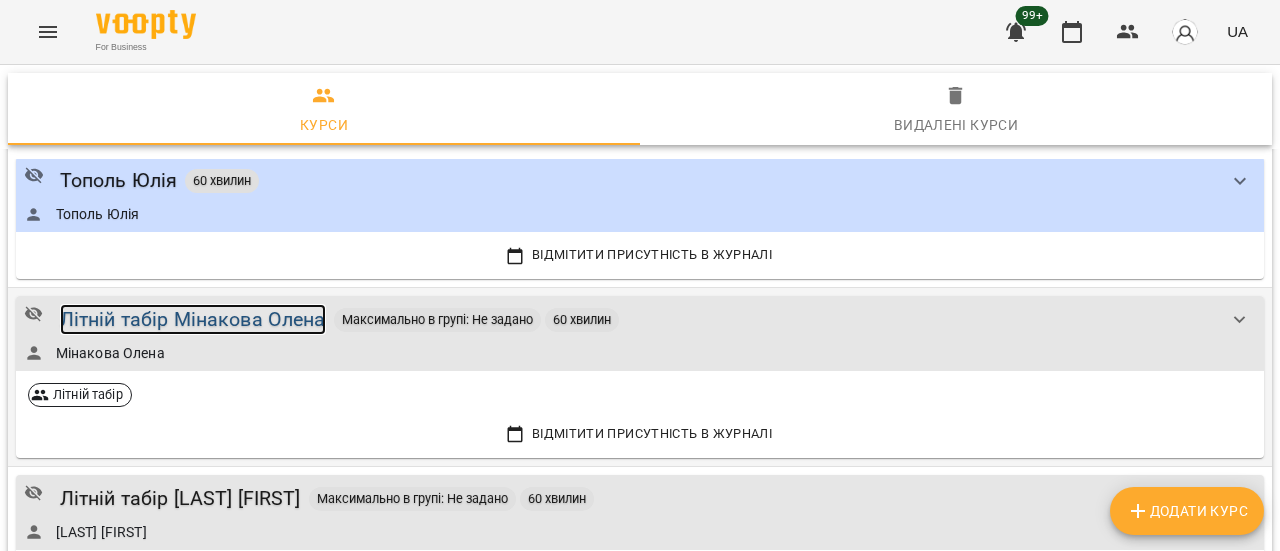 click on "Літній табір Мінакова Олена" at bounding box center (193, 319) 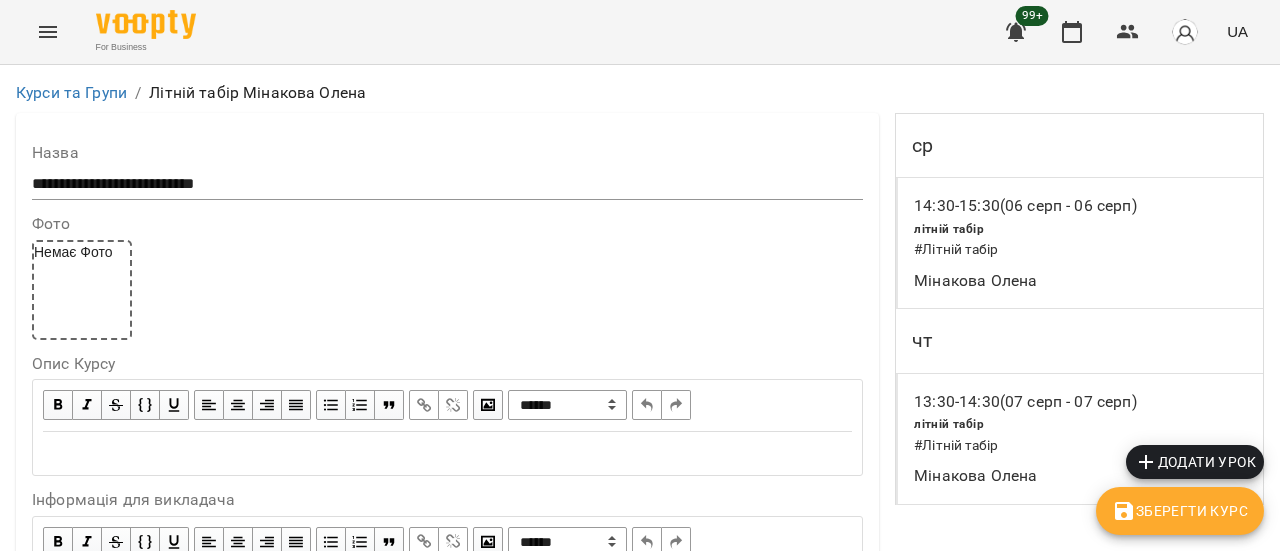 scroll, scrollTop: 0, scrollLeft: 0, axis: both 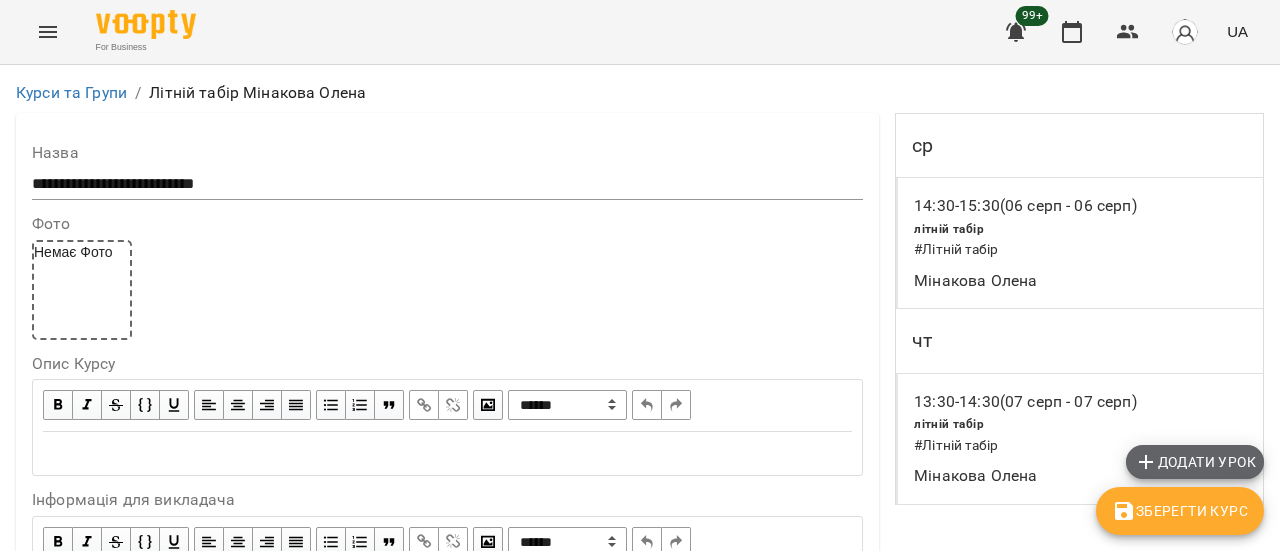 click on "Додати урок" at bounding box center (1195, 462) 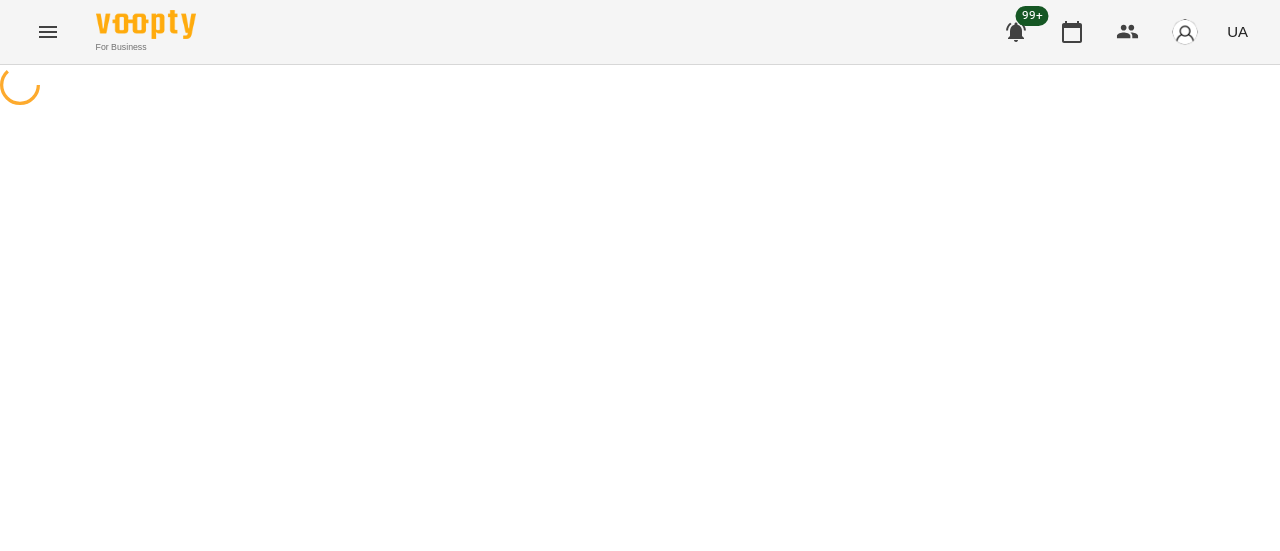 select on "**********" 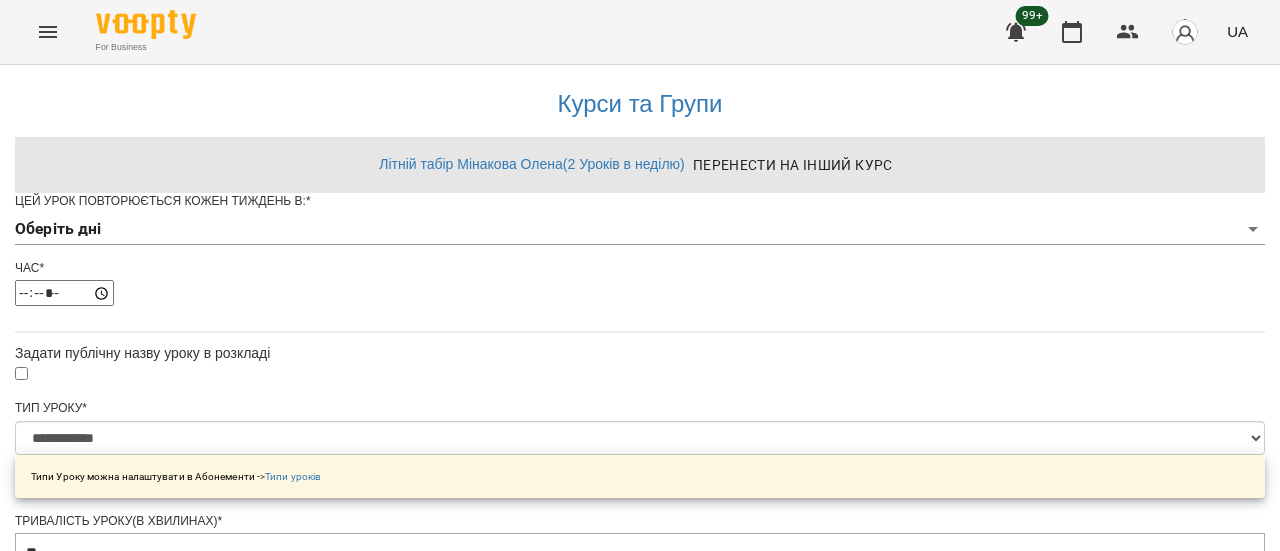 scroll, scrollTop: 0, scrollLeft: 0, axis: both 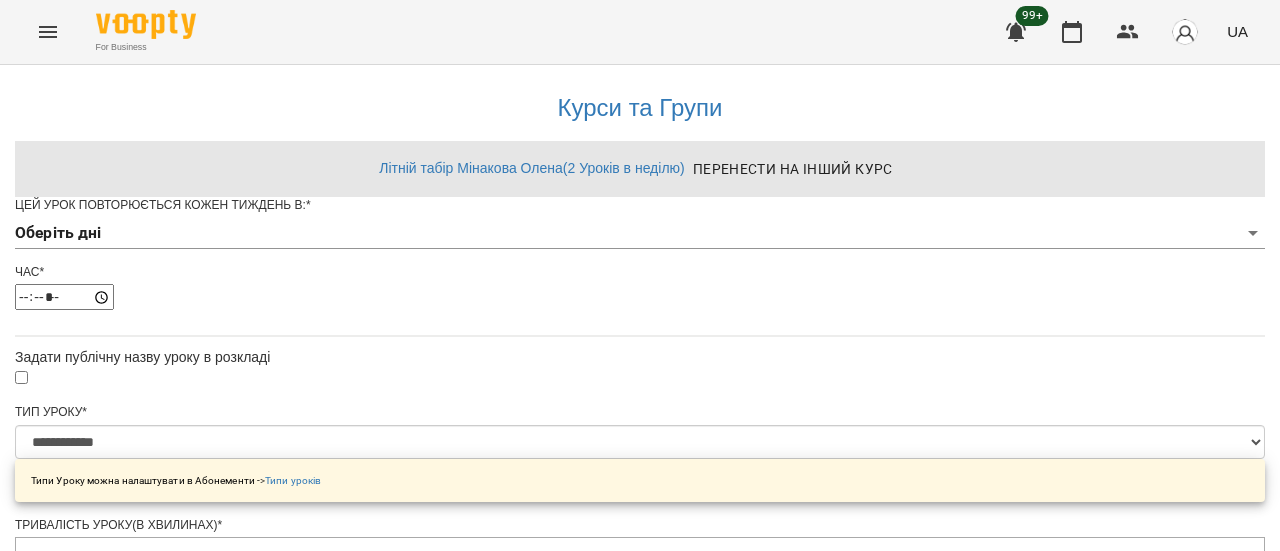 click 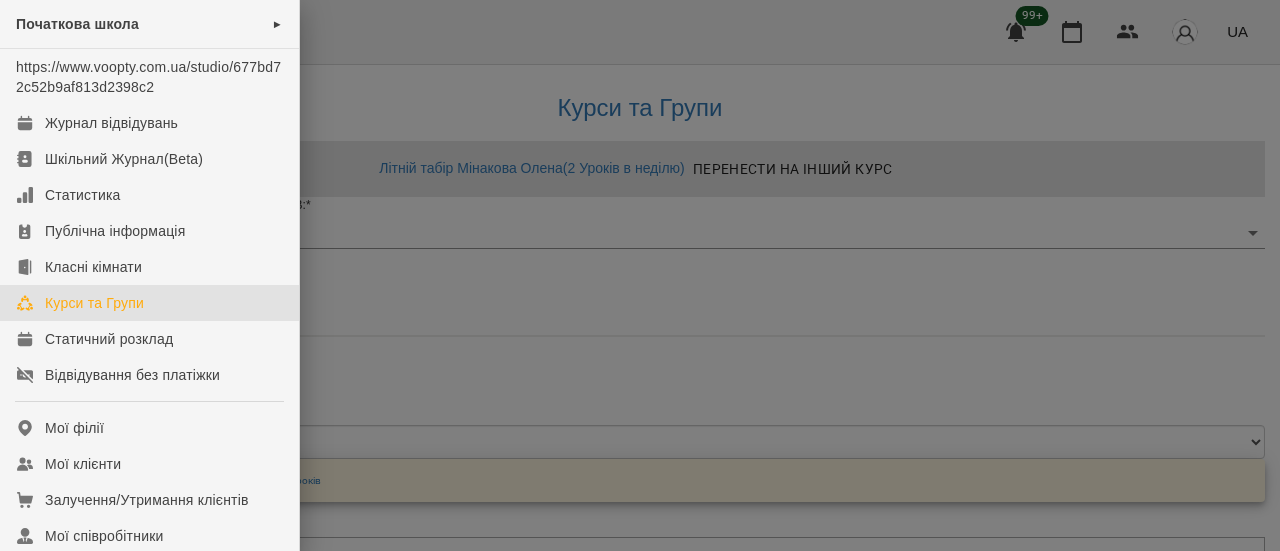 click on "Курси та Групи" at bounding box center (94, 303) 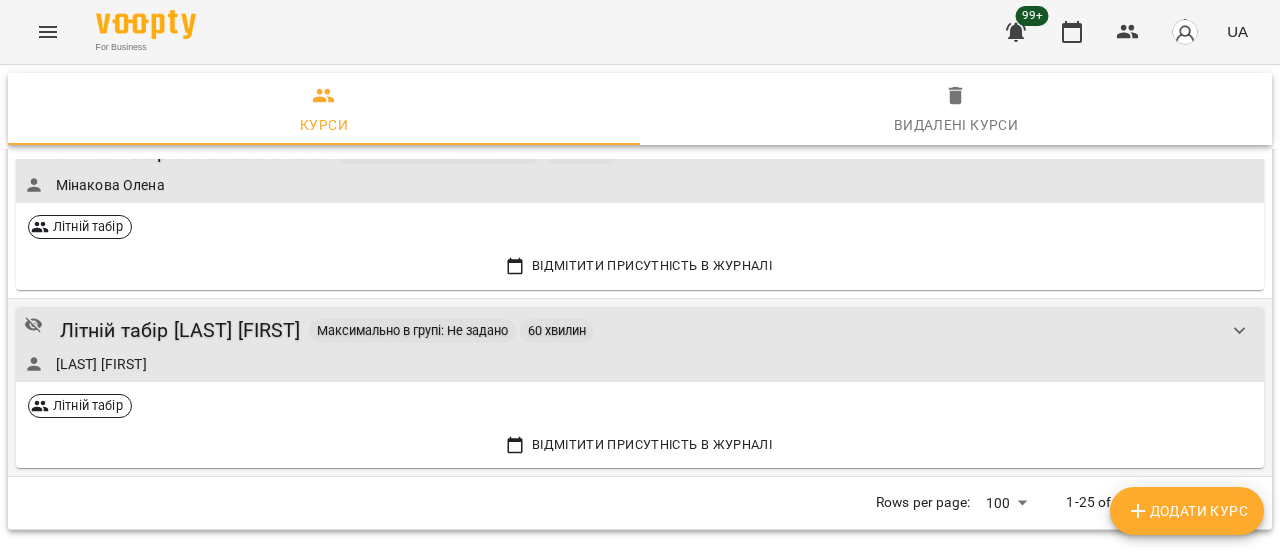 scroll, scrollTop: 3800, scrollLeft: 0, axis: vertical 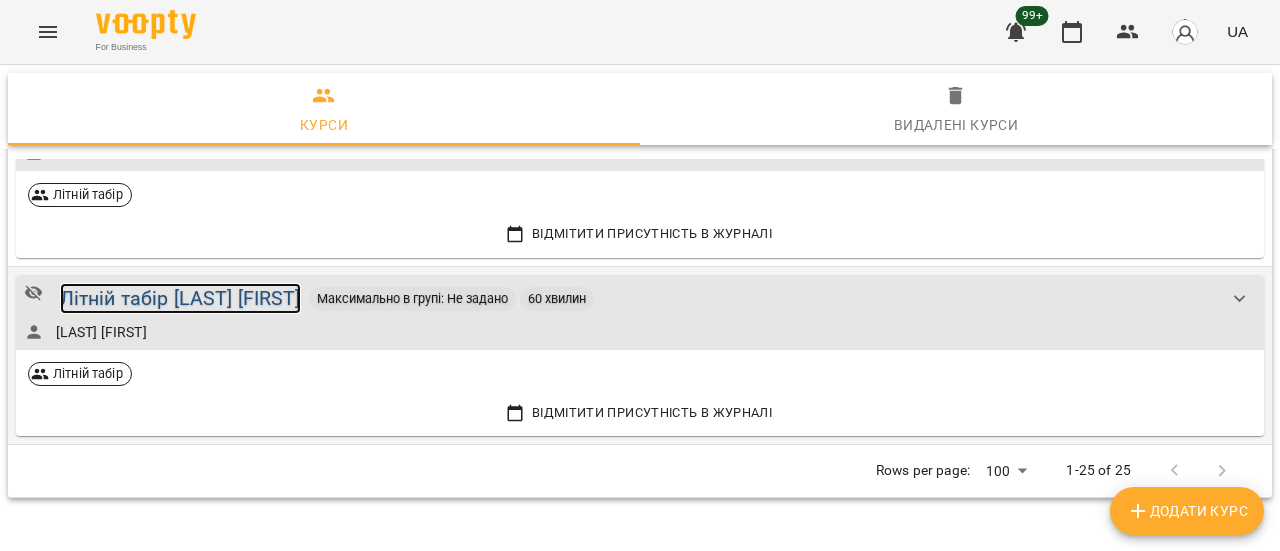 click on "Літній табір Ануфрієва Ксенія" at bounding box center [180, 298] 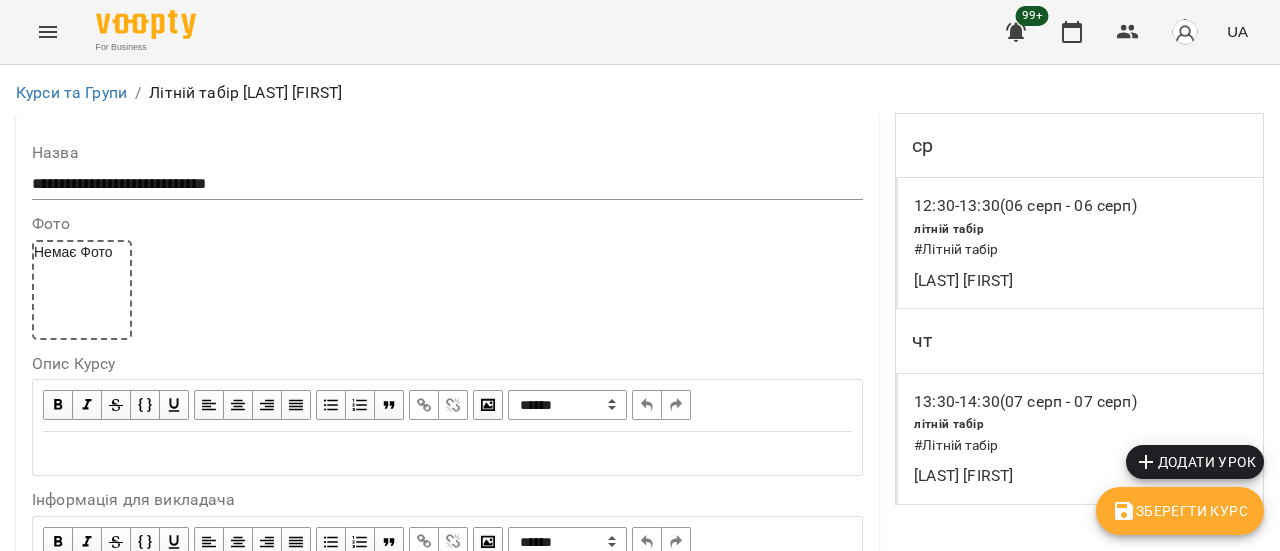scroll, scrollTop: 1800, scrollLeft: 0, axis: vertical 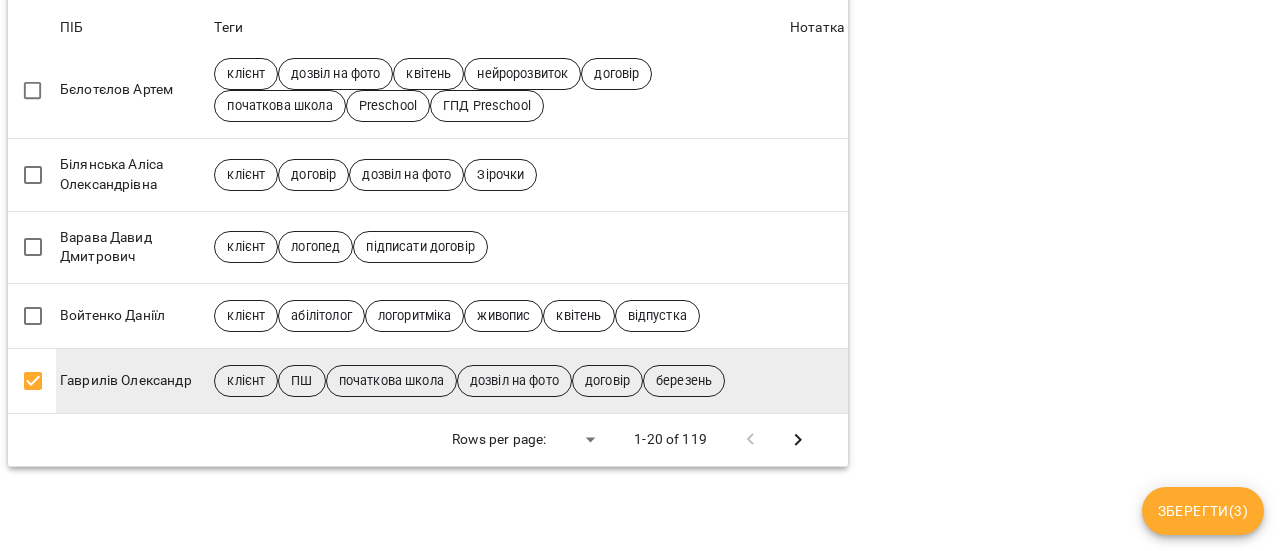 click 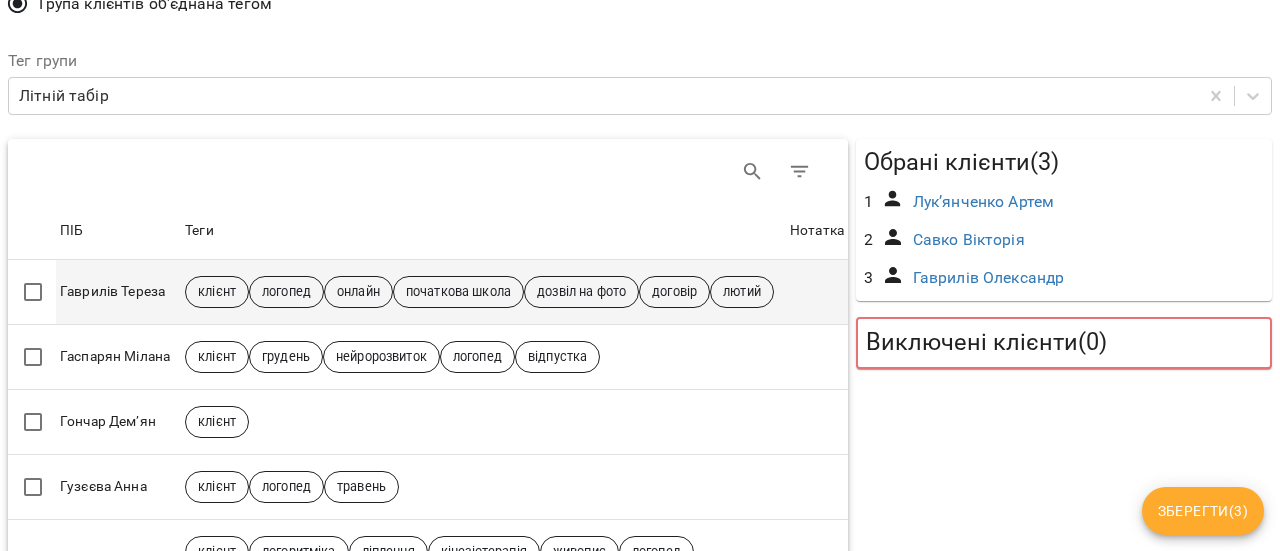 scroll, scrollTop: 200, scrollLeft: 0, axis: vertical 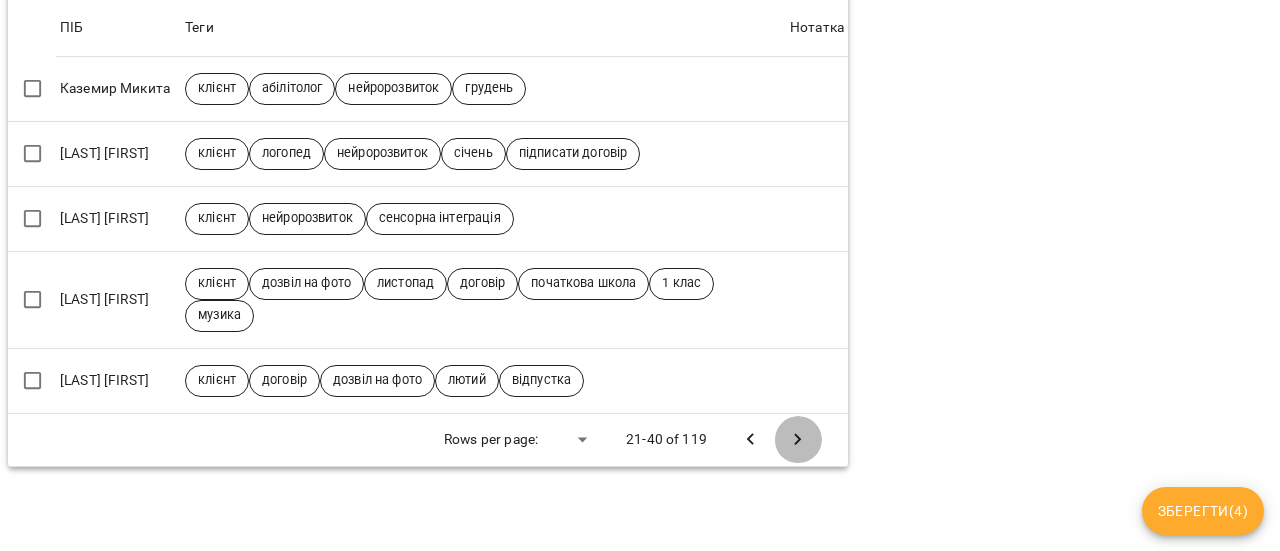 click 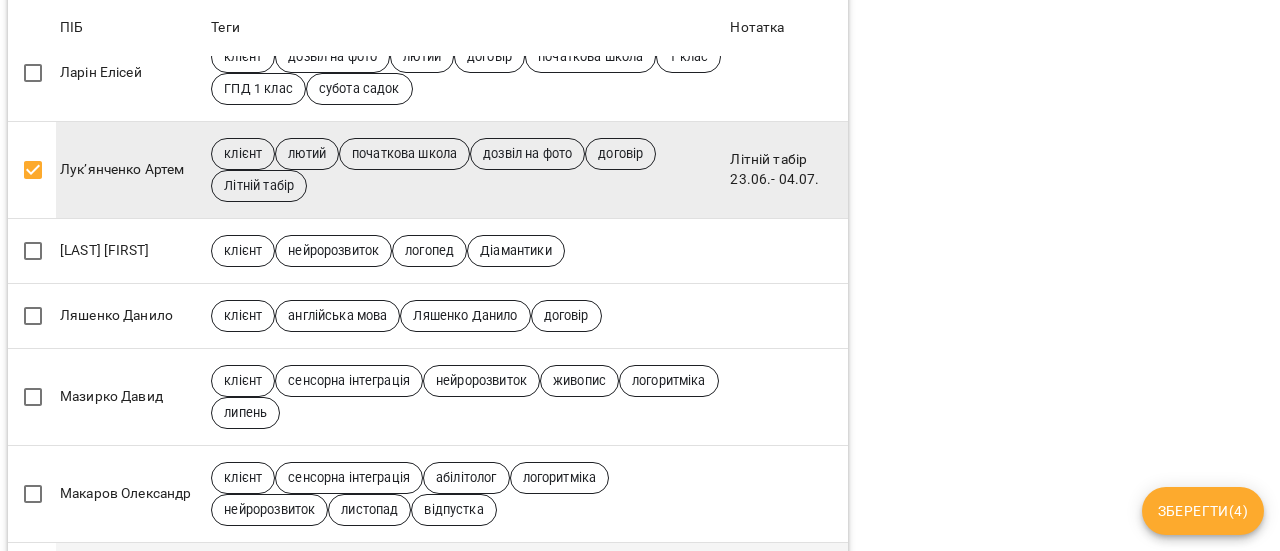 scroll, scrollTop: 1067, scrollLeft: 0, axis: vertical 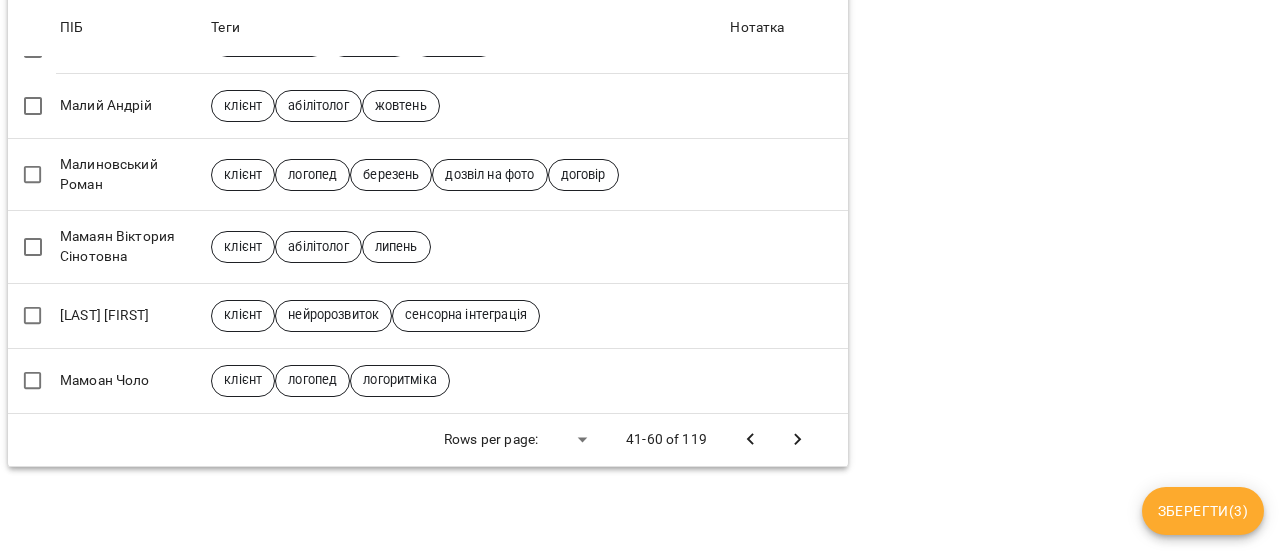 click 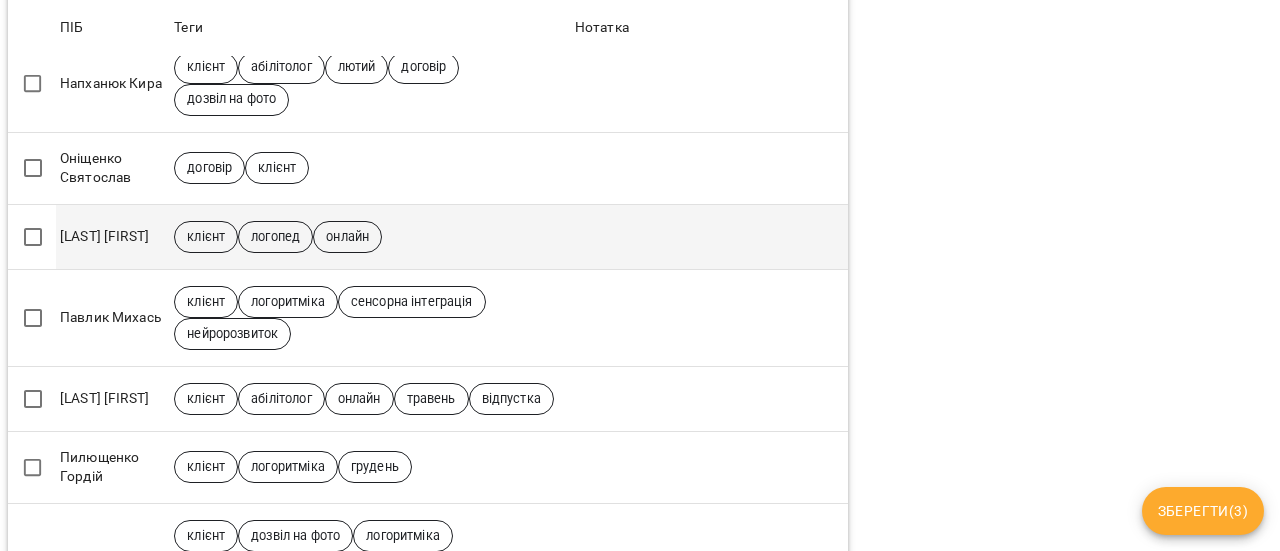 scroll, scrollTop: 1734, scrollLeft: 0, axis: vertical 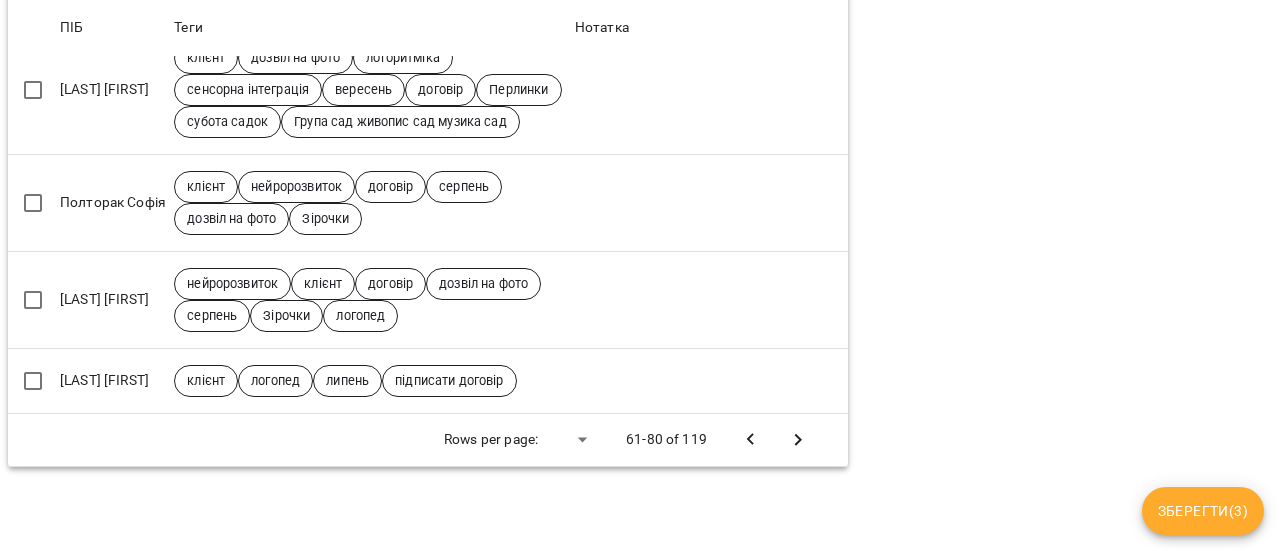 click 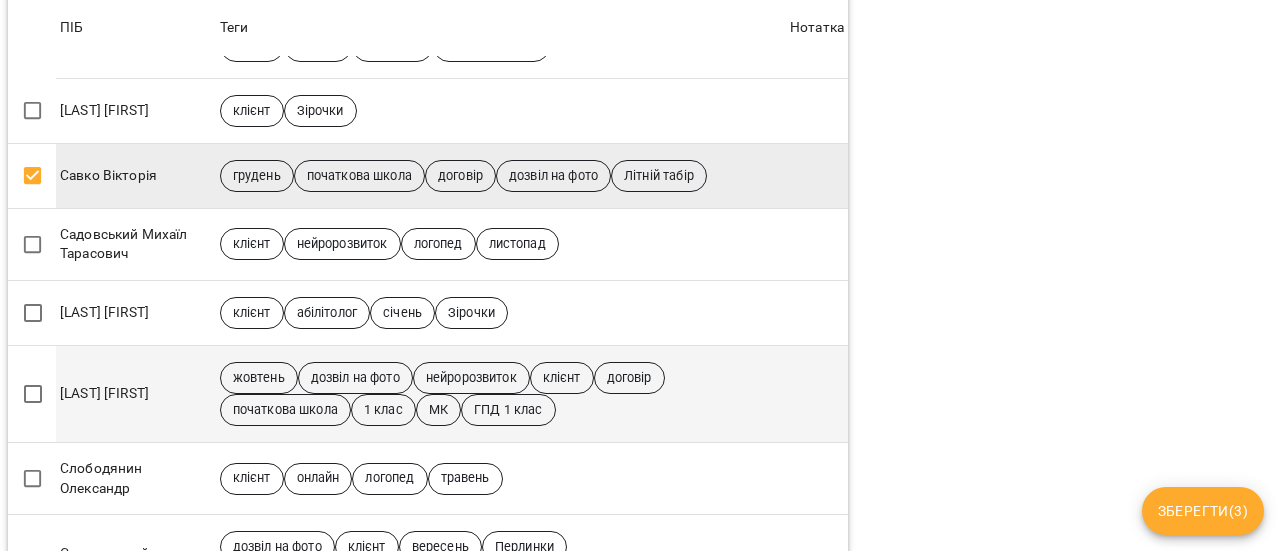 scroll, scrollTop: 751, scrollLeft: 0, axis: vertical 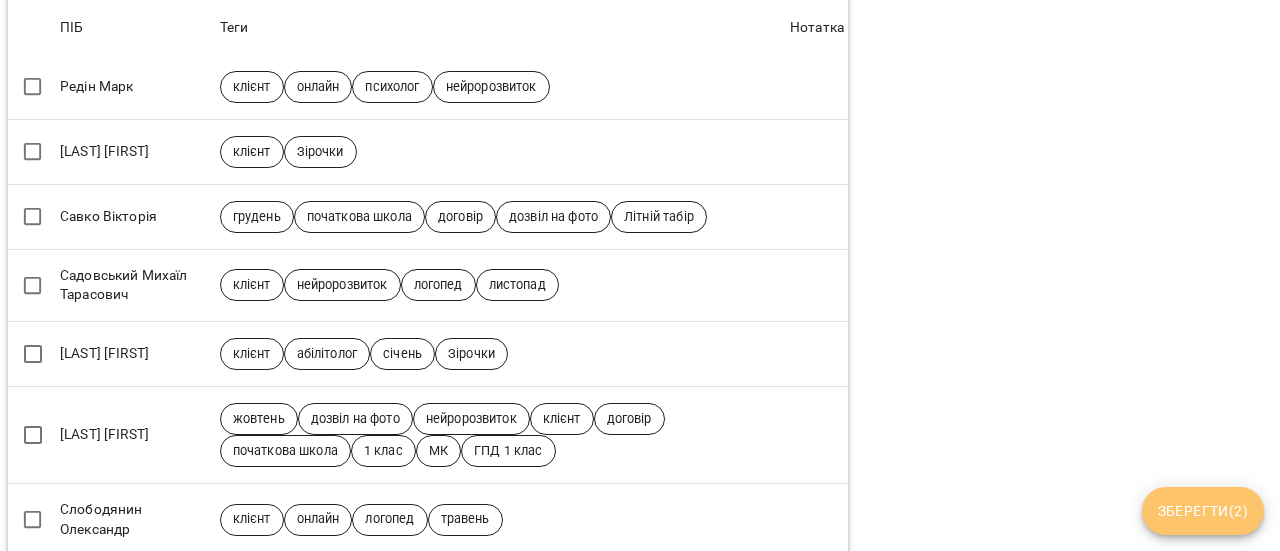 click on "Зберегти ( 2 )" at bounding box center (1203, 511) 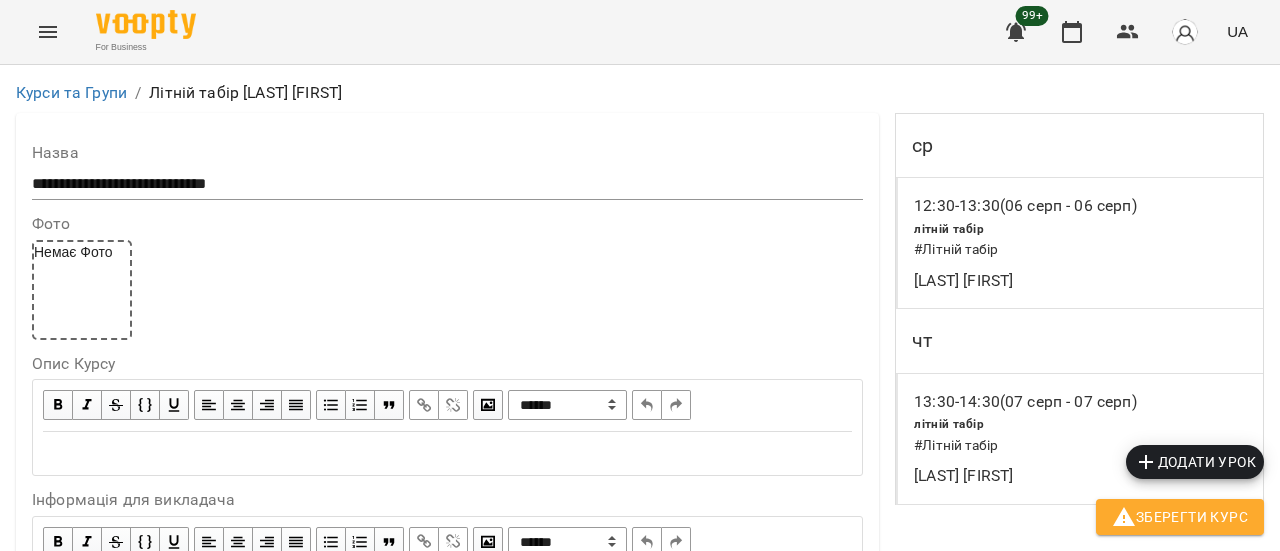 scroll, scrollTop: 1765, scrollLeft: 0, axis: vertical 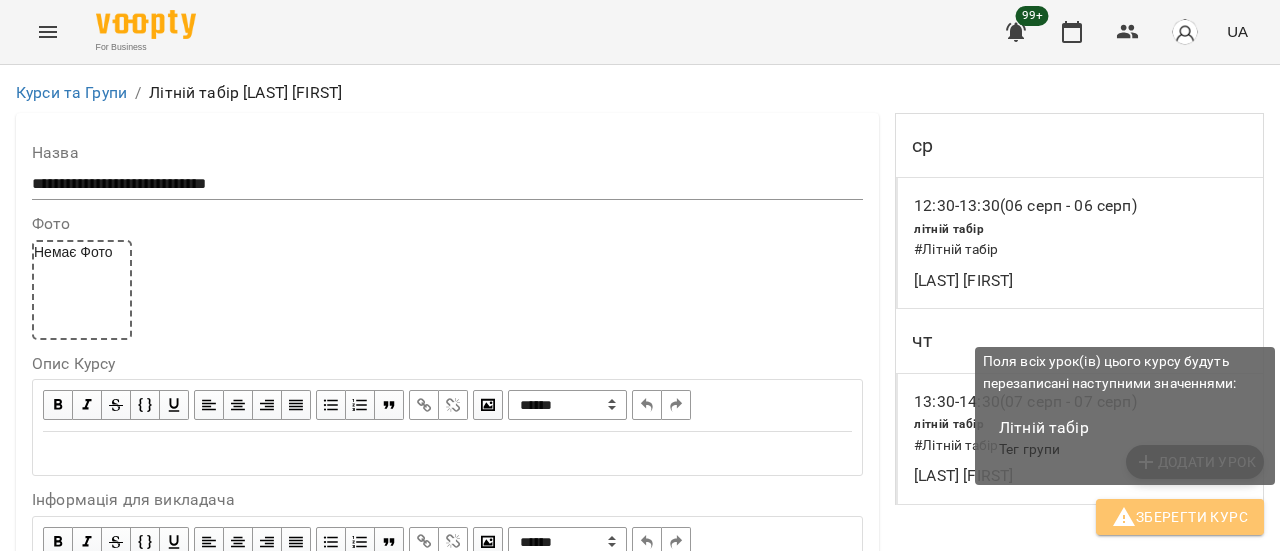 click on "Зберегти Курс" at bounding box center (1180, 517) 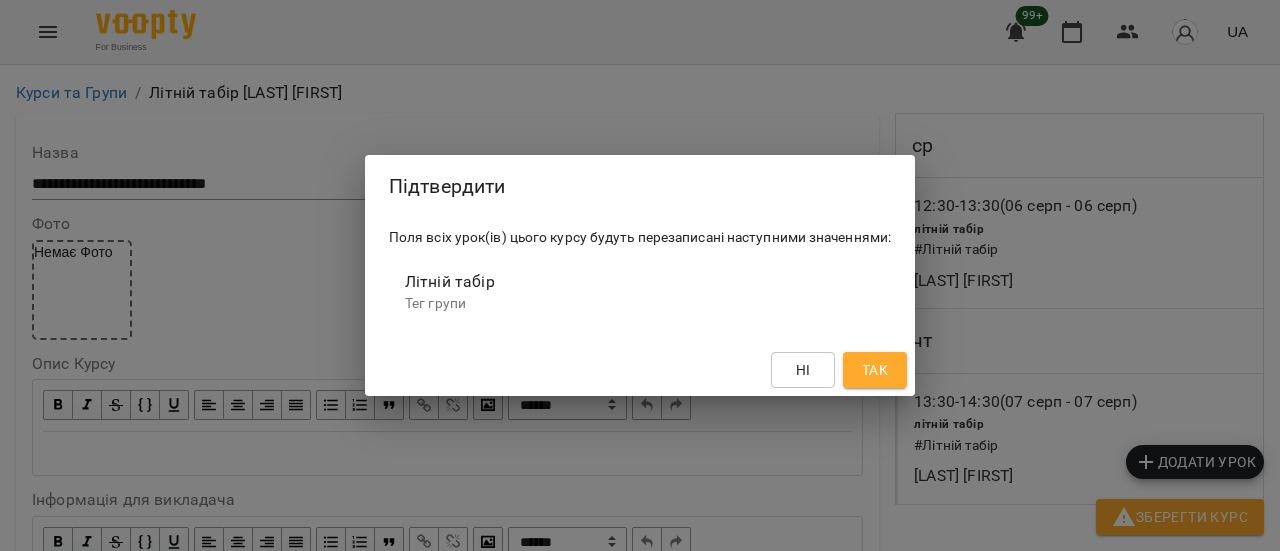 click on "Так" at bounding box center [875, 370] 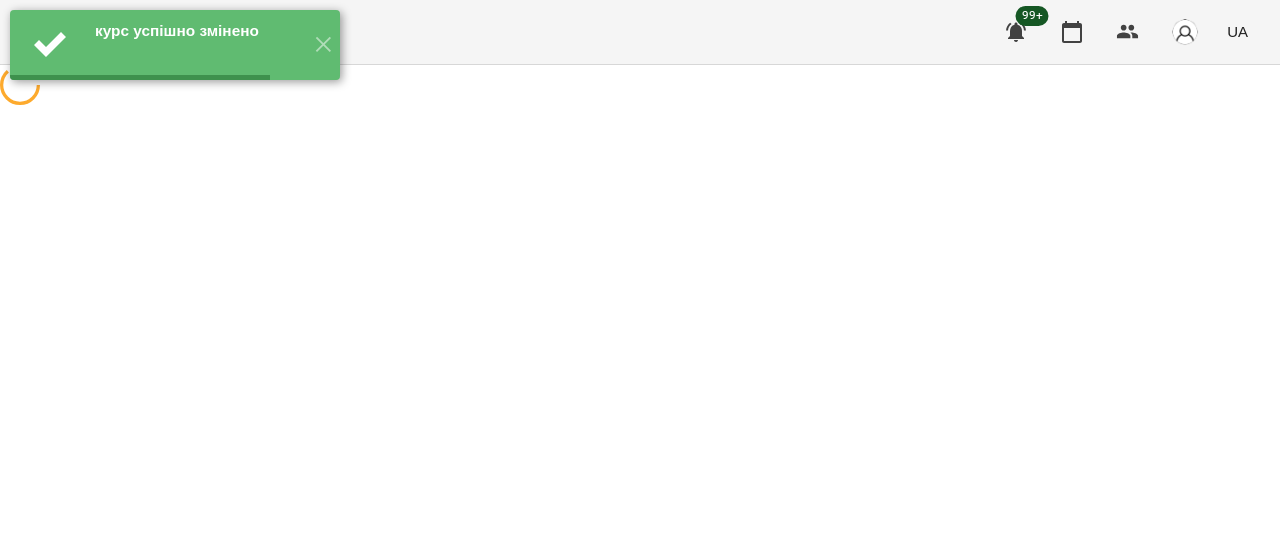 scroll, scrollTop: 0, scrollLeft: 0, axis: both 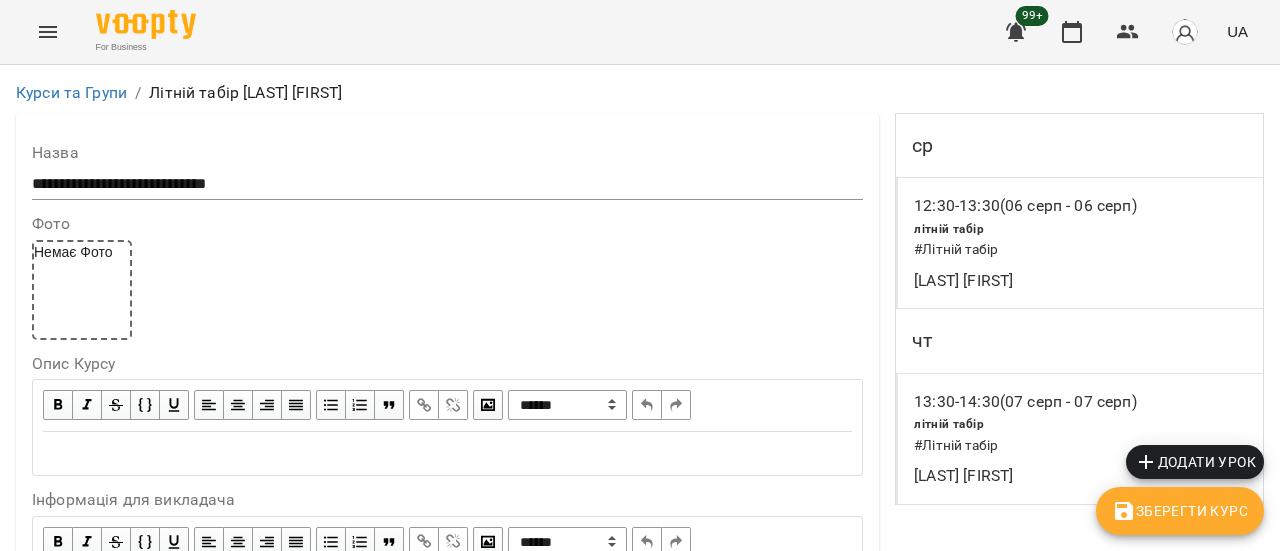 click on "Зберегти Курс" at bounding box center [1180, 511] 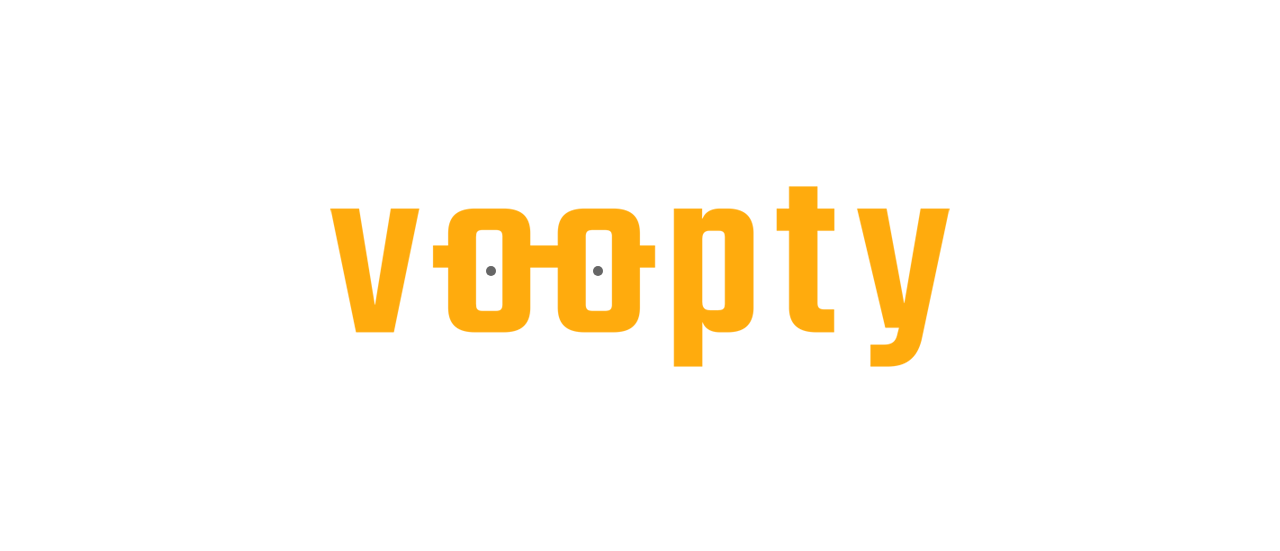 scroll, scrollTop: 0, scrollLeft: 0, axis: both 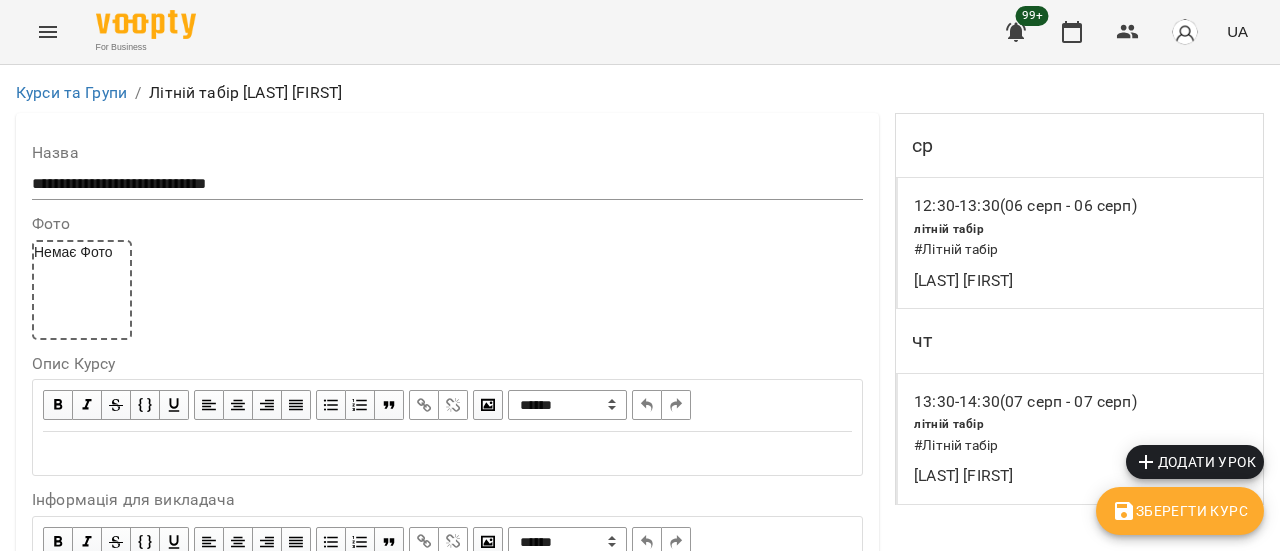 click on "Додати урок" at bounding box center [1195, 462] 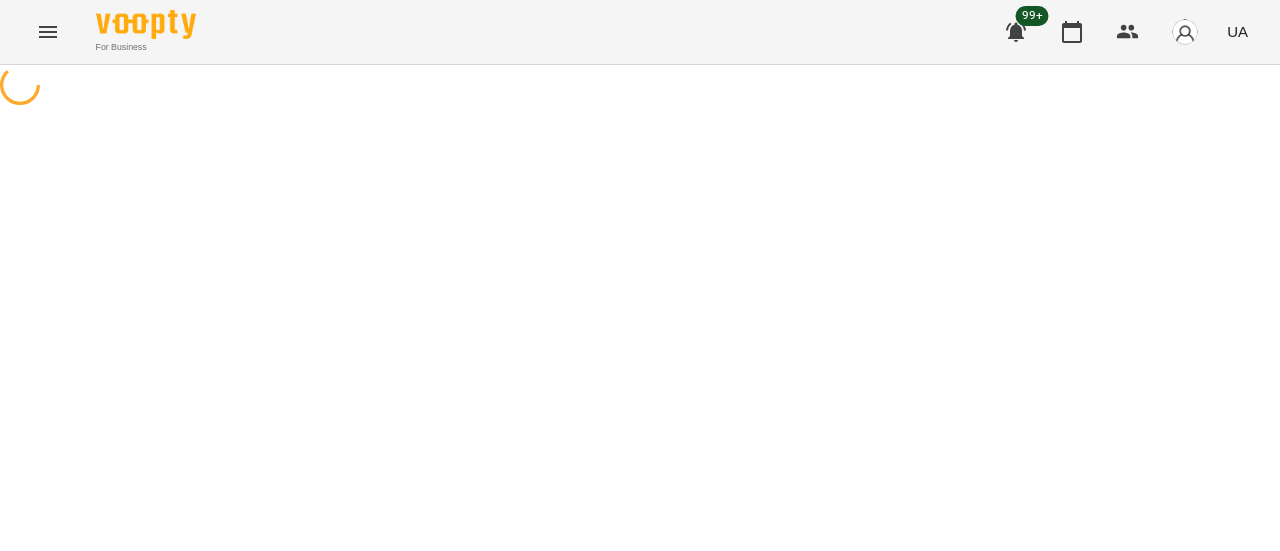 scroll, scrollTop: 0, scrollLeft: 0, axis: both 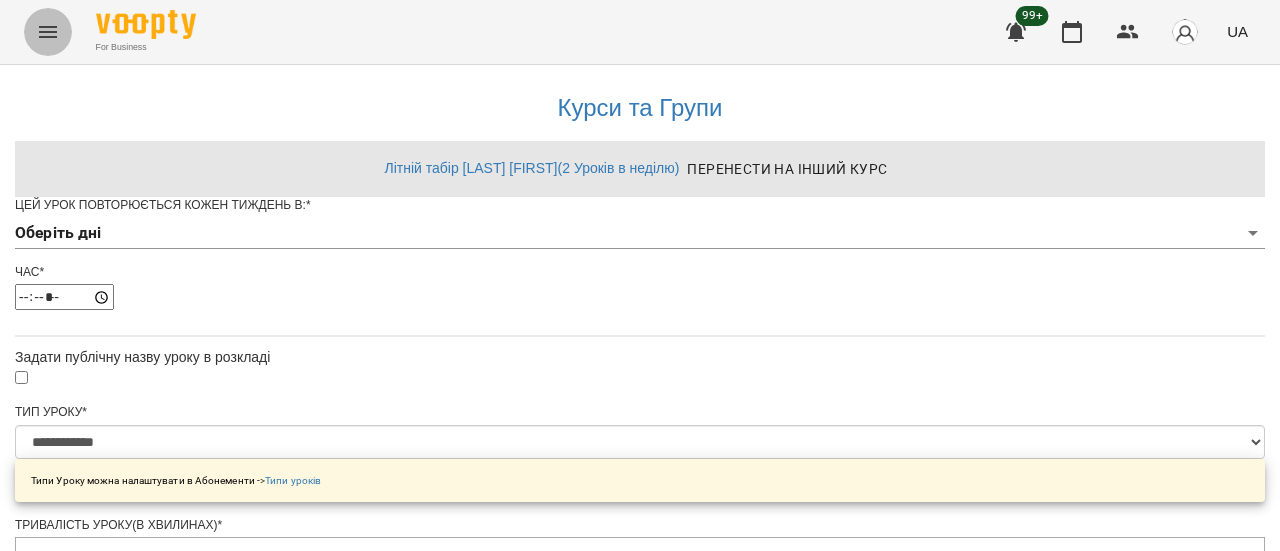 click 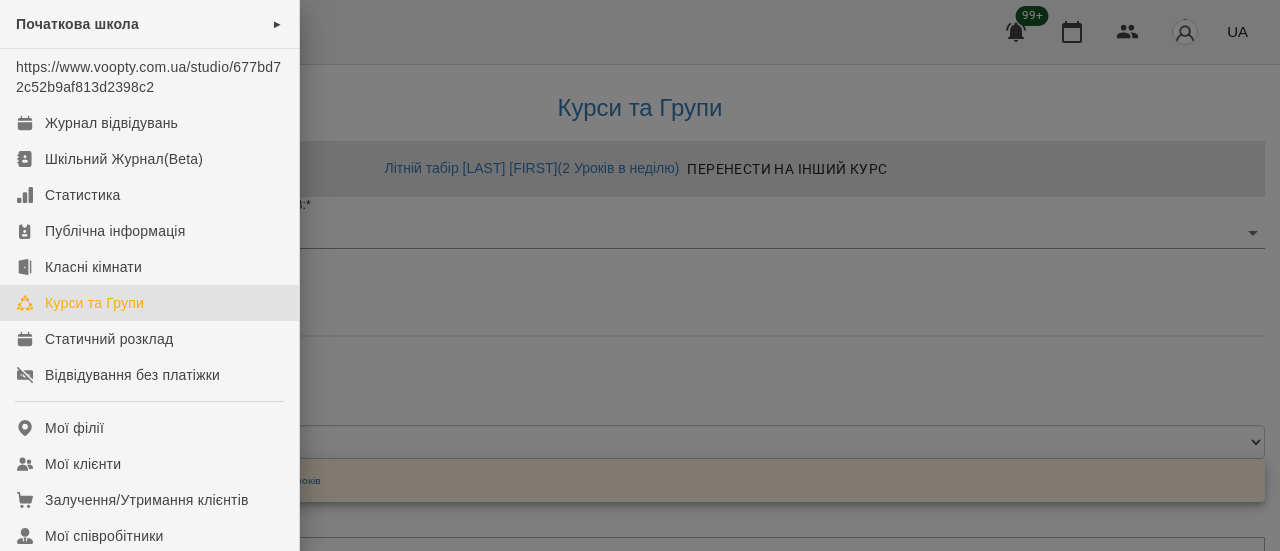 click on "Курси та Групи" at bounding box center [149, 303] 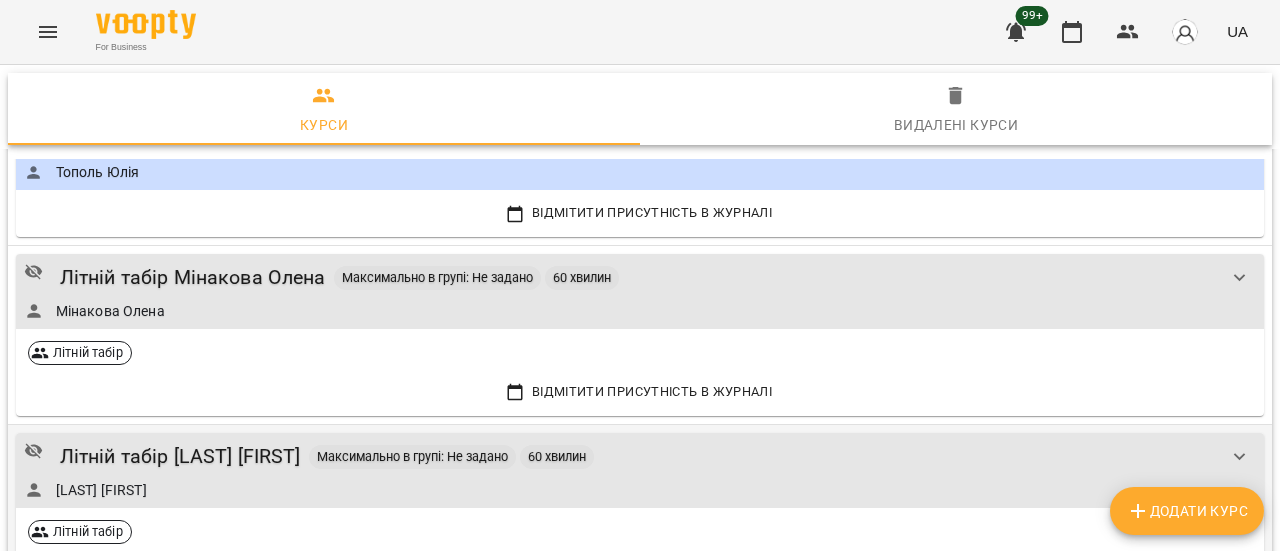 scroll, scrollTop: 3600, scrollLeft: 0, axis: vertical 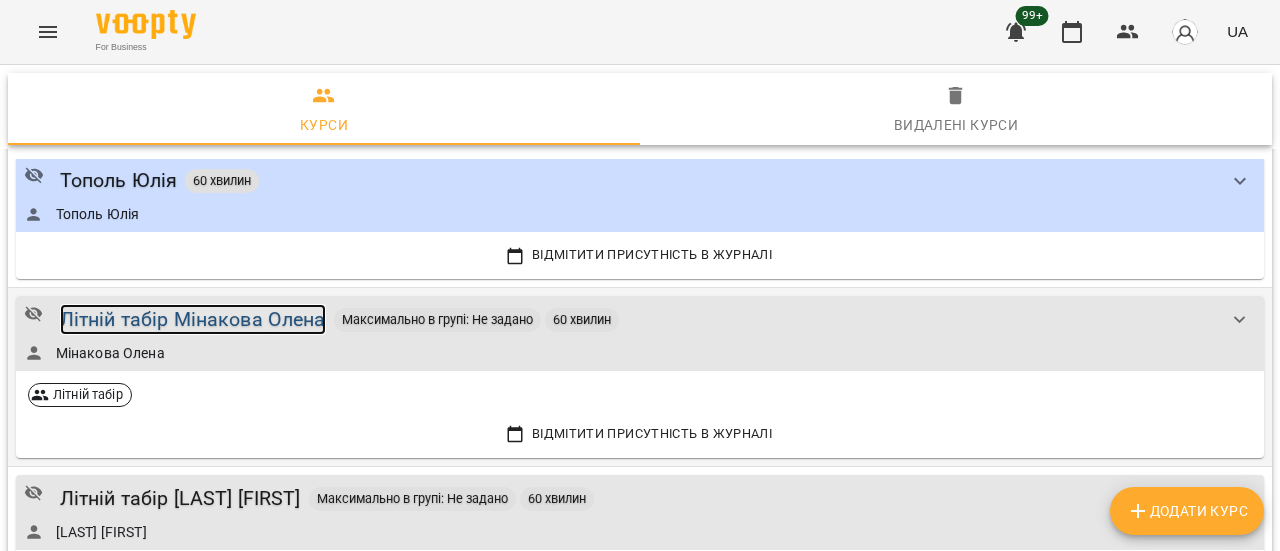 click on "Літній табір Мінакова Олена" at bounding box center (193, 319) 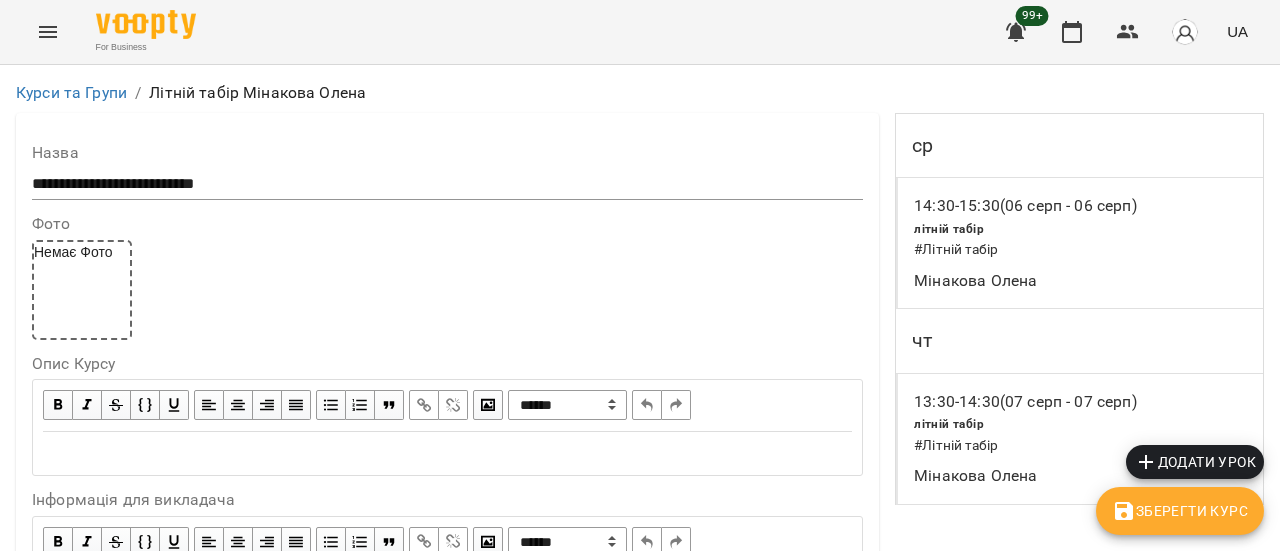 scroll, scrollTop: 1900, scrollLeft: 0, axis: vertical 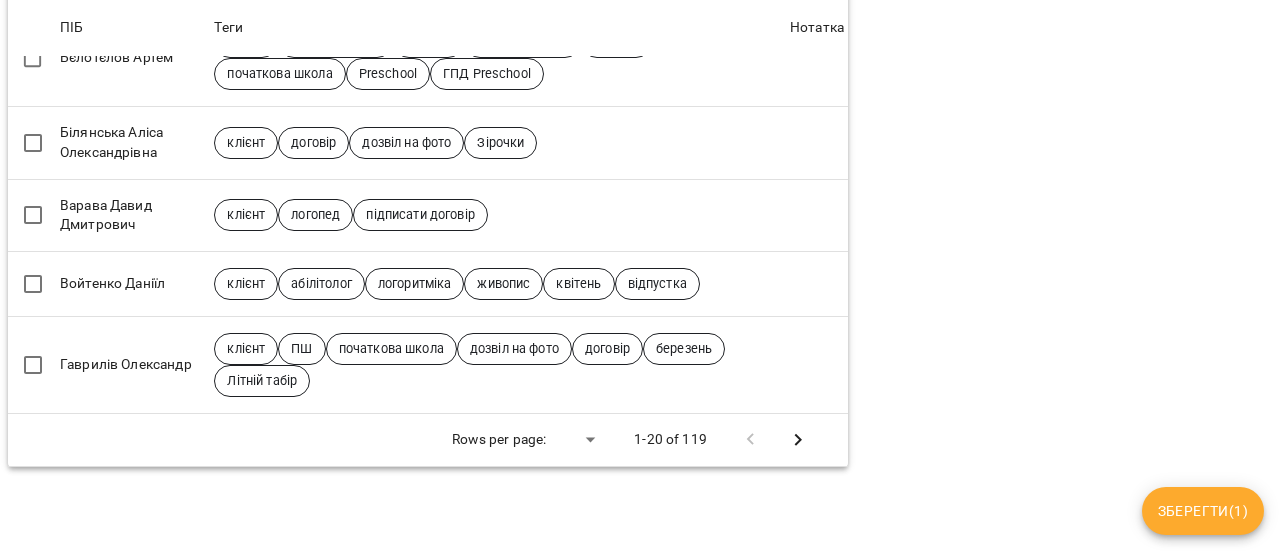 click 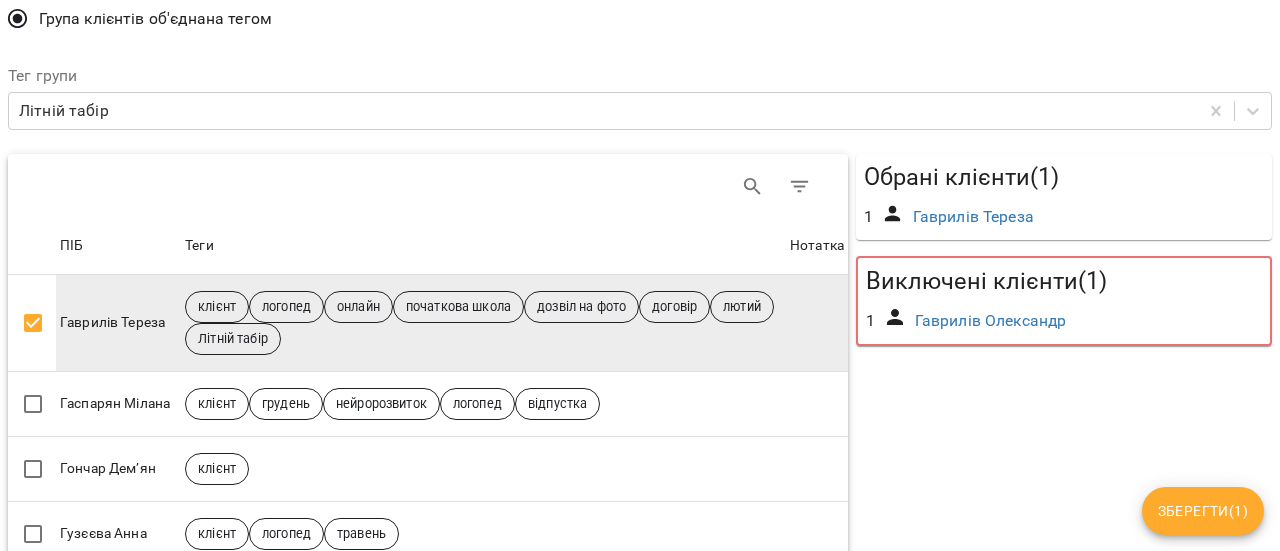 scroll, scrollTop: 71, scrollLeft: 0, axis: vertical 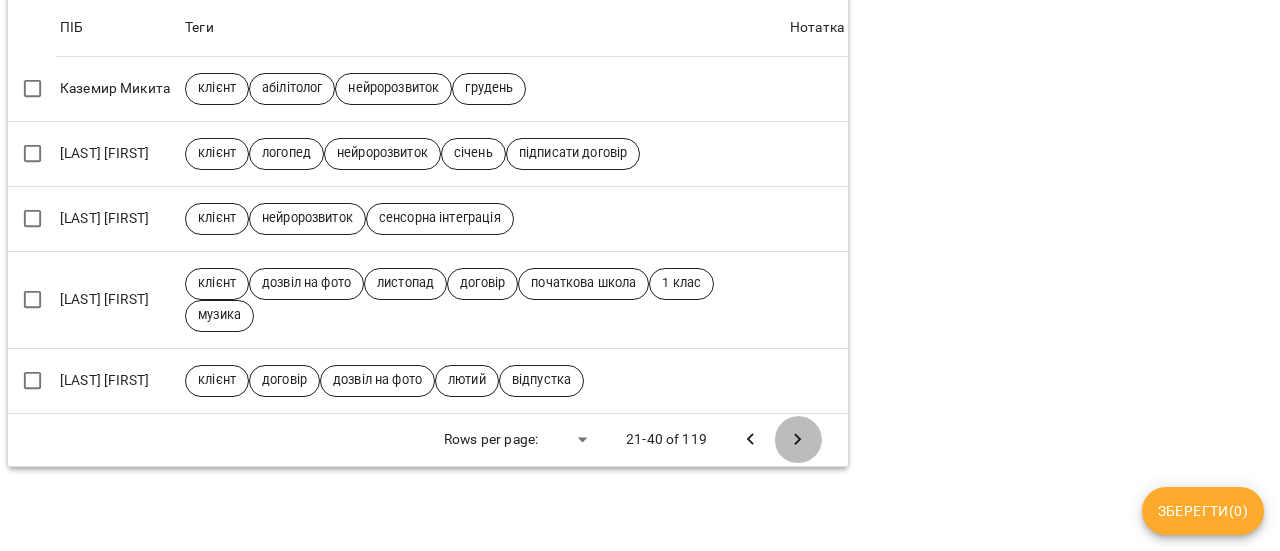 click at bounding box center [798, 440] 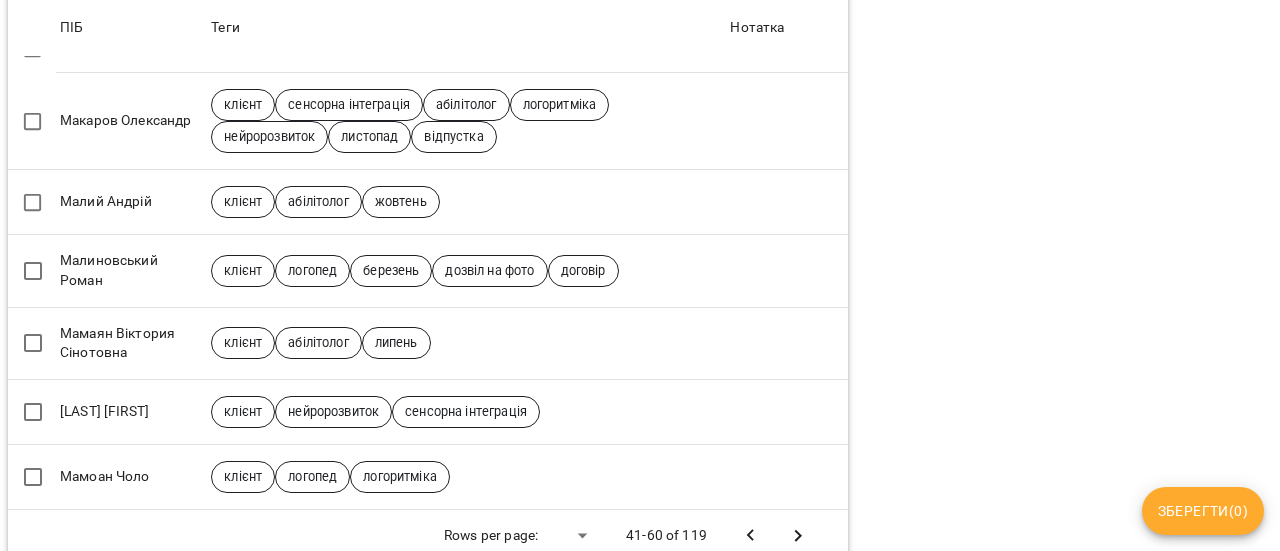 scroll, scrollTop: 1542, scrollLeft: 0, axis: vertical 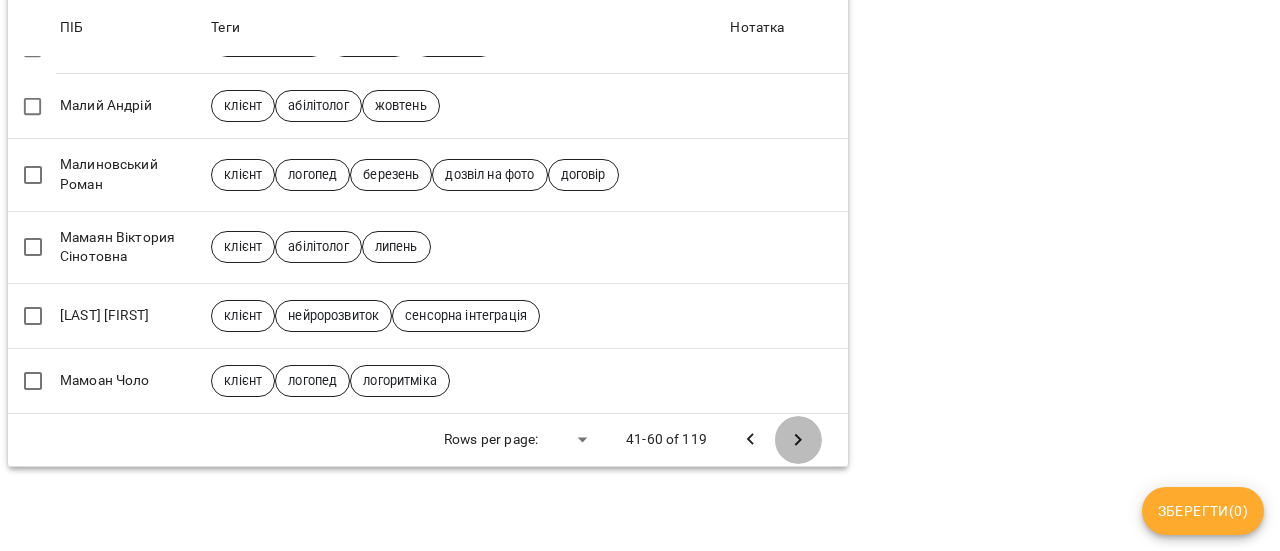 click 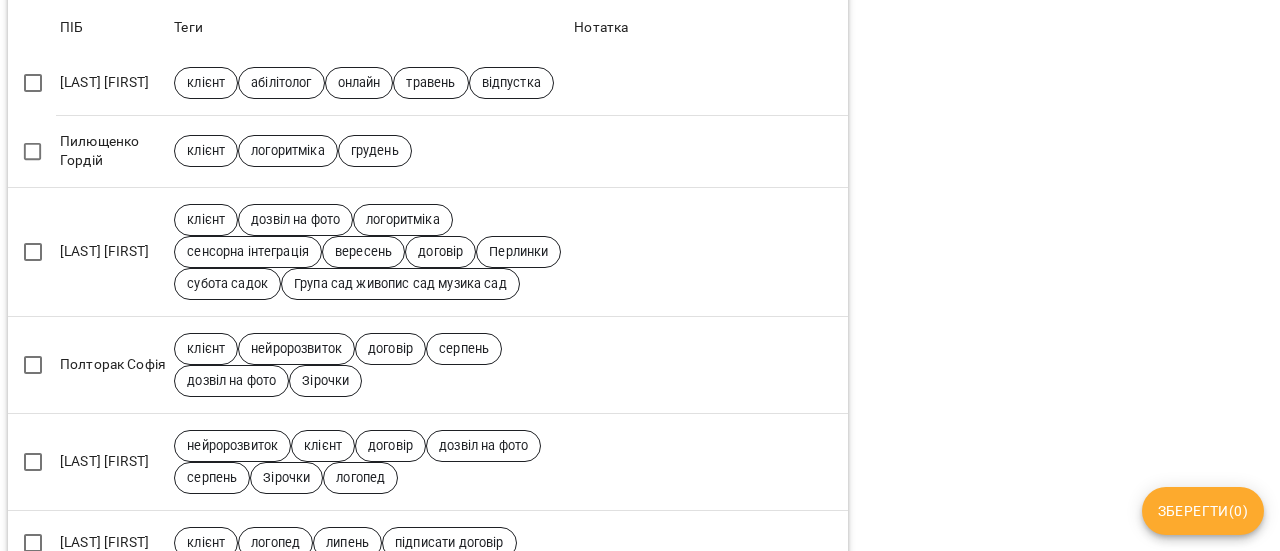 scroll, scrollTop: 1734, scrollLeft: 0, axis: vertical 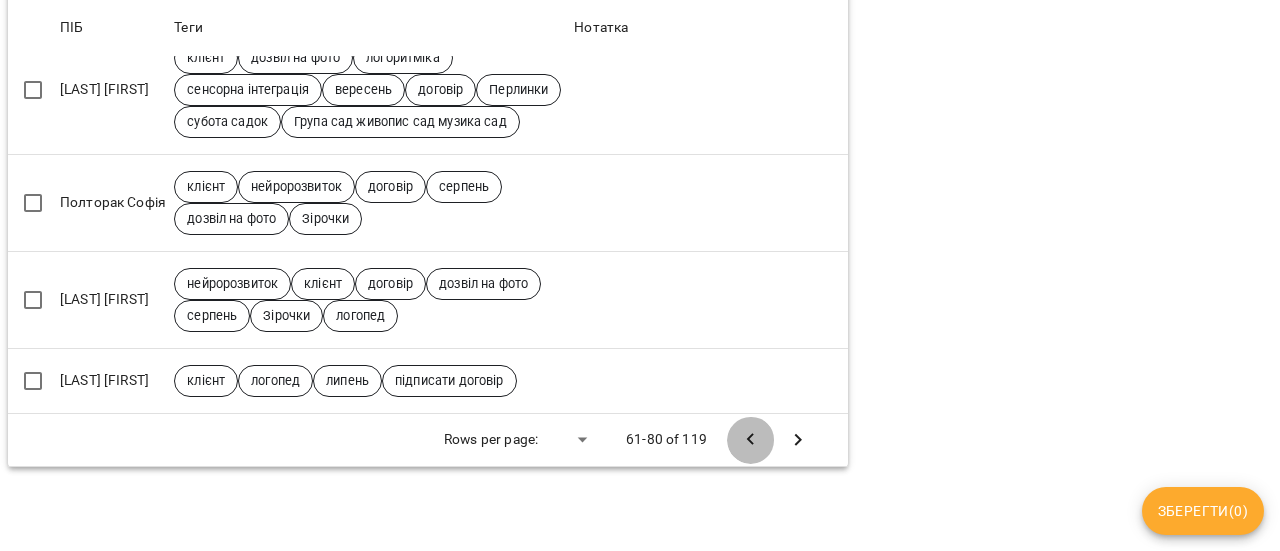 click 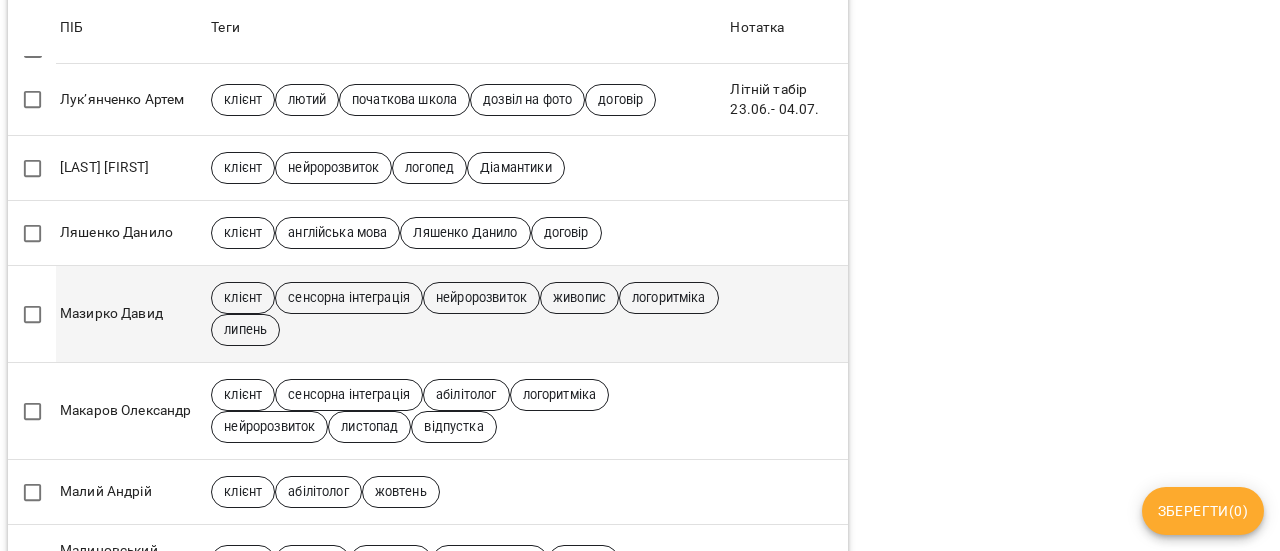 scroll, scrollTop: 942, scrollLeft: 0, axis: vertical 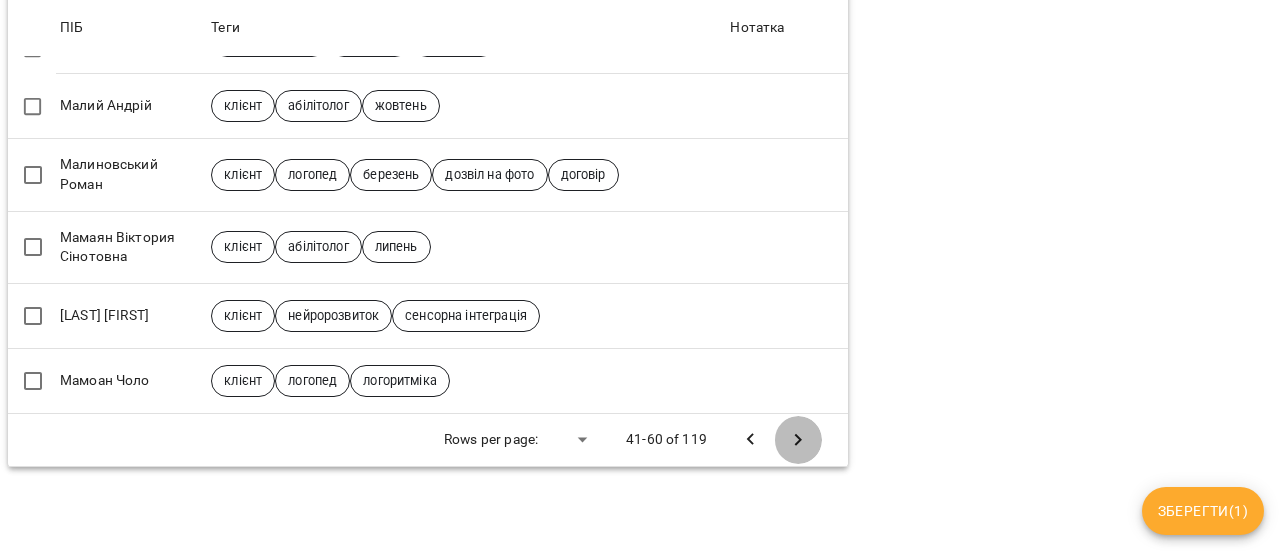 click 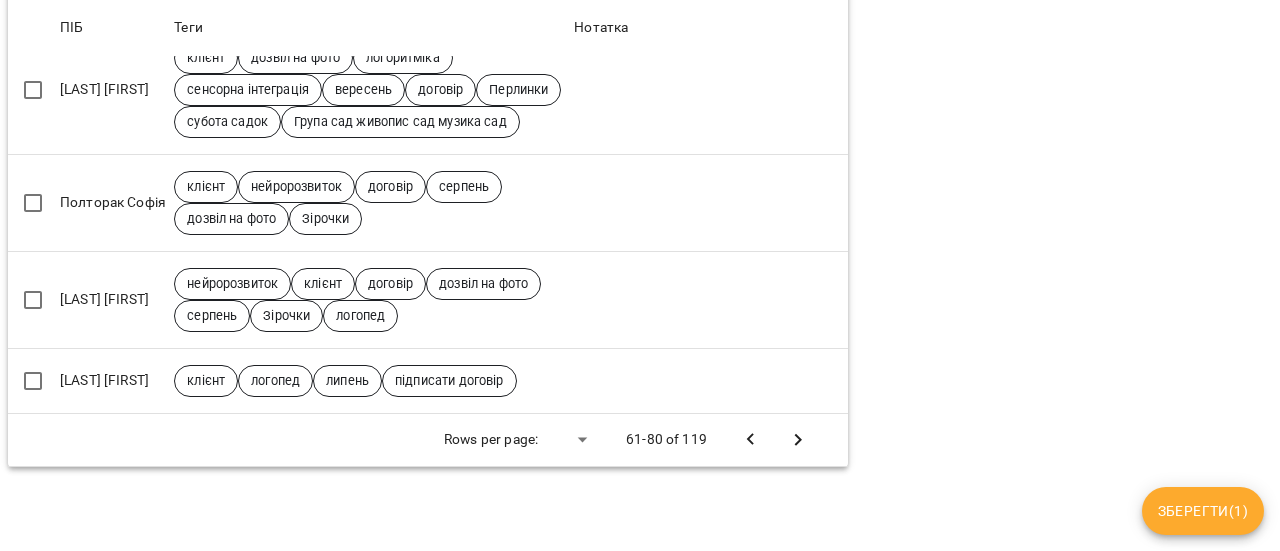 scroll, scrollTop: 1734, scrollLeft: 0, axis: vertical 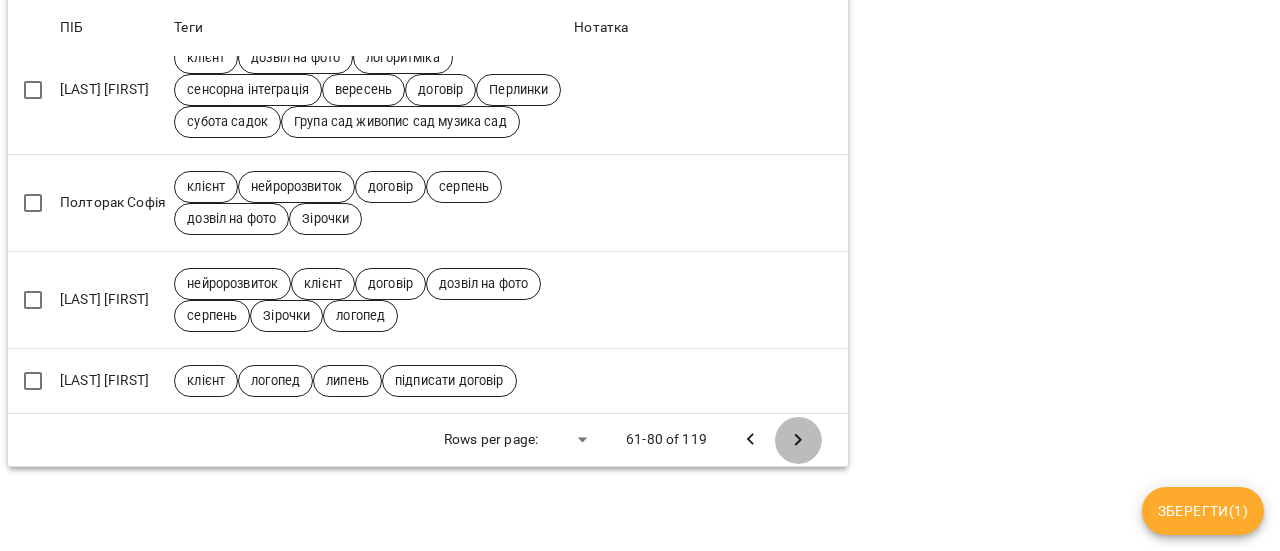 click at bounding box center (798, 440) 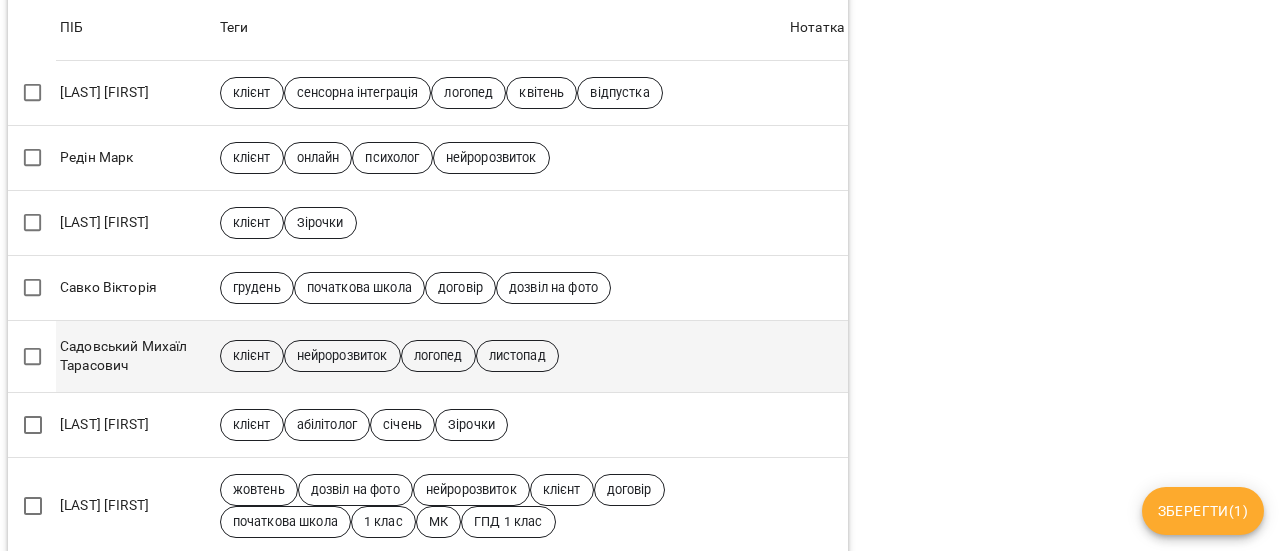 scroll, scrollTop: 651, scrollLeft: 0, axis: vertical 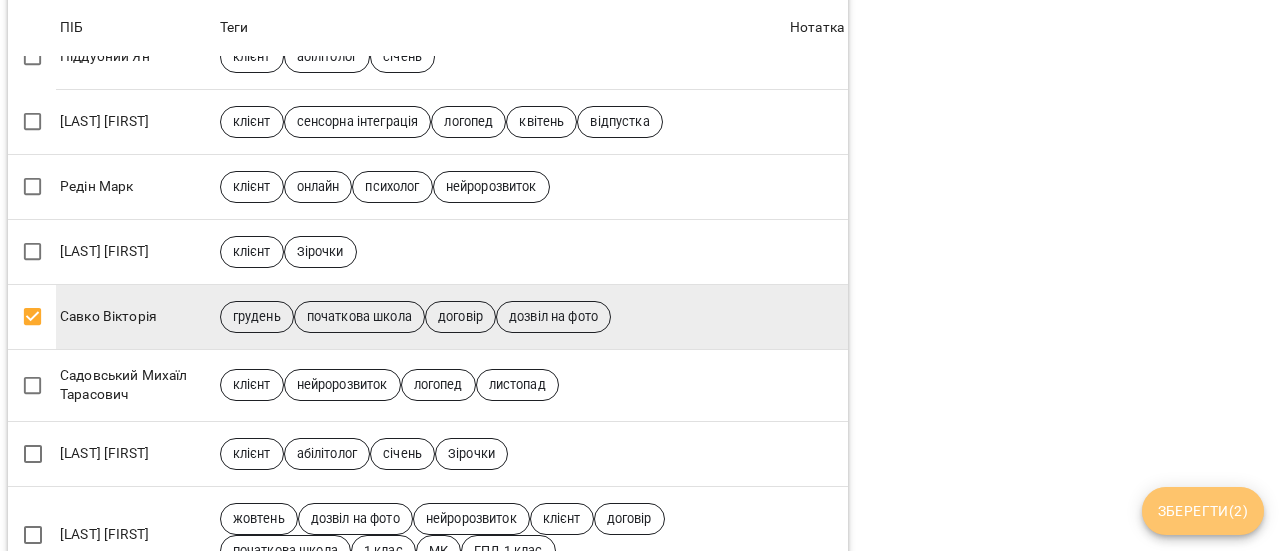click on "Зберегти ( 2 )" at bounding box center (1203, 511) 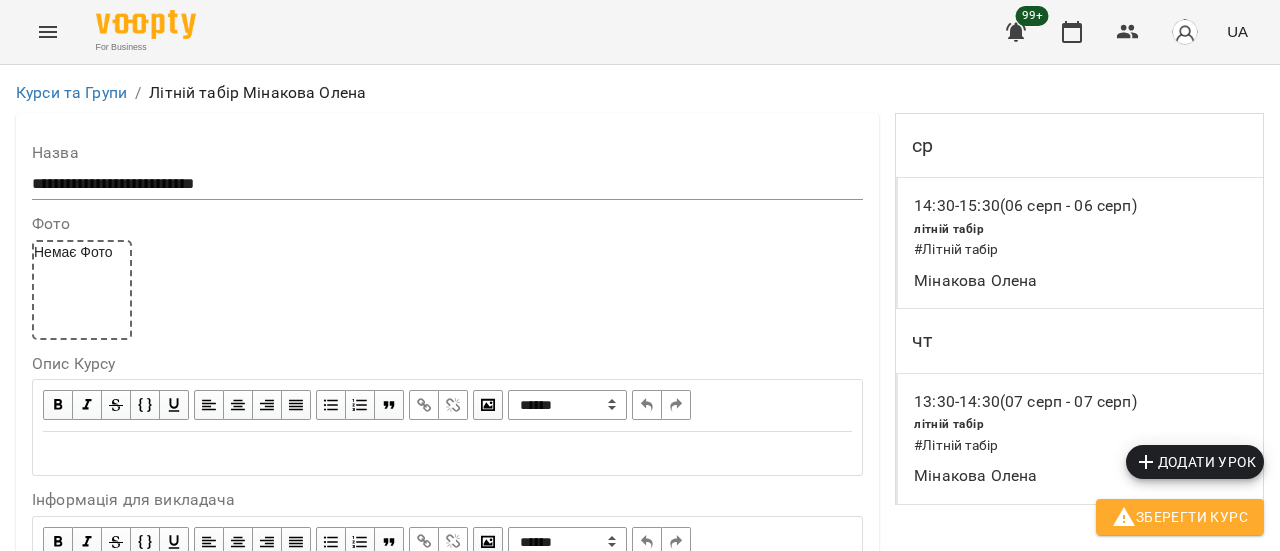 scroll, scrollTop: 1800, scrollLeft: 0, axis: vertical 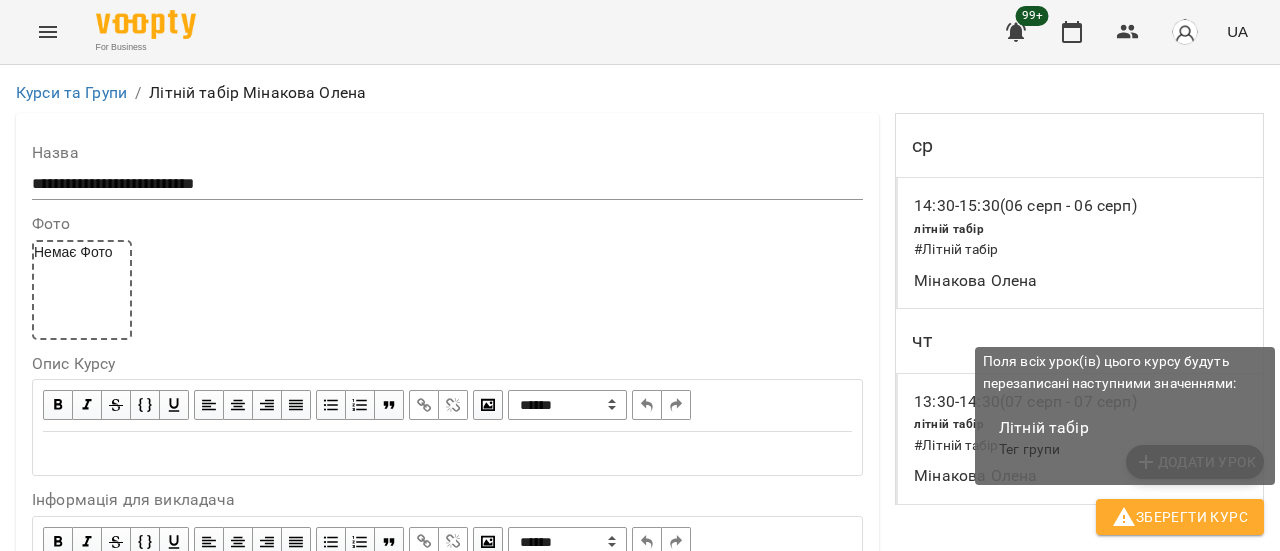 click on "Зберегти Курс" at bounding box center (1180, 517) 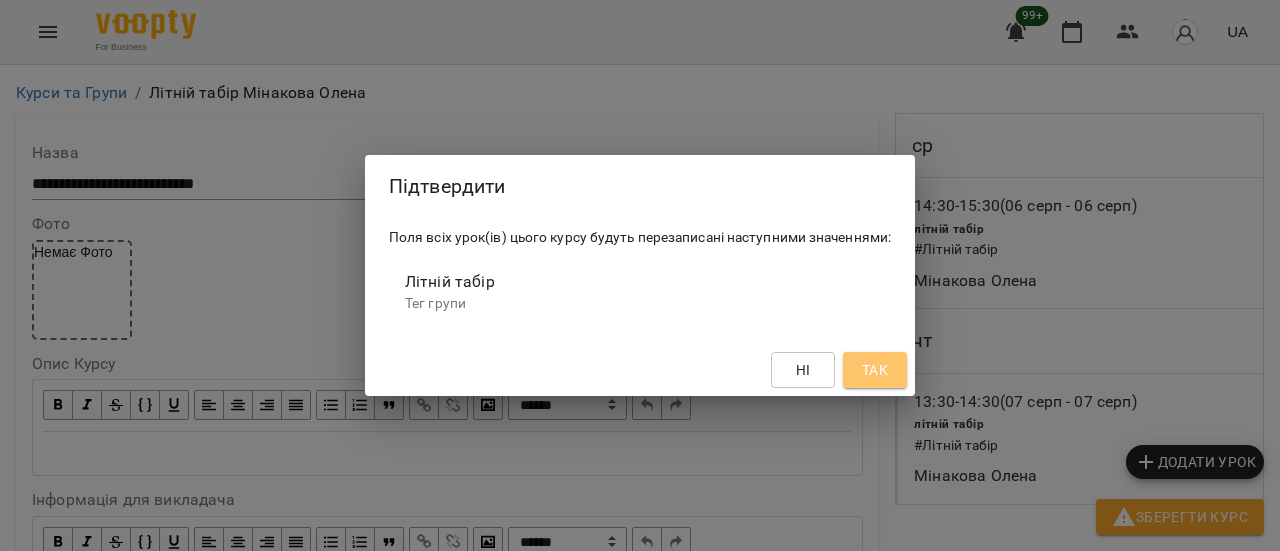 click on "Так" at bounding box center [875, 370] 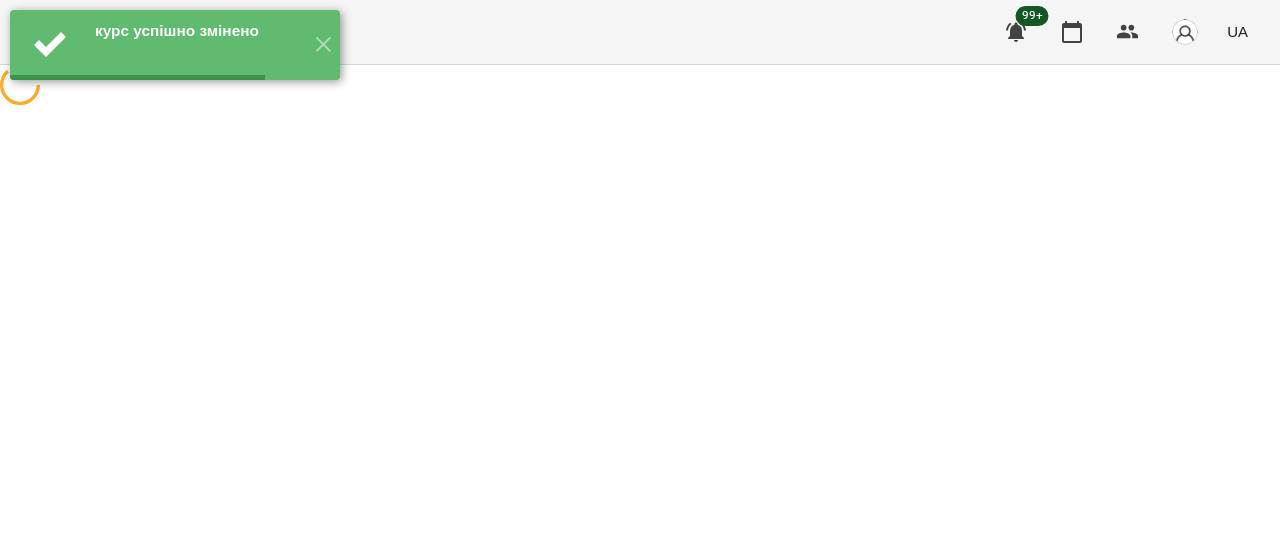 scroll, scrollTop: 0, scrollLeft: 0, axis: both 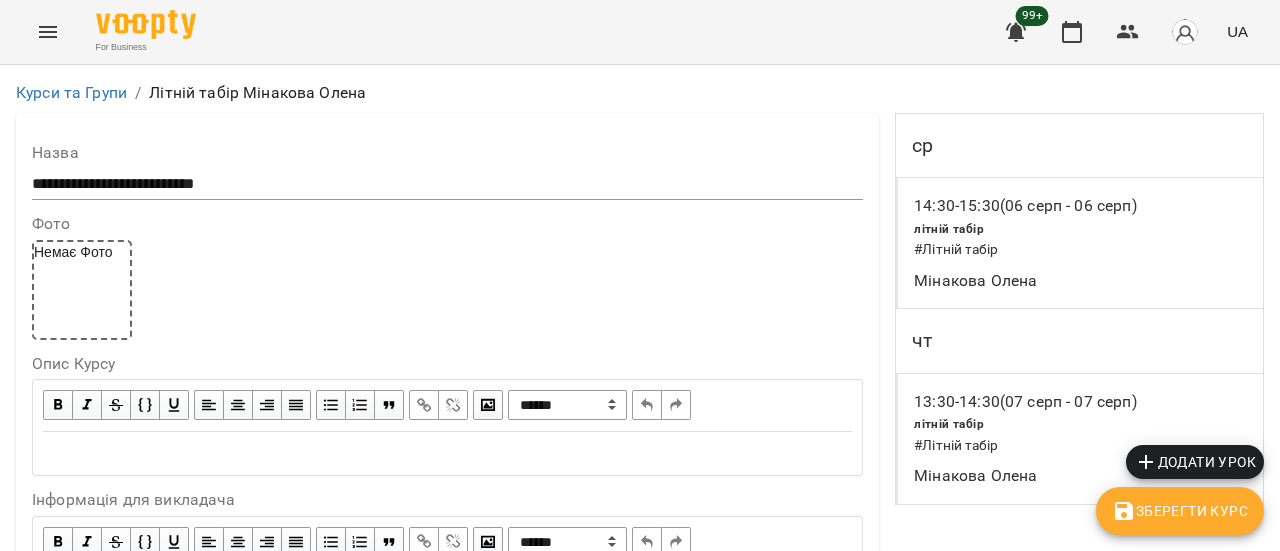 click on "Зберегти Курс" at bounding box center (1180, 511) 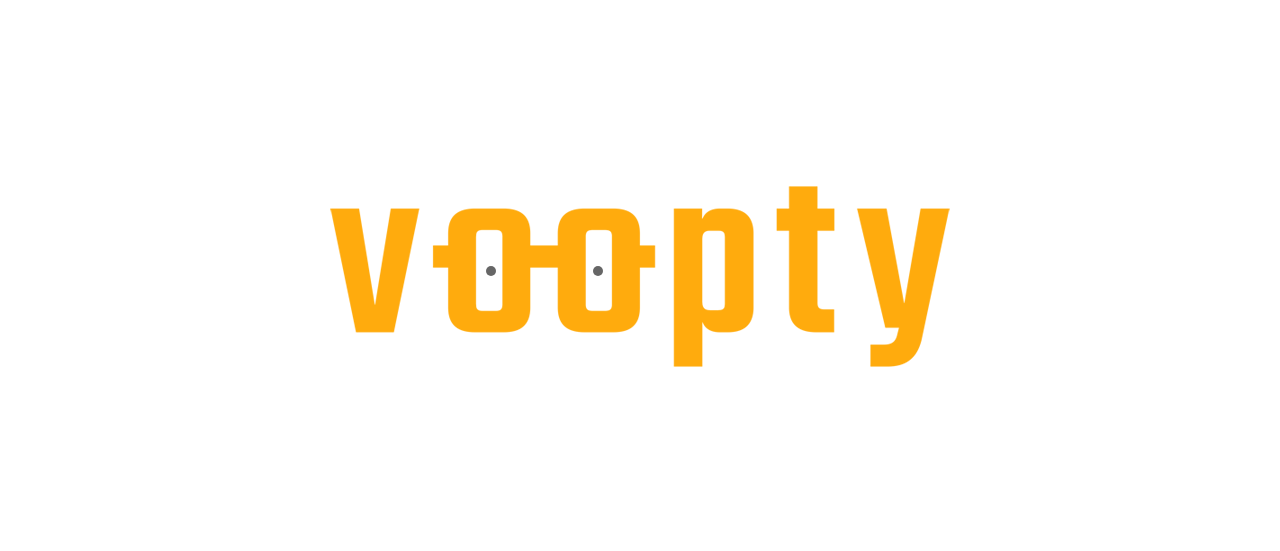 scroll, scrollTop: 0, scrollLeft: 0, axis: both 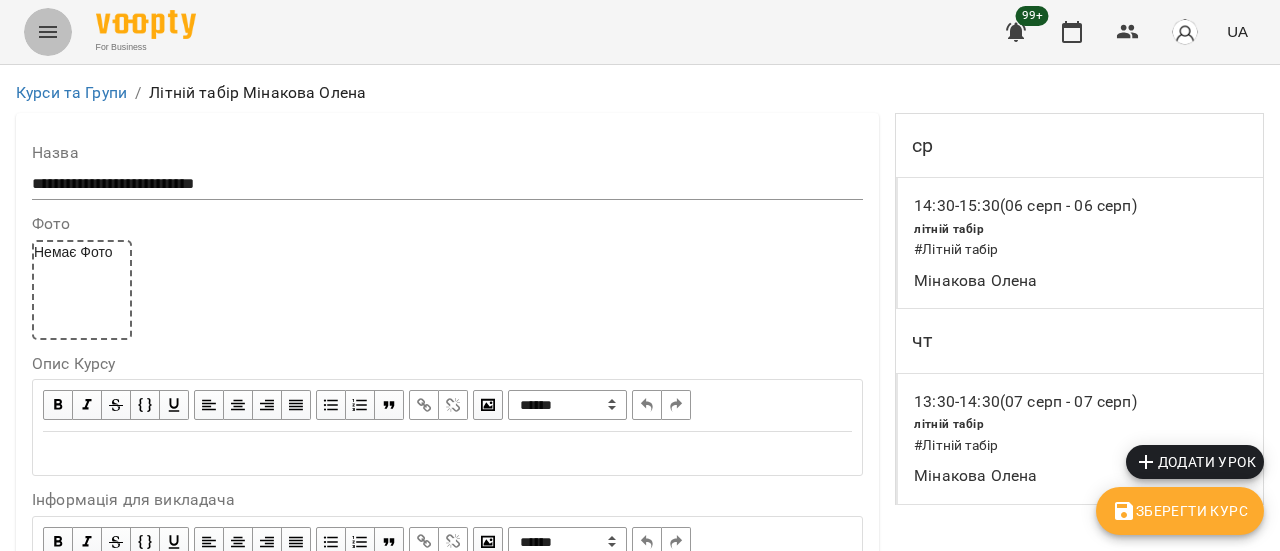 click 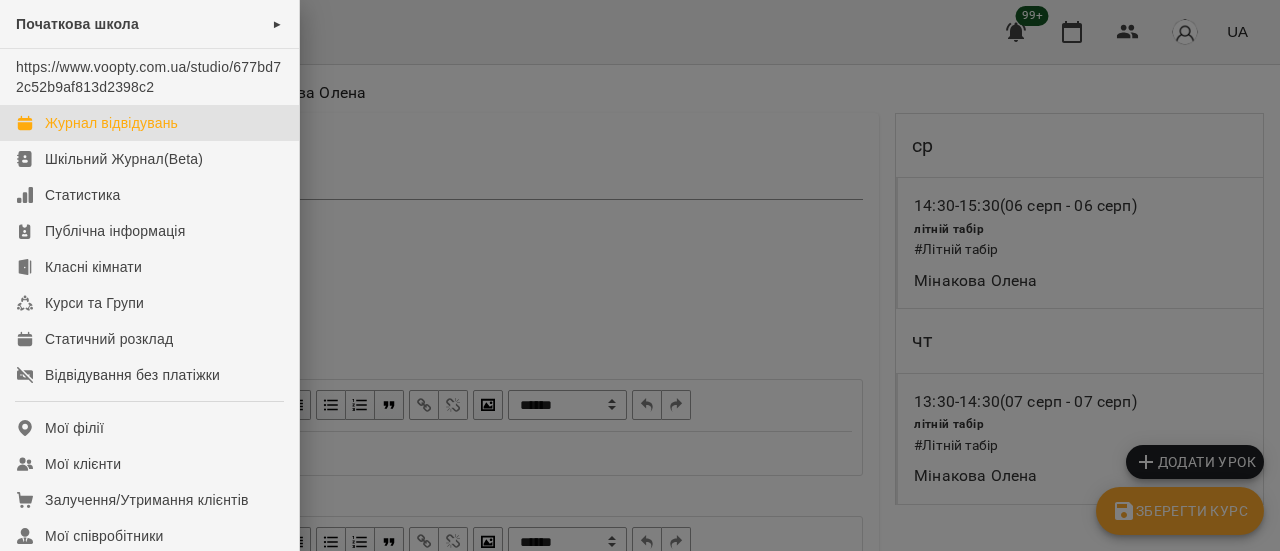 click on "Журнал відвідувань" at bounding box center (111, 123) 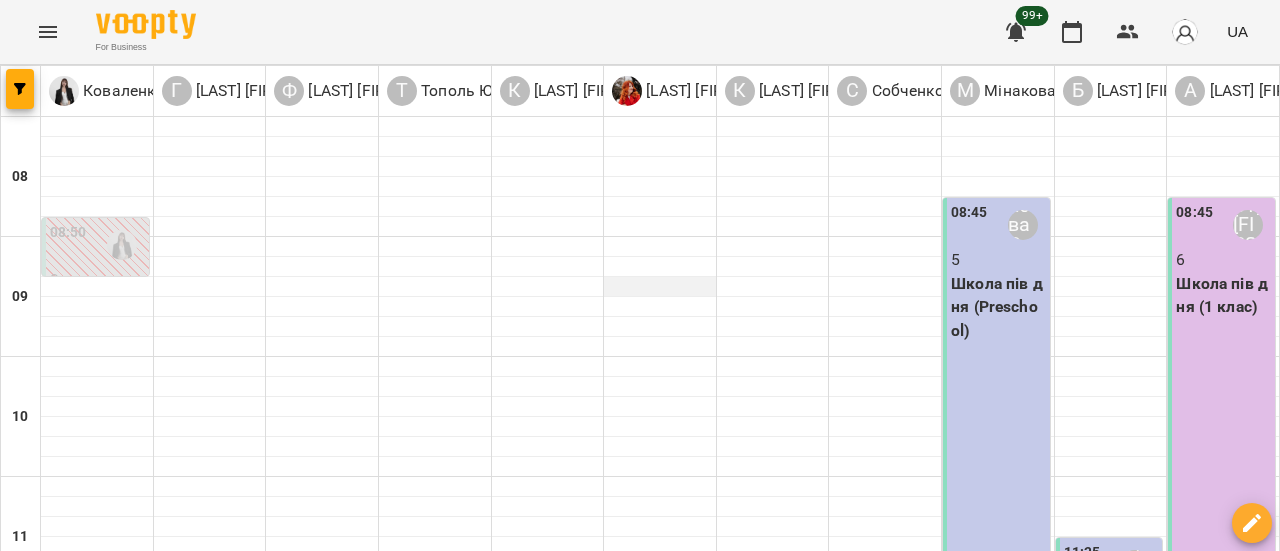 scroll, scrollTop: 500, scrollLeft: 0, axis: vertical 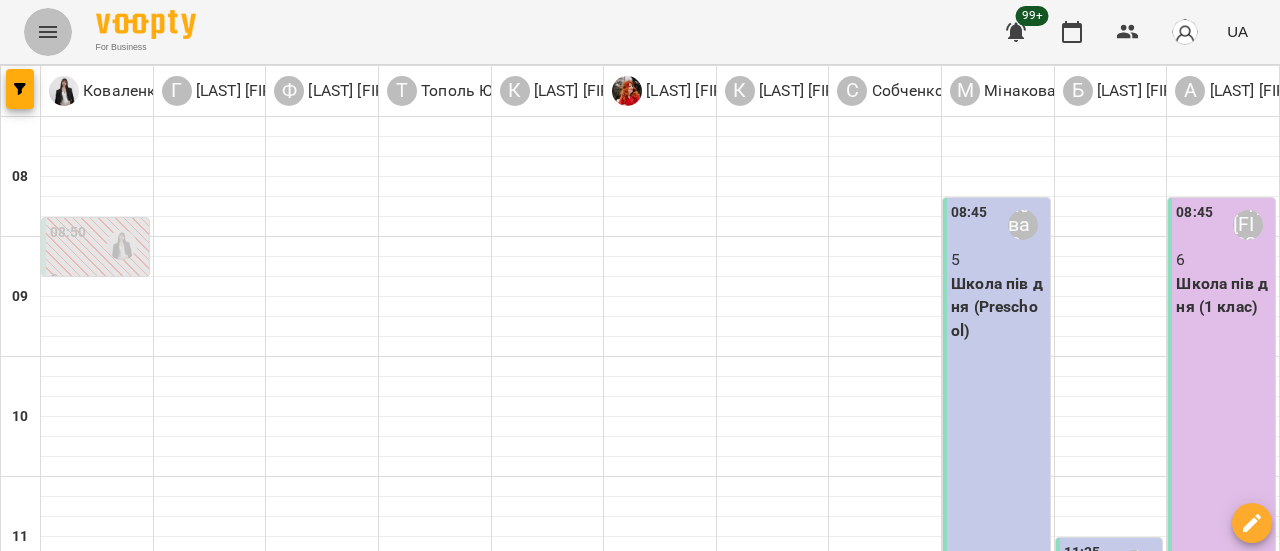 click 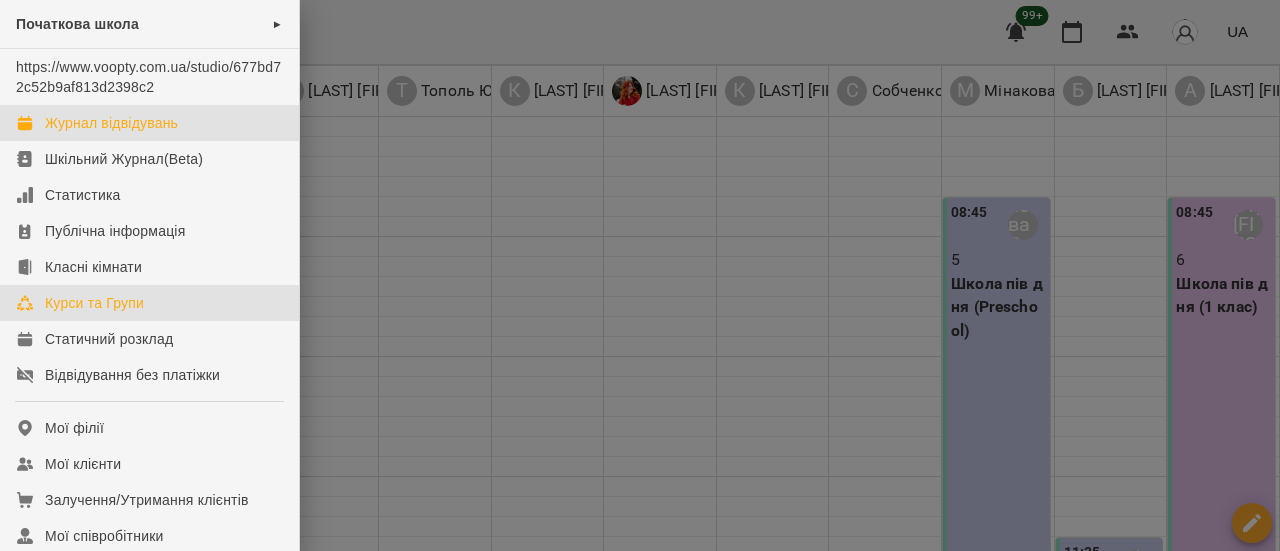 click on "Курси та Групи" at bounding box center (149, 303) 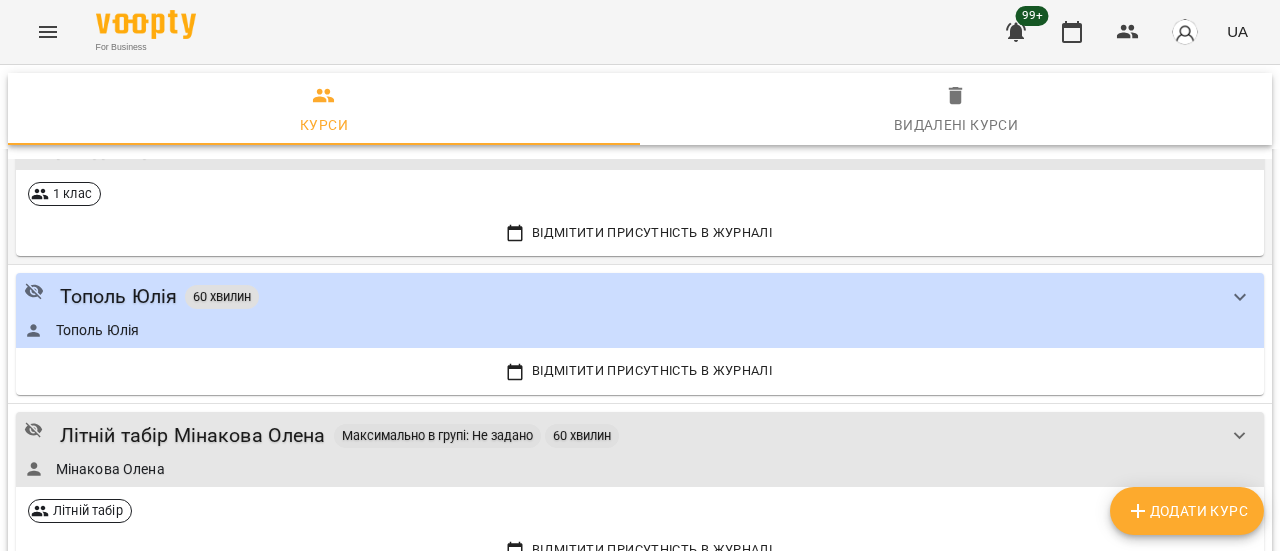 scroll, scrollTop: 3600, scrollLeft: 0, axis: vertical 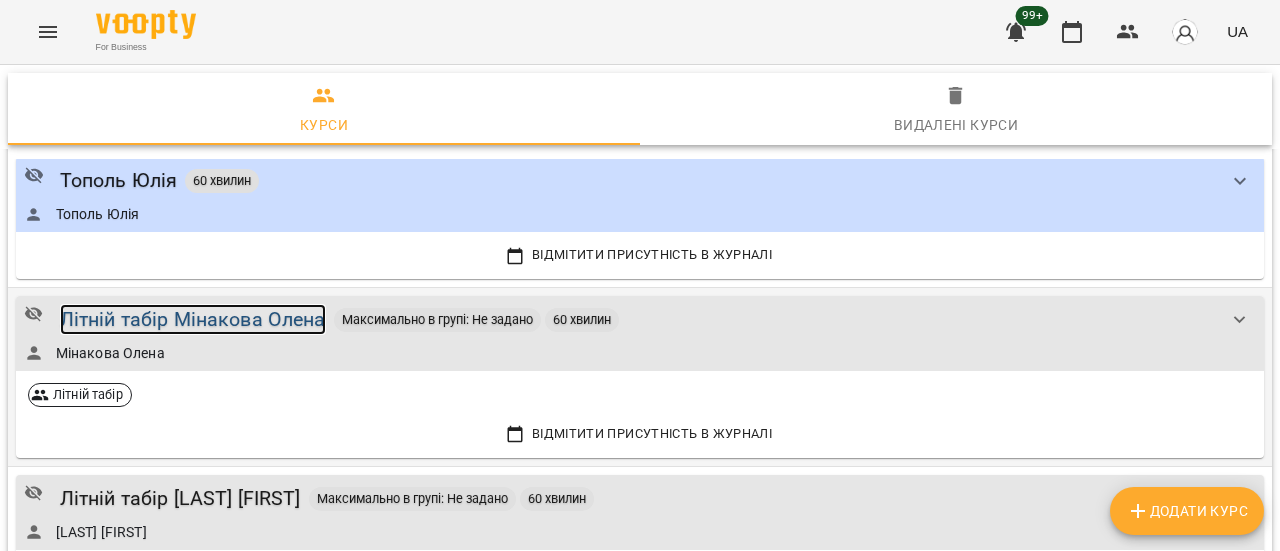 click on "Літній табір Мінакова Олена" at bounding box center (193, 319) 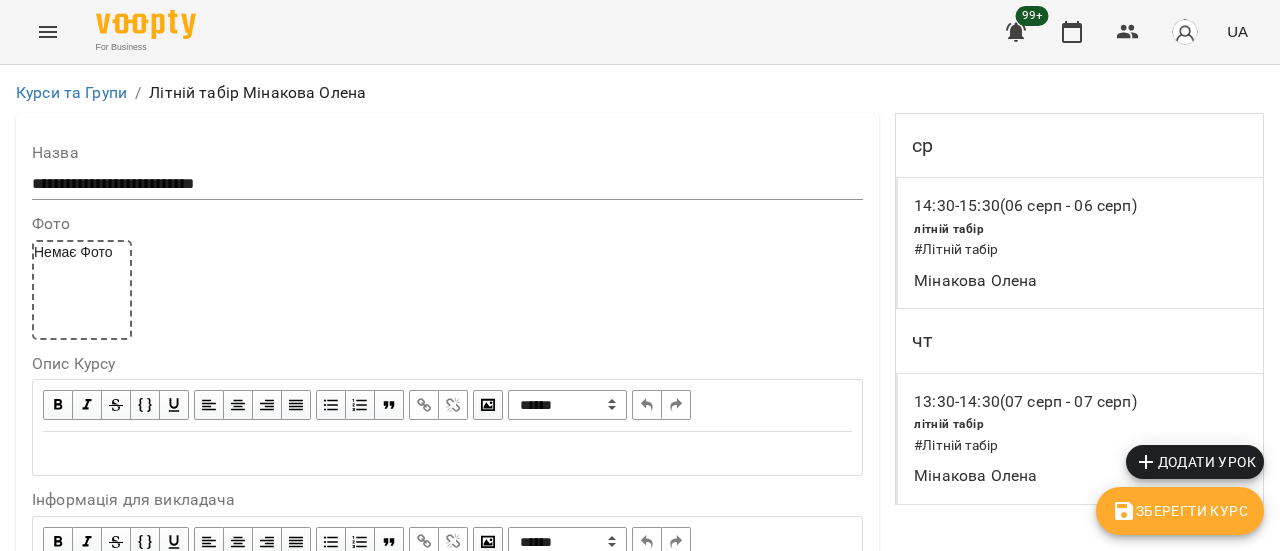 scroll, scrollTop: 1465, scrollLeft: 0, axis: vertical 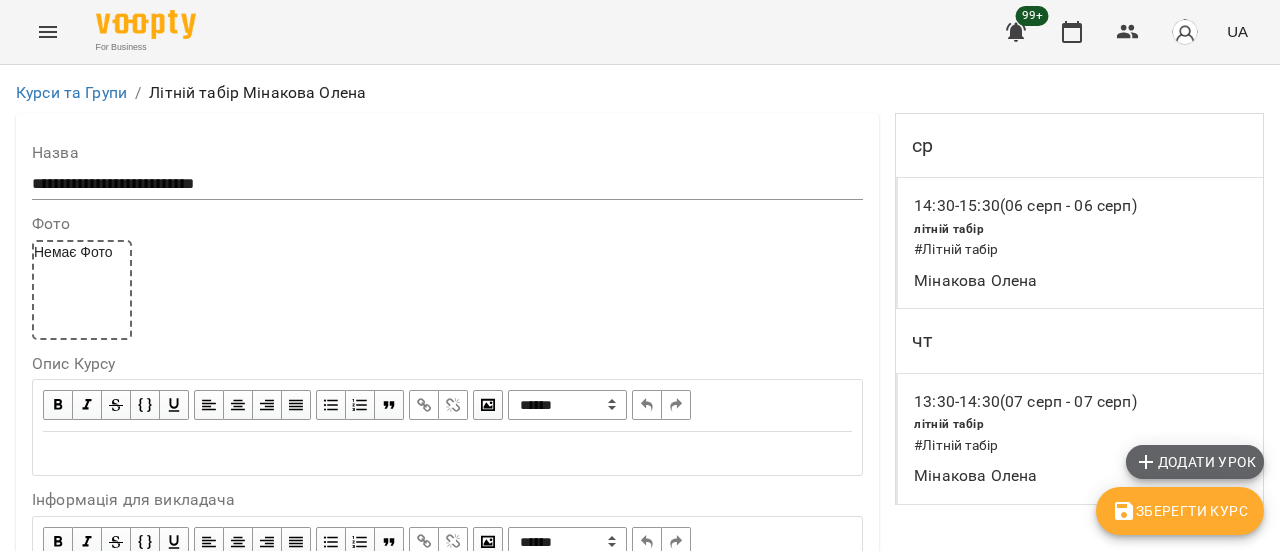 click on "Додати урок" at bounding box center [1195, 462] 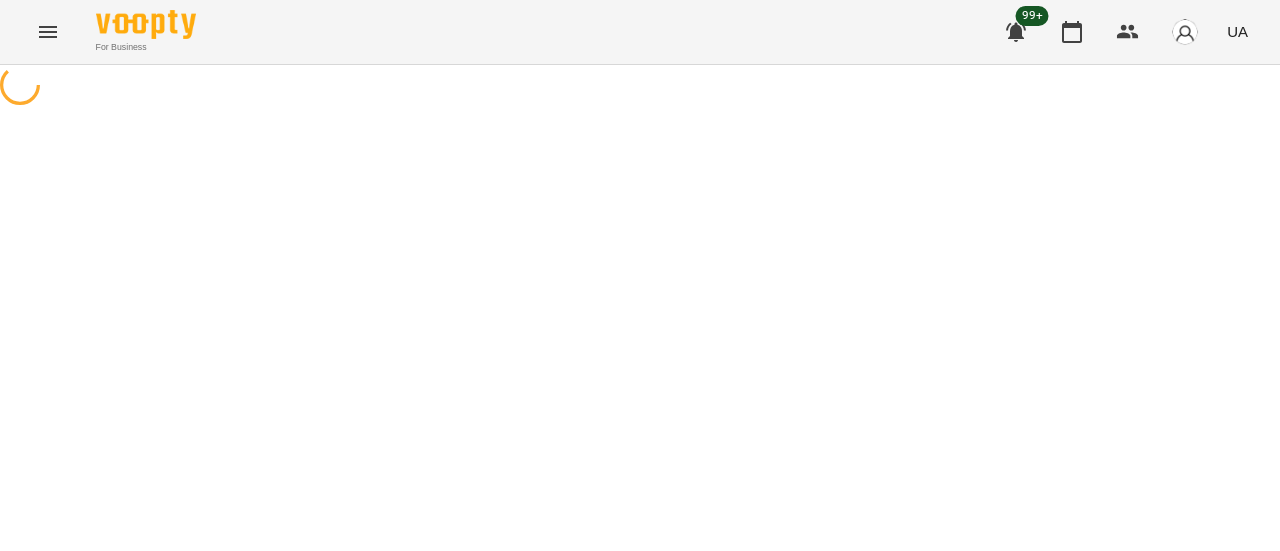 scroll, scrollTop: 0, scrollLeft: 0, axis: both 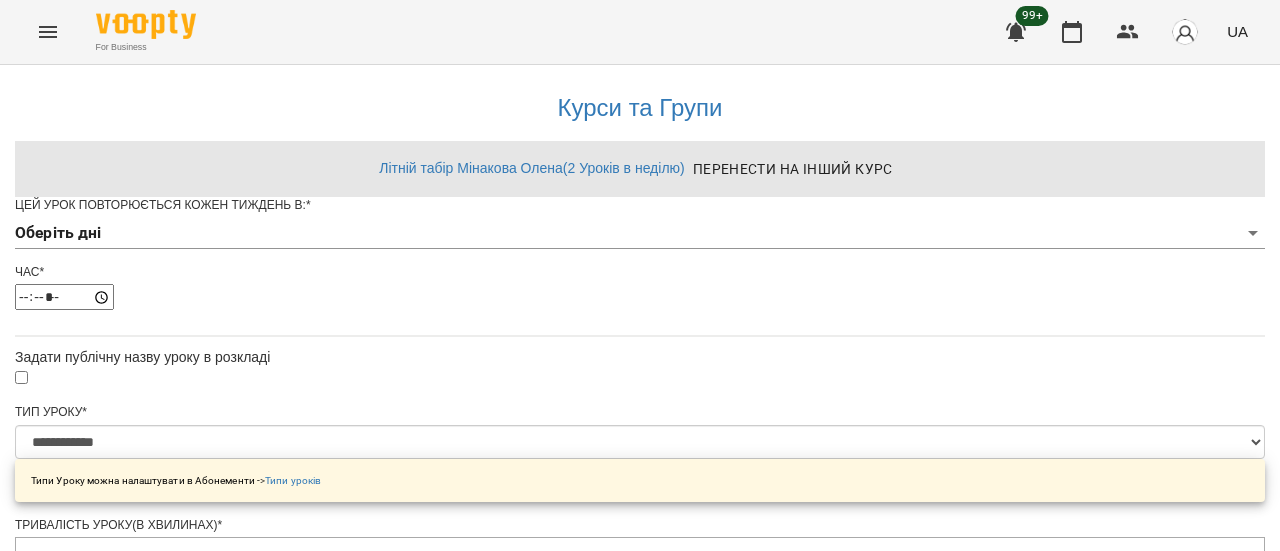 click on "**********" at bounding box center [640, 661] 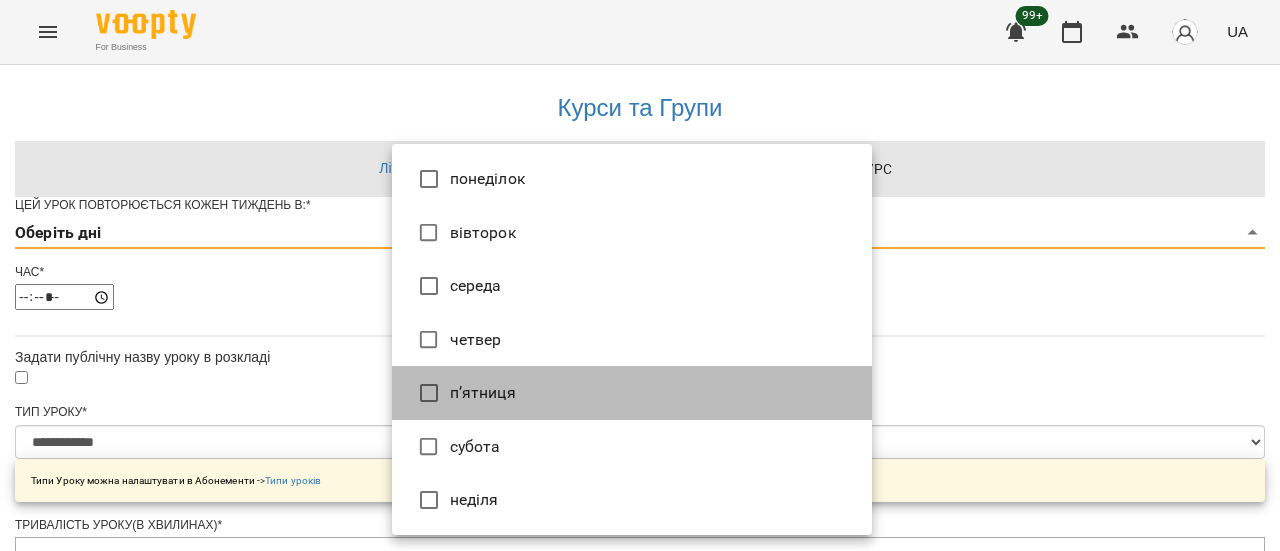 click on "п’ятниця" at bounding box center (632, 393) 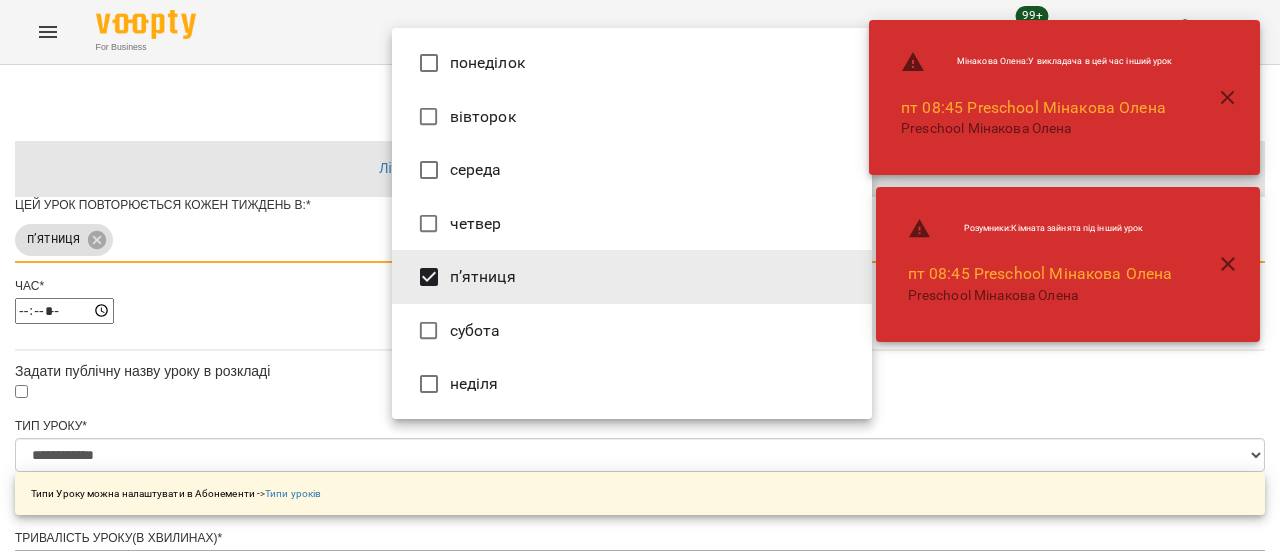 click at bounding box center (640, 275) 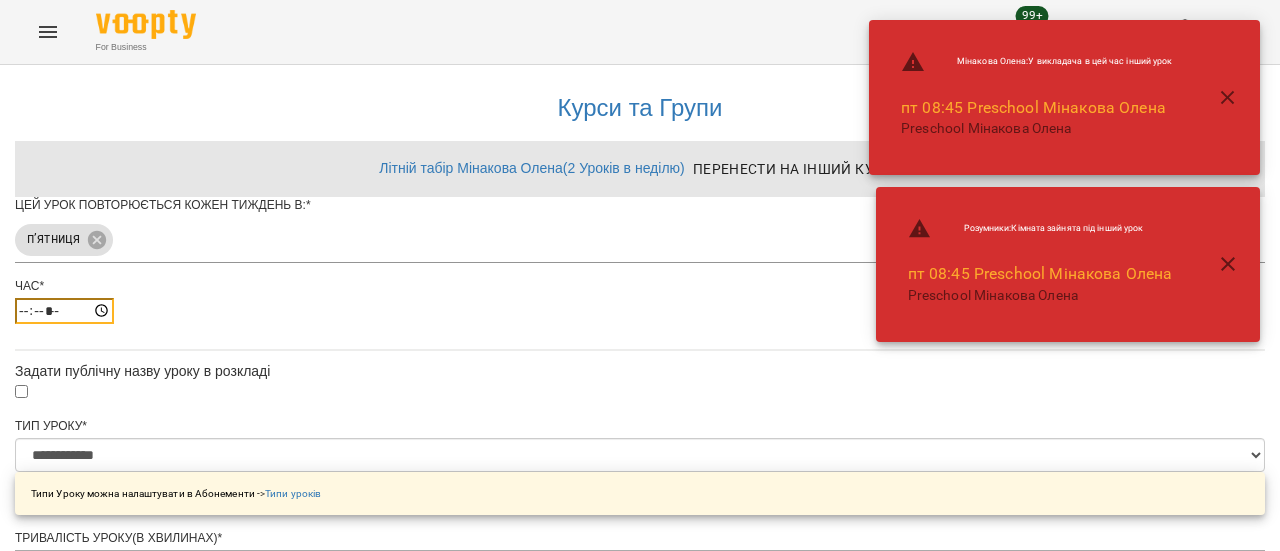 click on "*****" at bounding box center (64, 311) 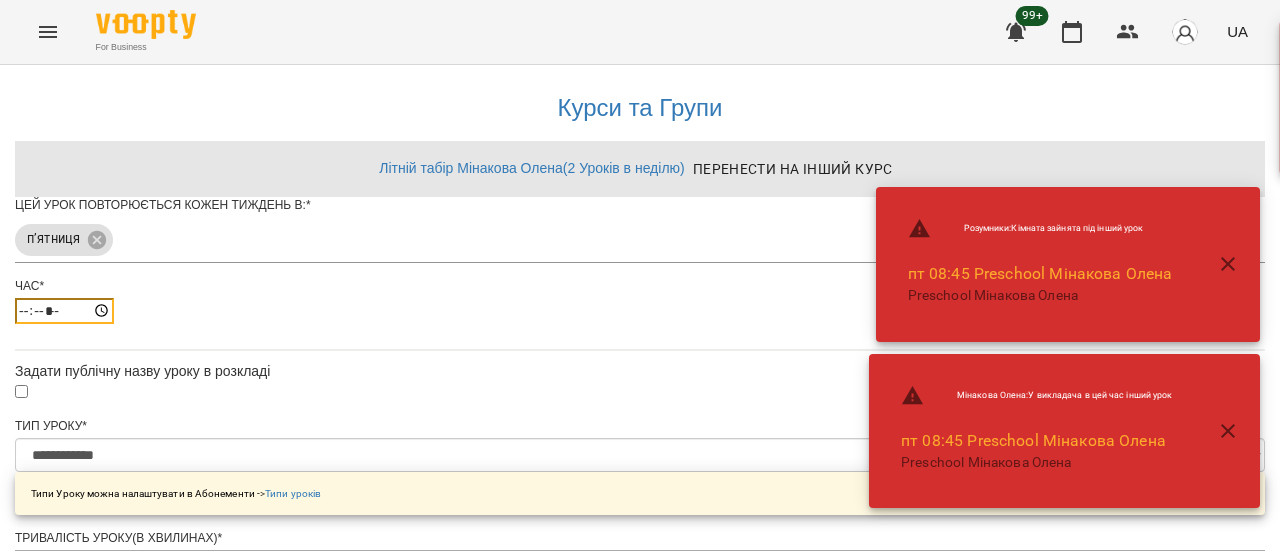 type on "*****" 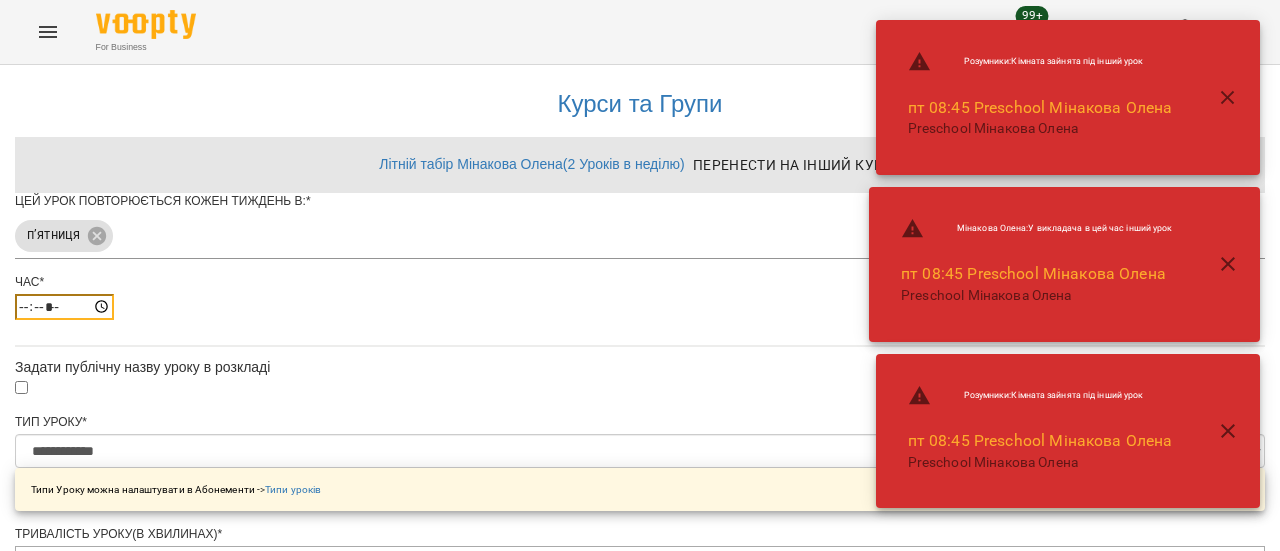 scroll, scrollTop: 884, scrollLeft: 0, axis: vertical 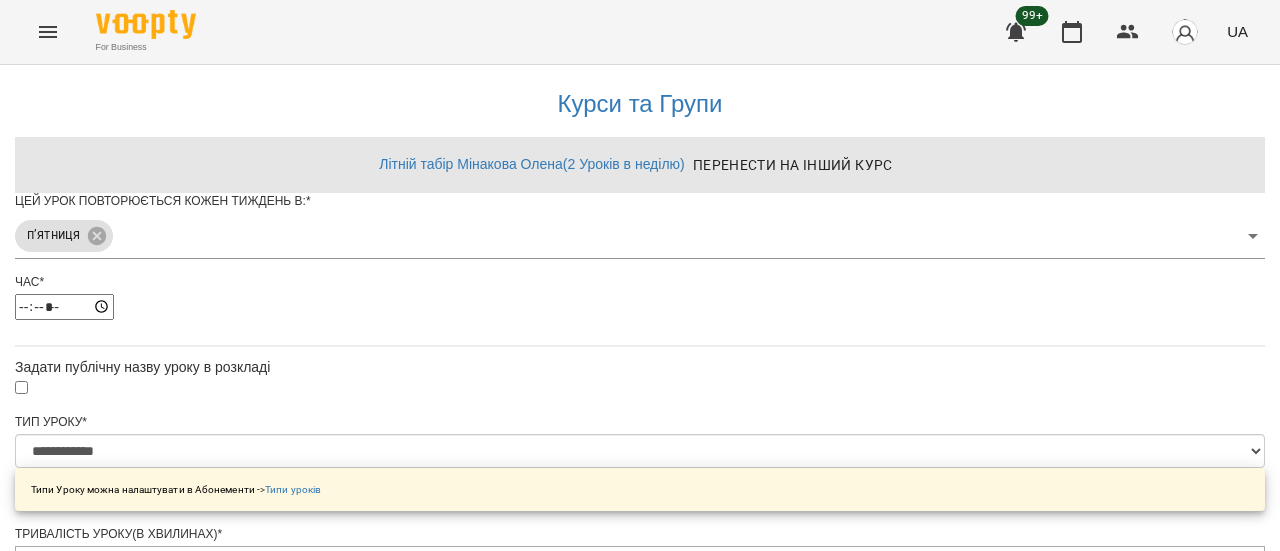 click on "**********" at bounding box center [108, 1257] 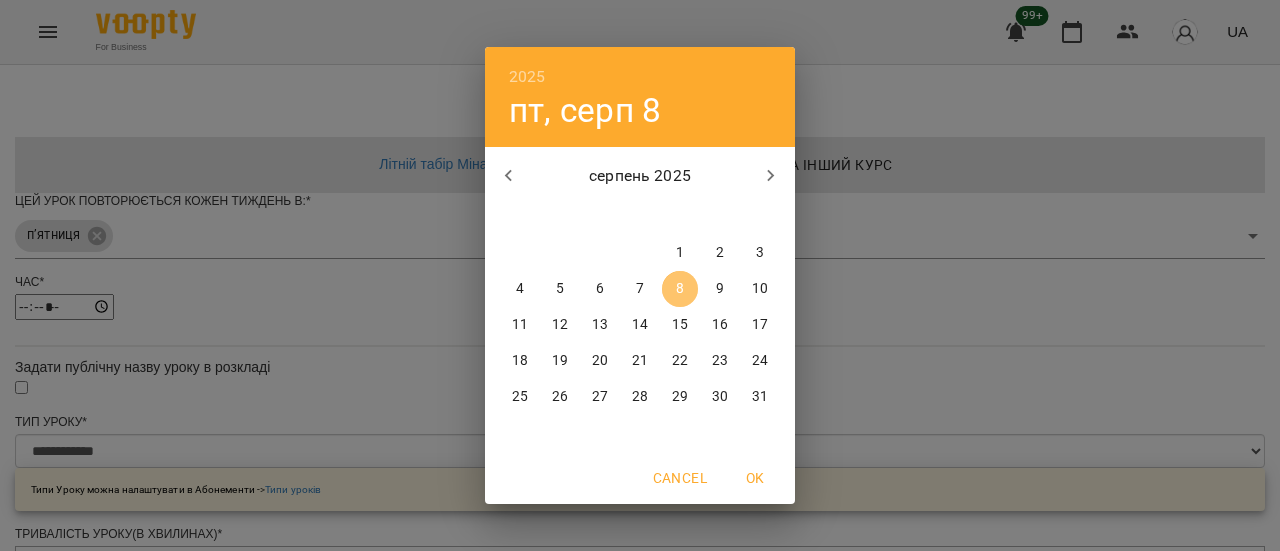 click on "8" at bounding box center [680, 289] 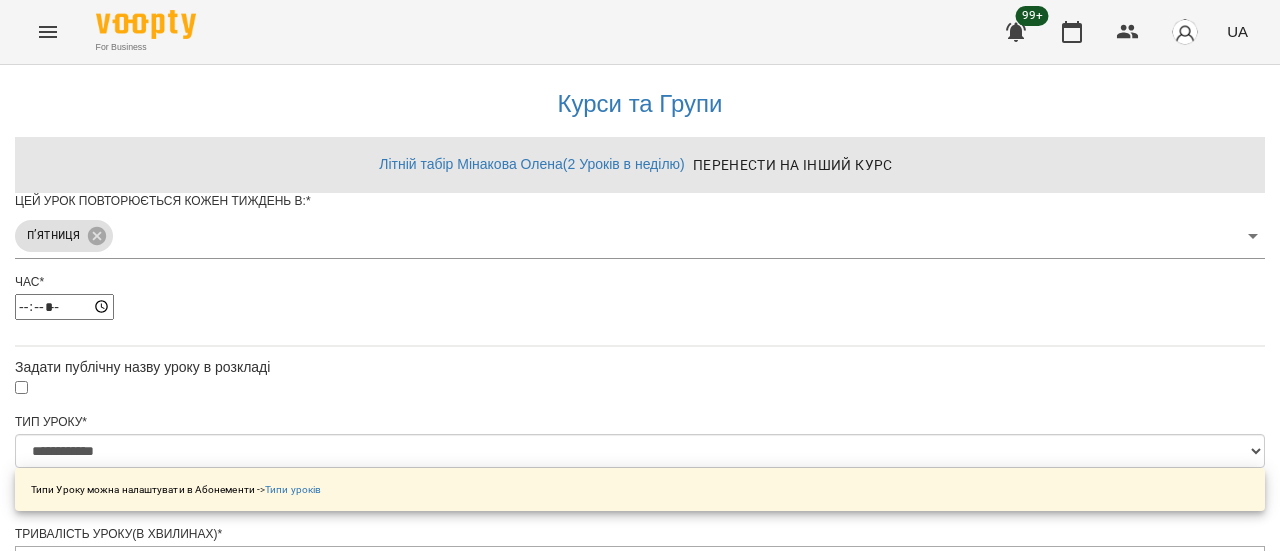 scroll, scrollTop: 940, scrollLeft: 0, axis: vertical 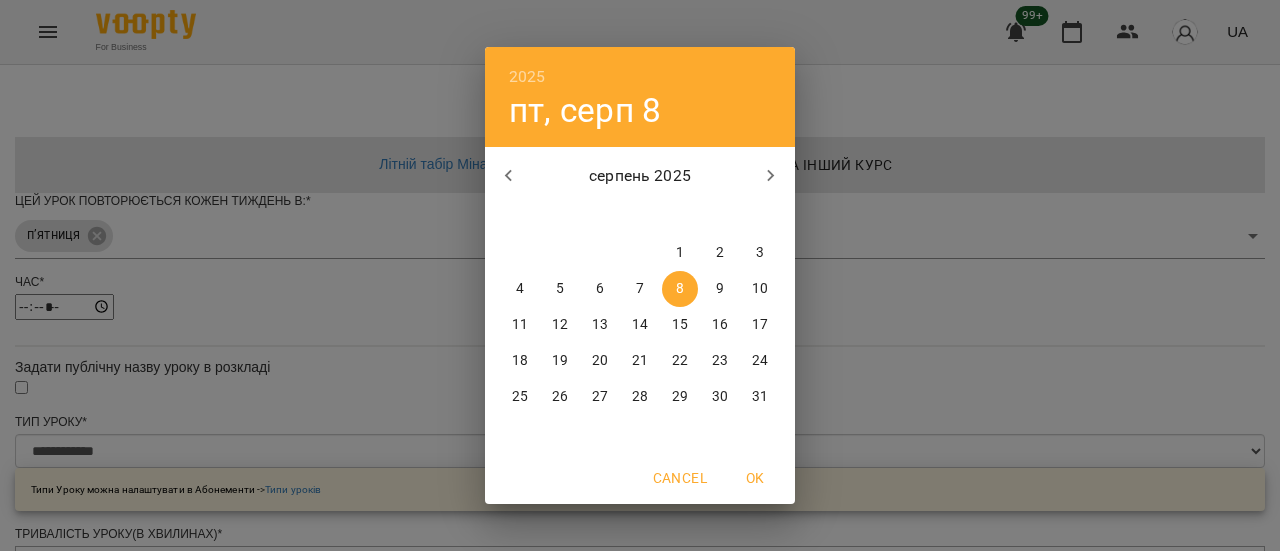 click on "8" at bounding box center (680, 289) 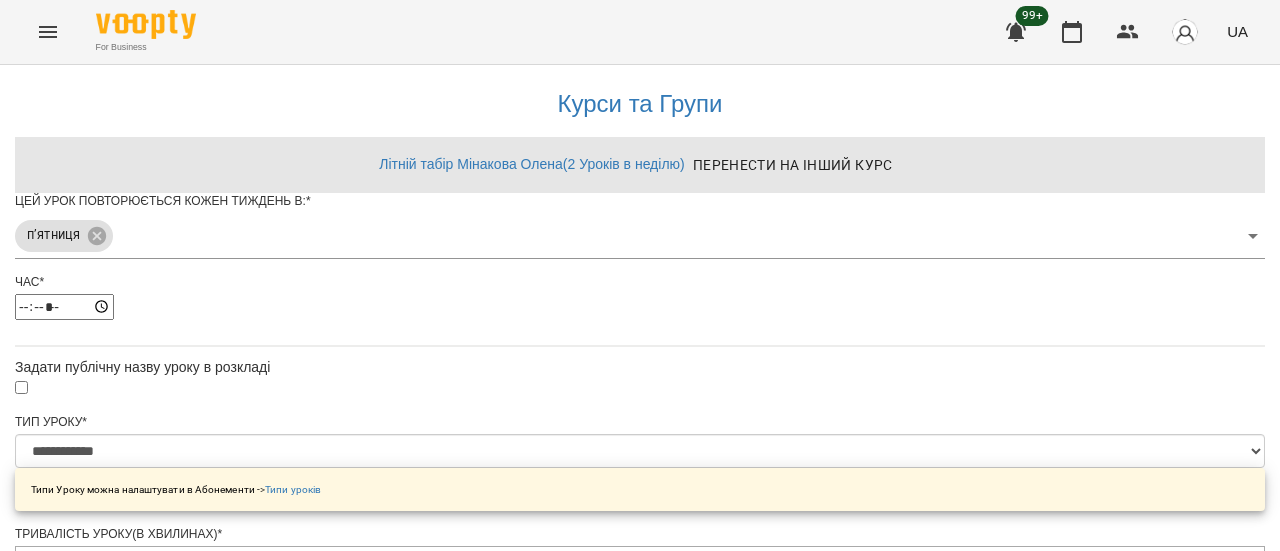 scroll, scrollTop: 1010, scrollLeft: 0, axis: vertical 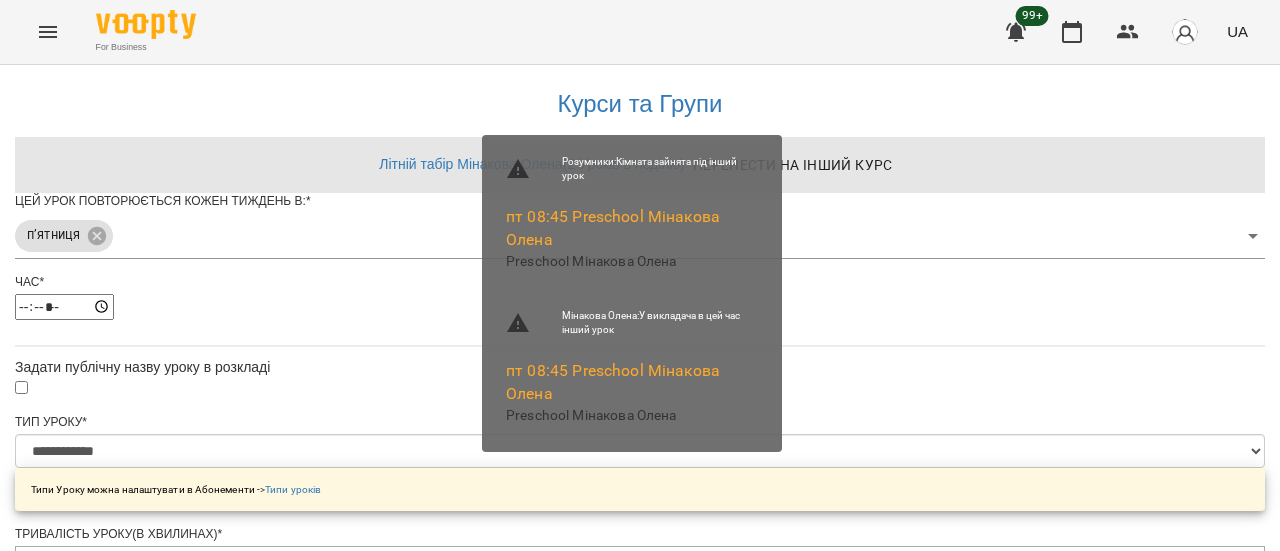 click on "Зберегти" at bounding box center [640, 1431] 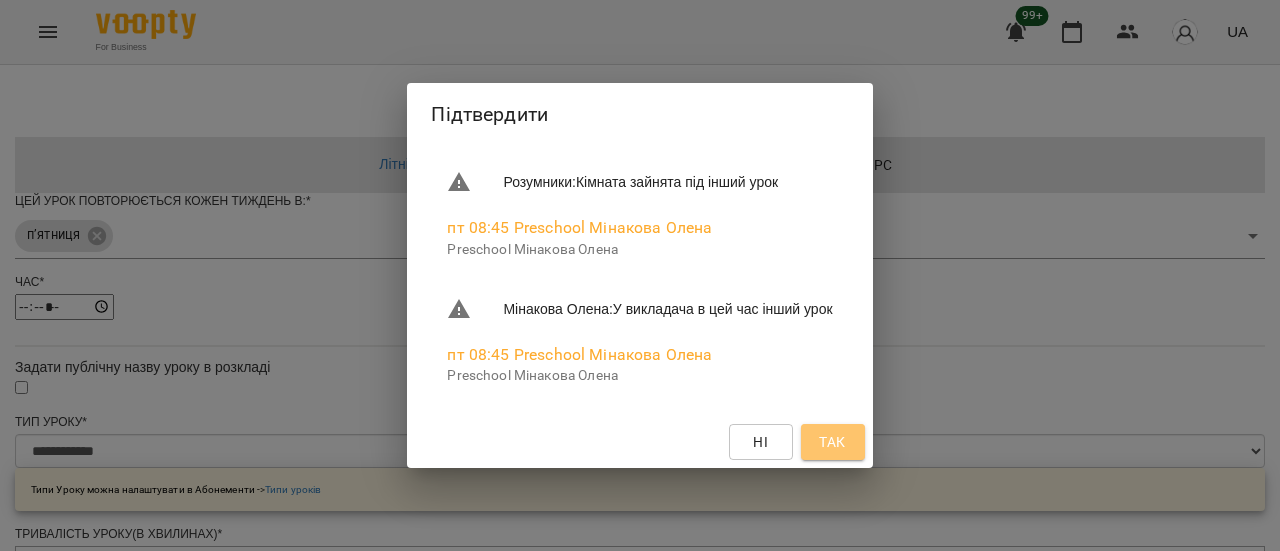 click on "Так" at bounding box center [833, 442] 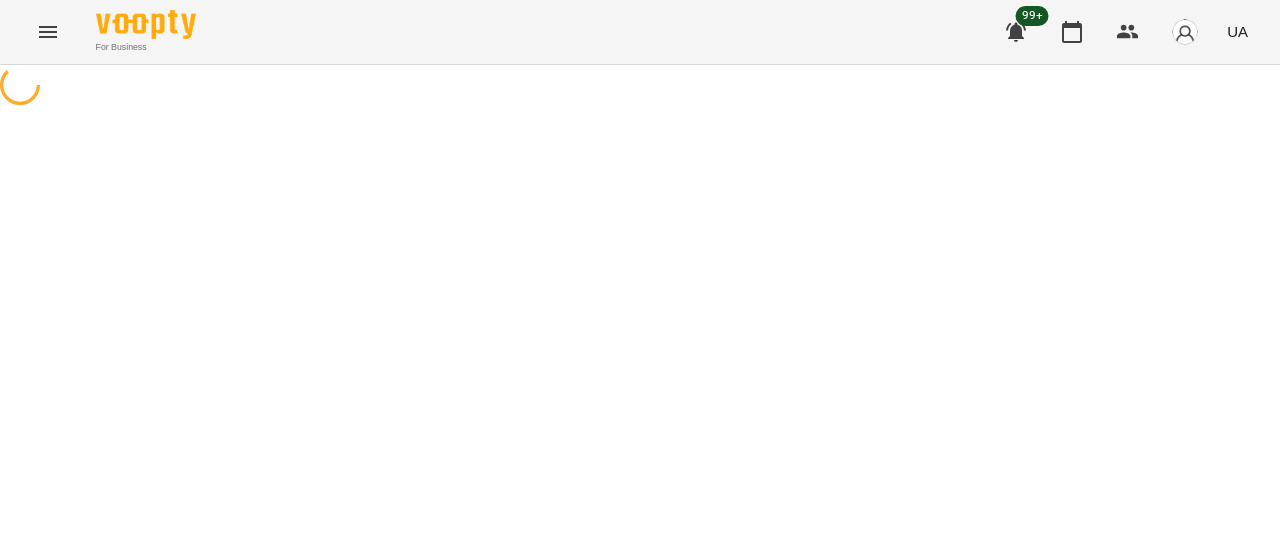 scroll, scrollTop: 0, scrollLeft: 0, axis: both 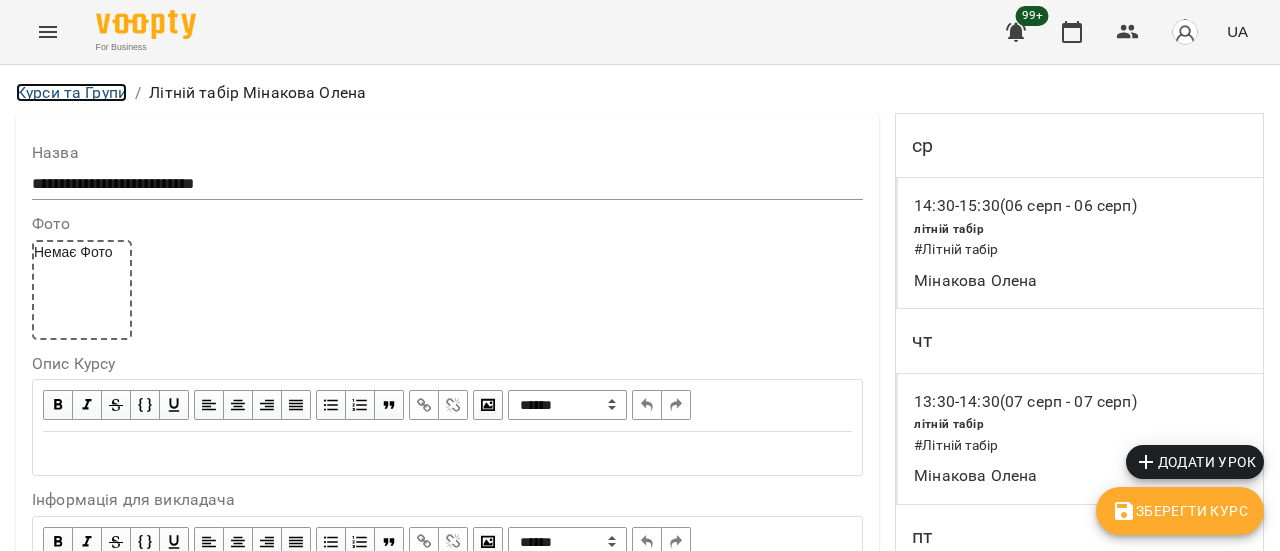 click on "Курси та Групи" at bounding box center [71, 92] 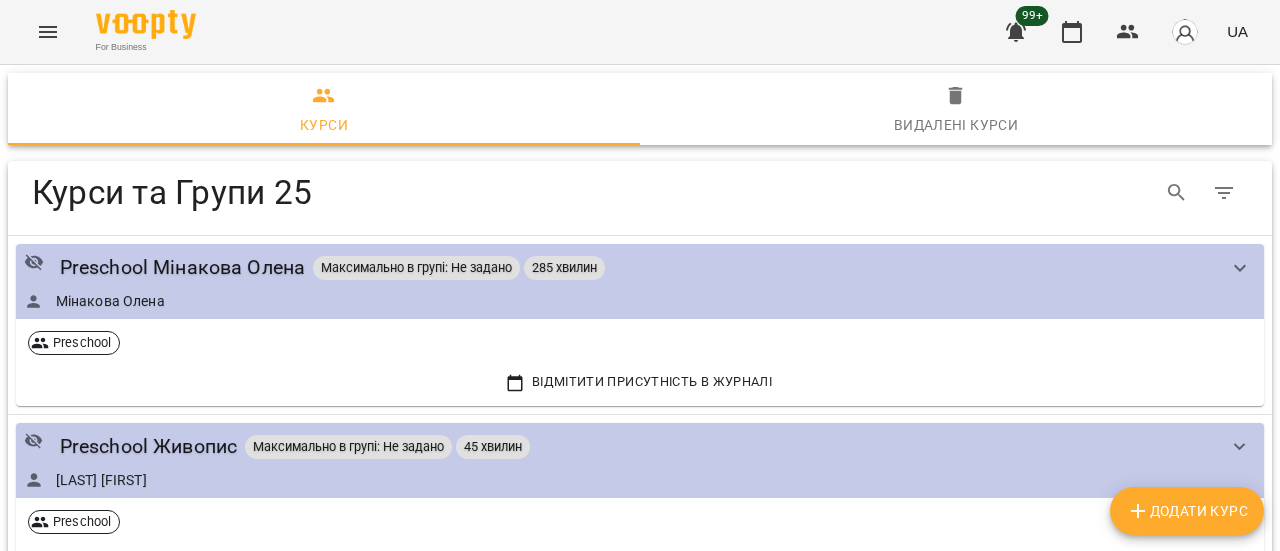 click 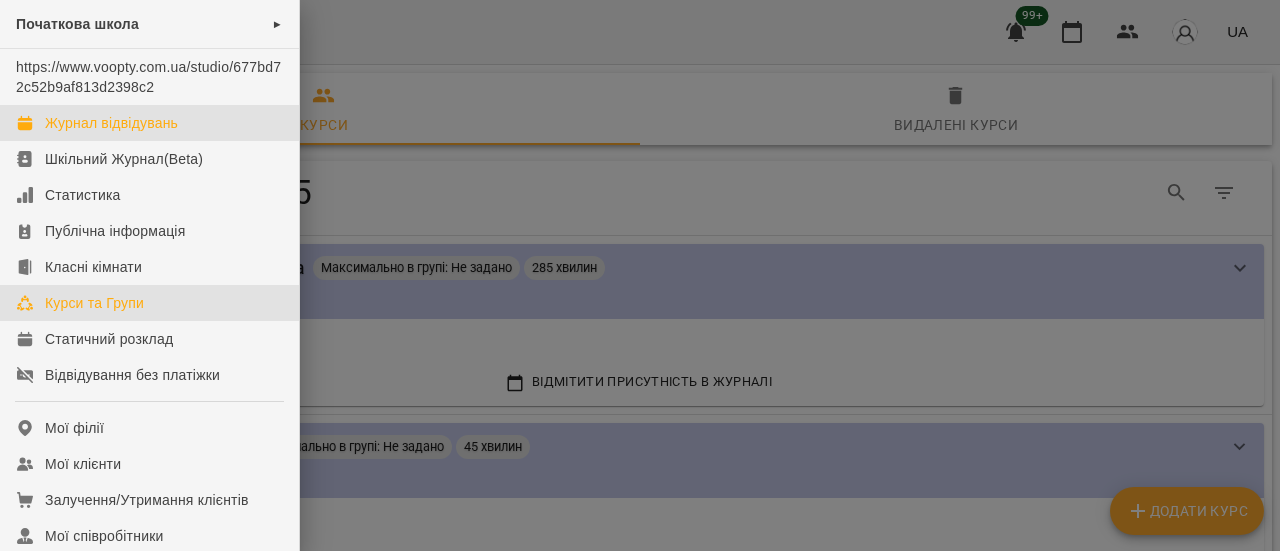 click on "Журнал відвідувань" at bounding box center [111, 123] 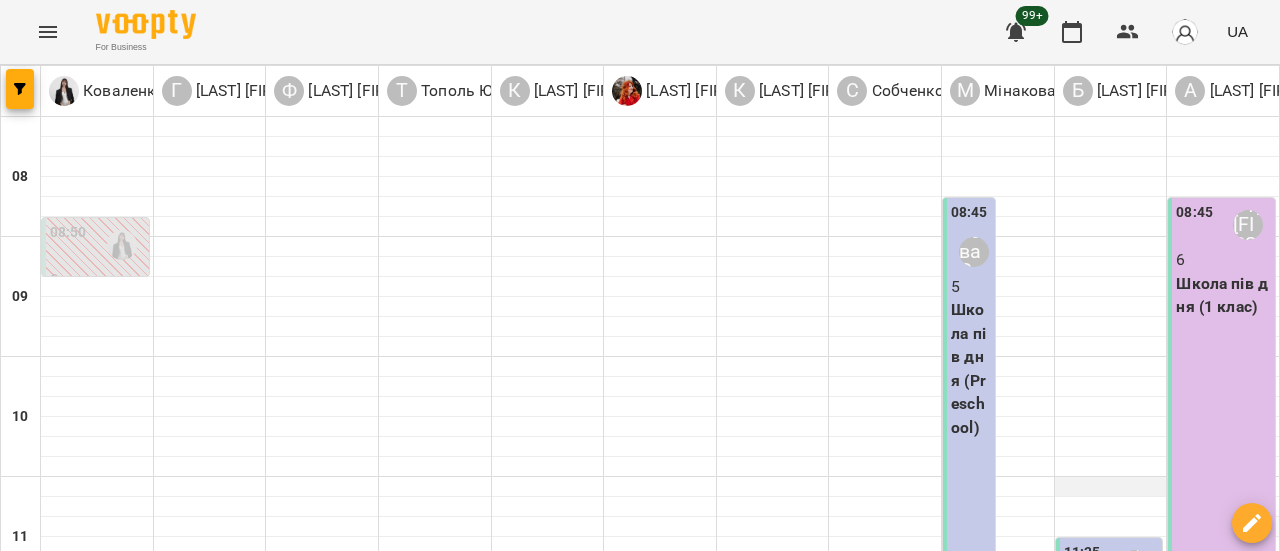 scroll, scrollTop: 600, scrollLeft: 0, axis: vertical 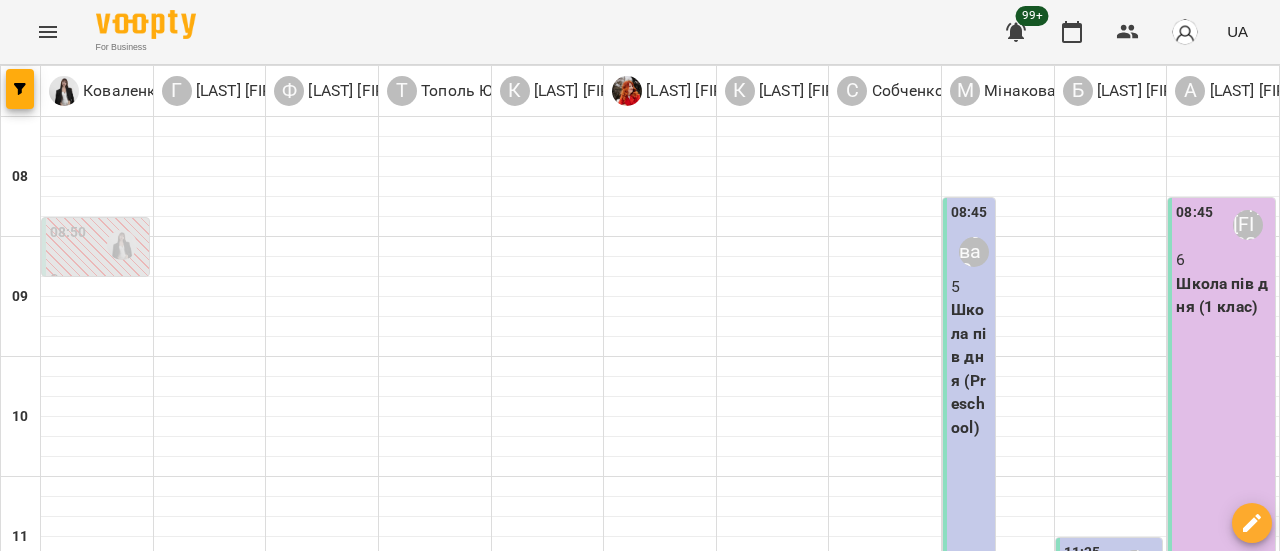 click on "літній табір - Літній табір" at bounding box center (1025, 814) 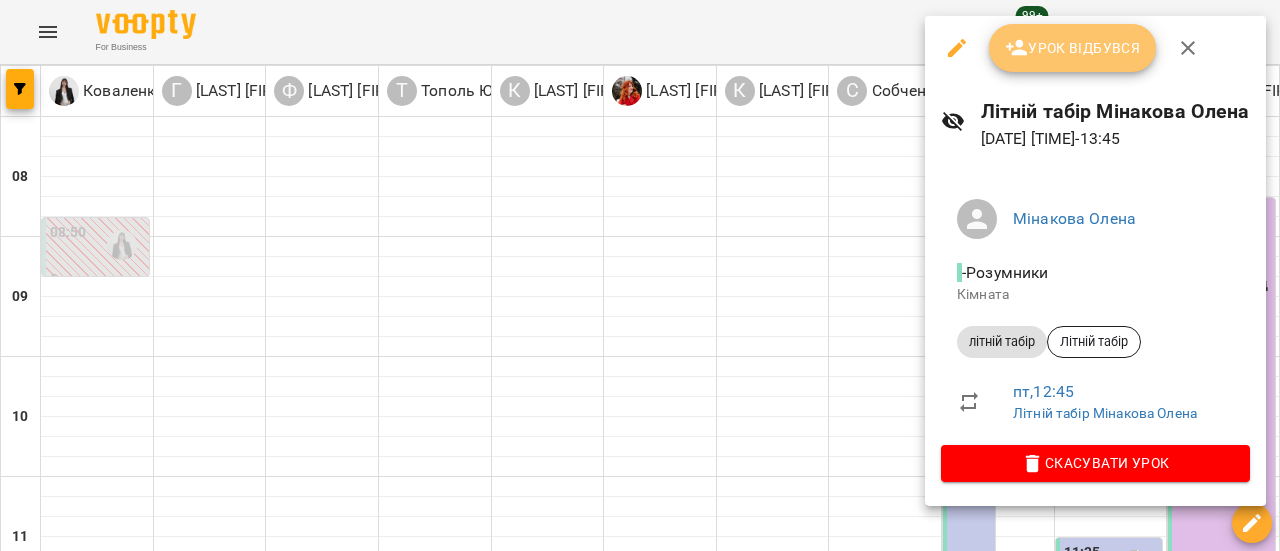 click on "Урок відбувся" at bounding box center (1073, 48) 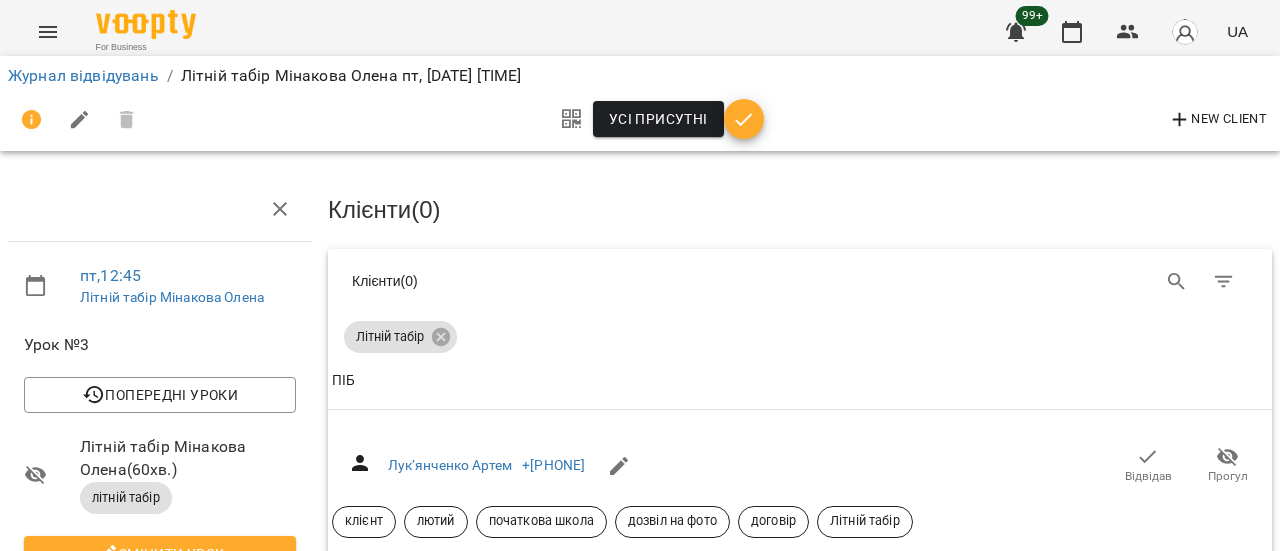 scroll, scrollTop: 200, scrollLeft: 0, axis: vertical 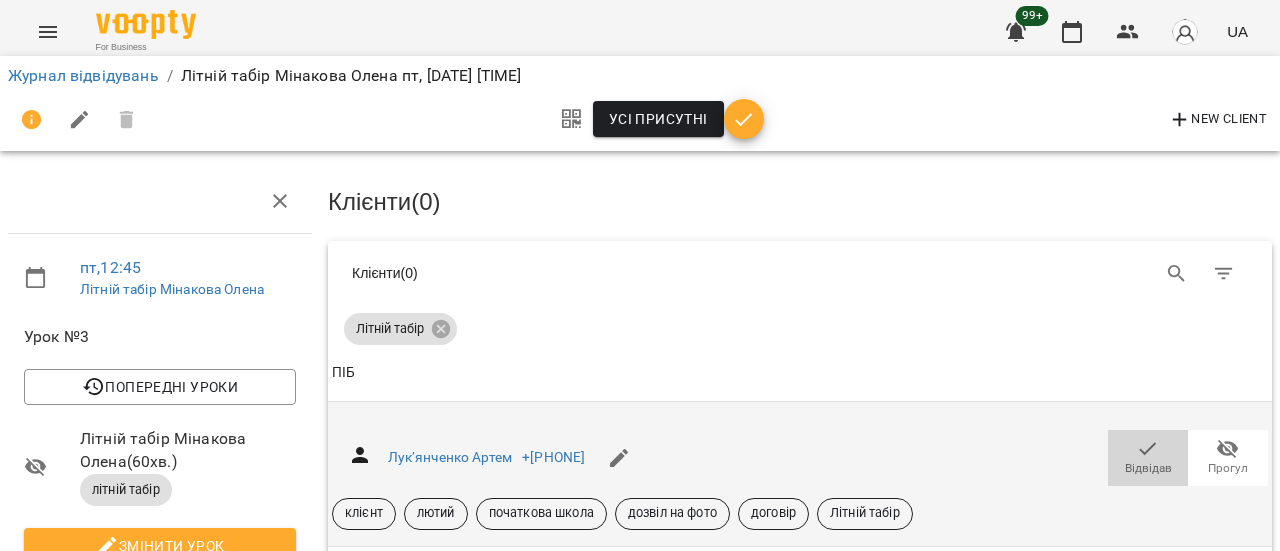 click 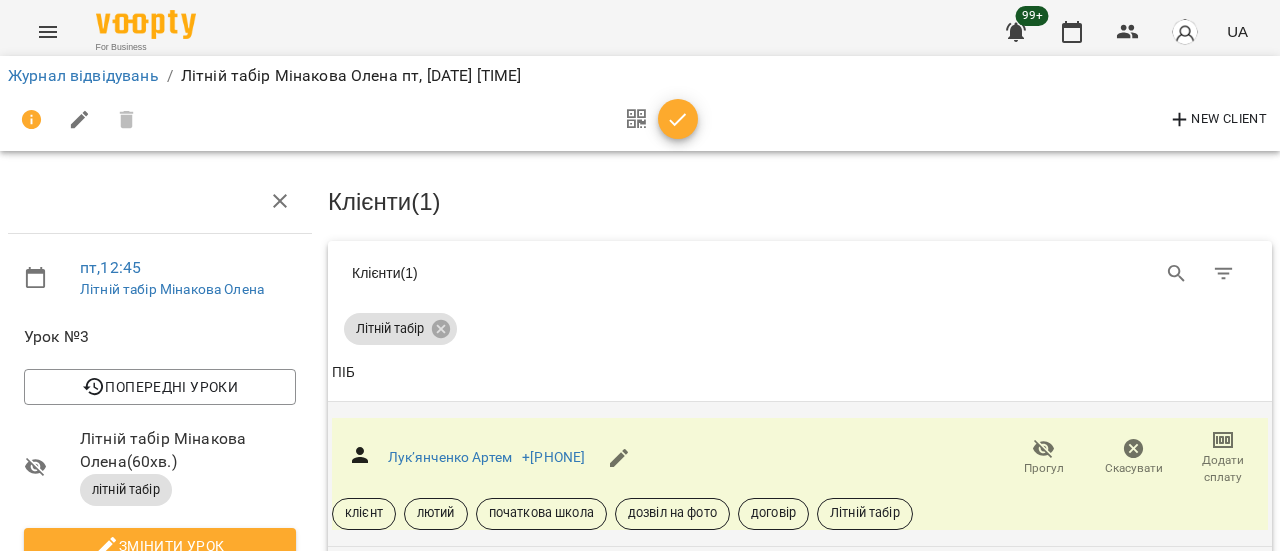 click on "Відвідав" at bounding box center [1148, 613] 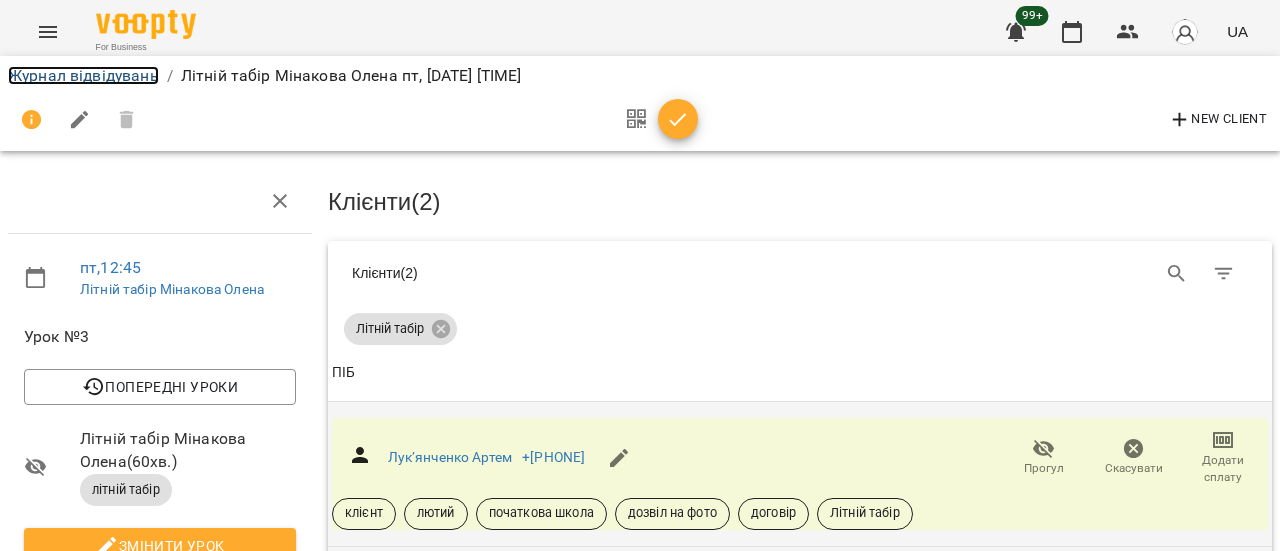 click on "Журнал відвідувань" at bounding box center [83, 75] 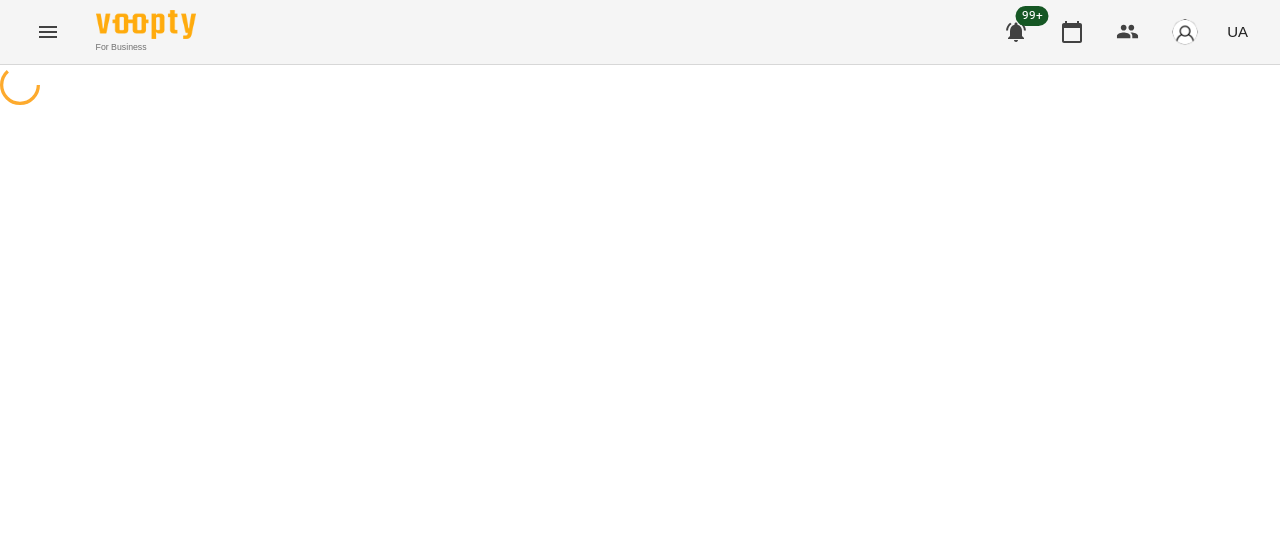 scroll, scrollTop: 0, scrollLeft: 0, axis: both 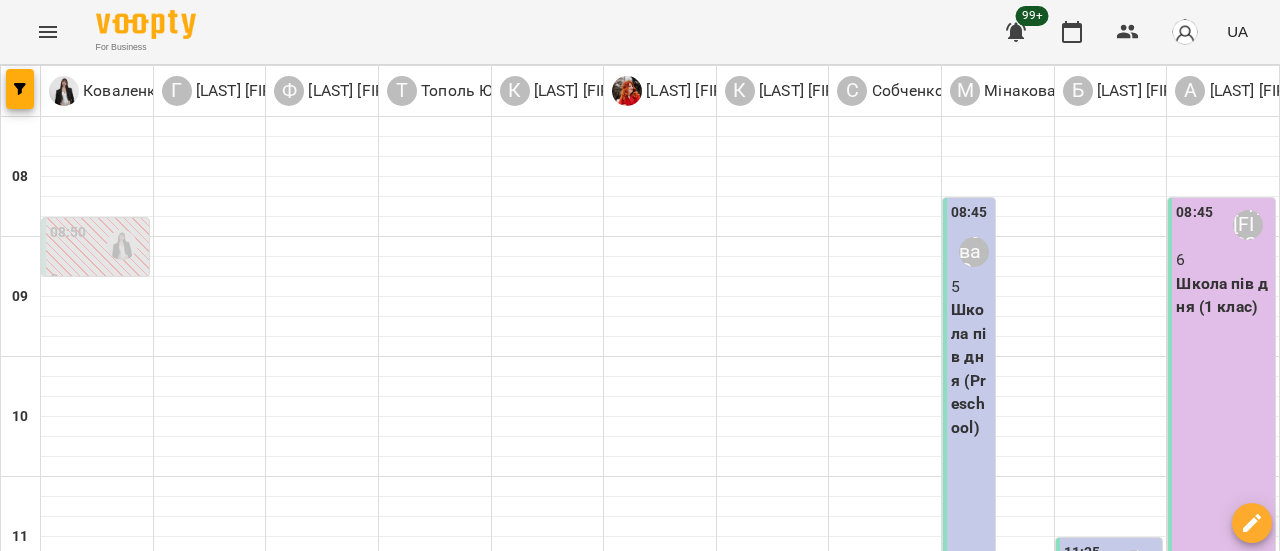 click 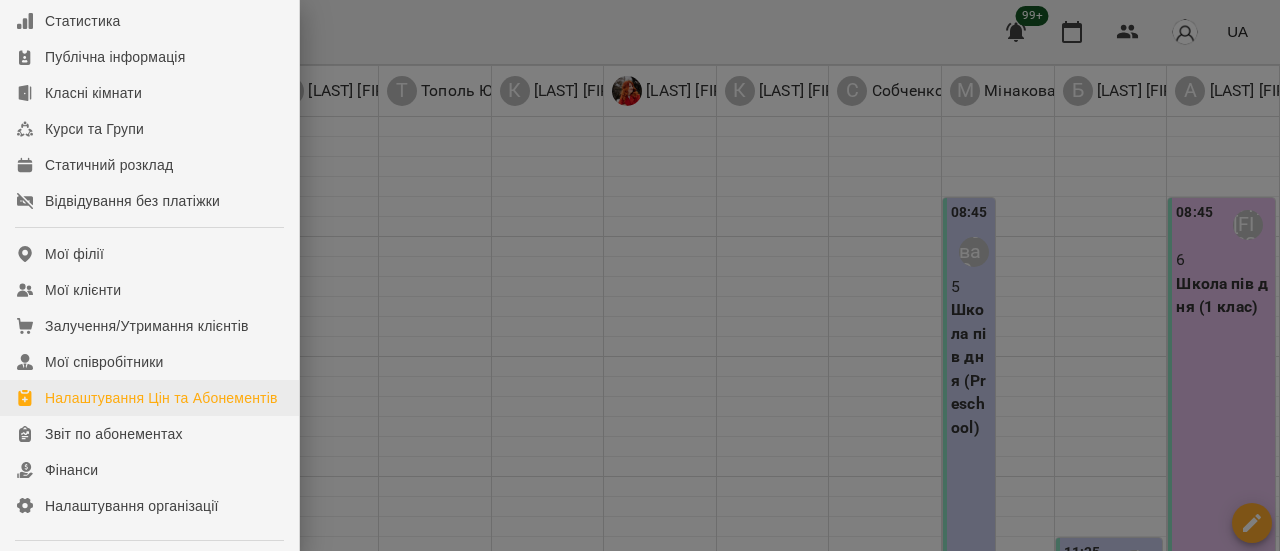 scroll, scrollTop: 172, scrollLeft: 0, axis: vertical 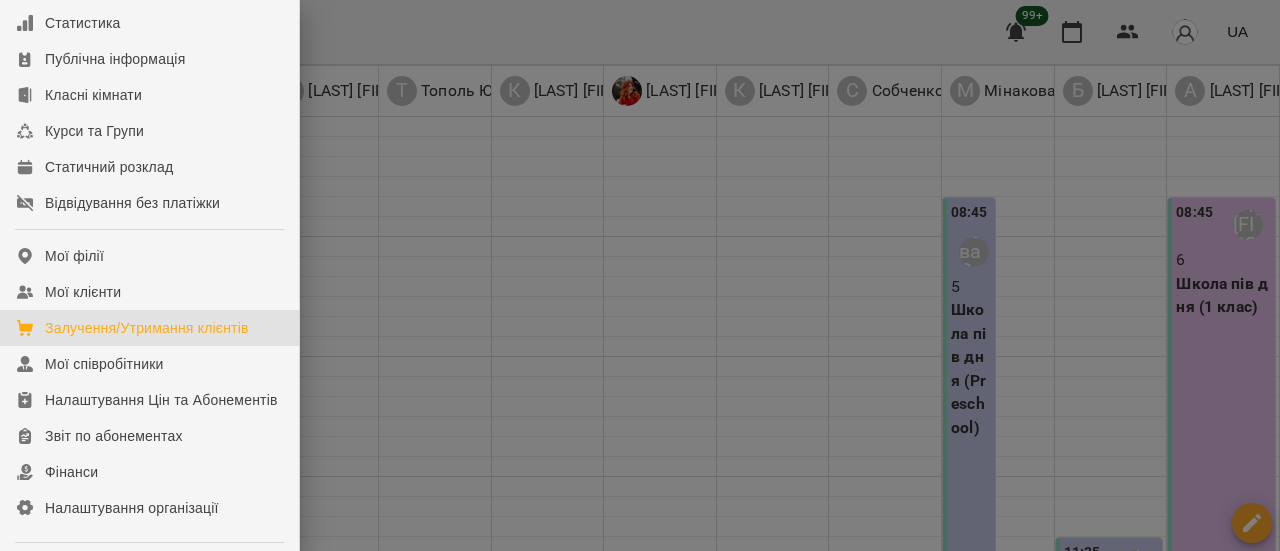 click on "Залучення/Утримання клієнтів" at bounding box center [147, 328] 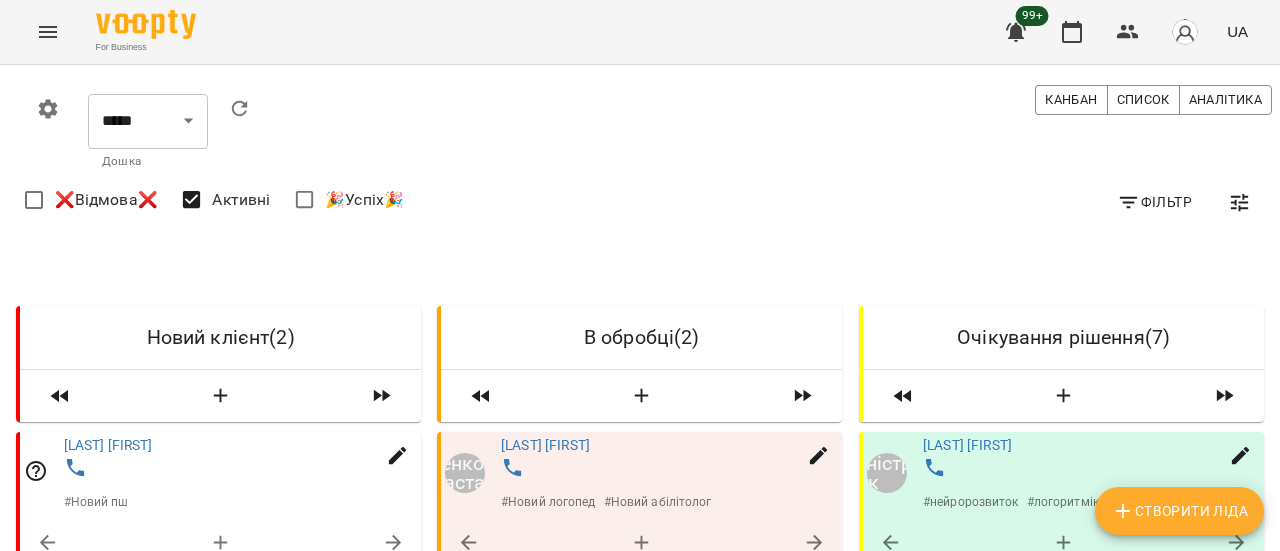 scroll, scrollTop: 1002, scrollLeft: 0, axis: vertical 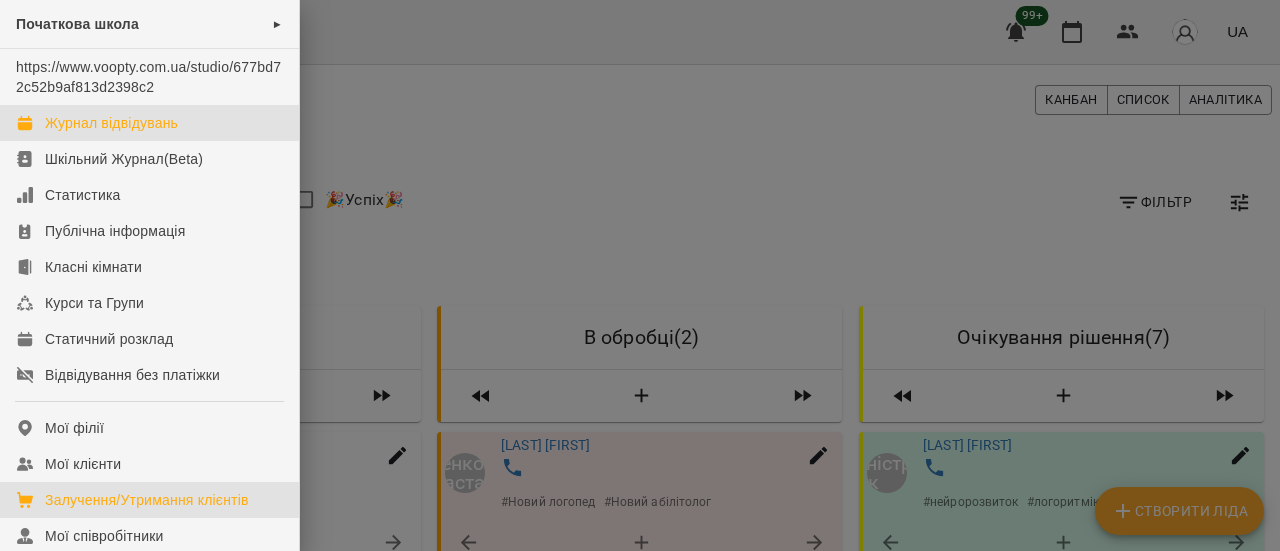 click on "Журнал відвідувань" at bounding box center (111, 123) 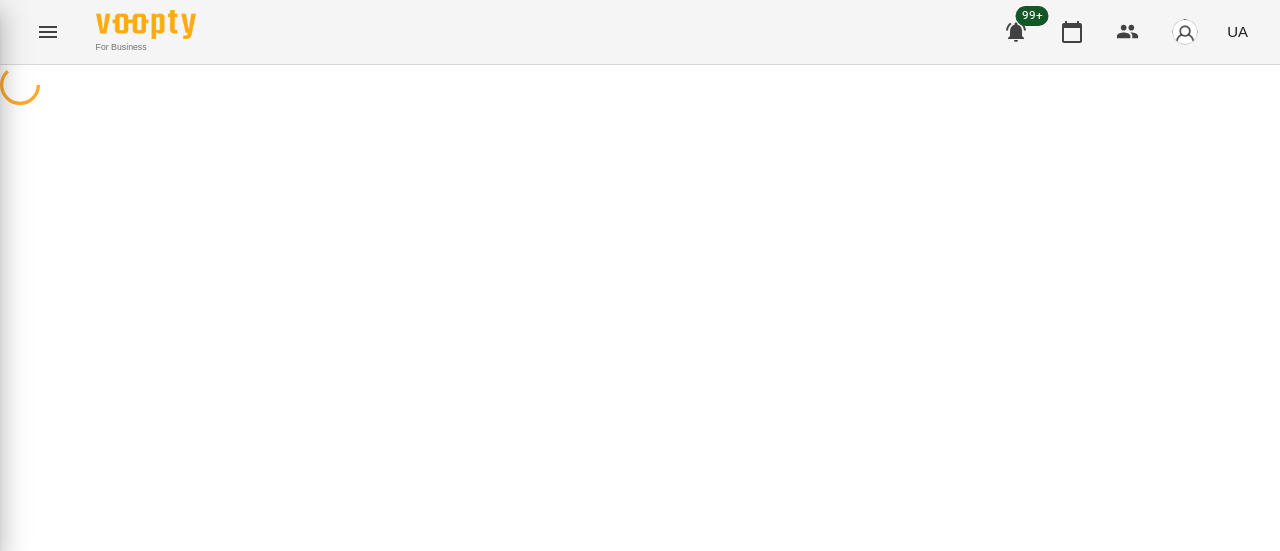 scroll, scrollTop: 0, scrollLeft: 0, axis: both 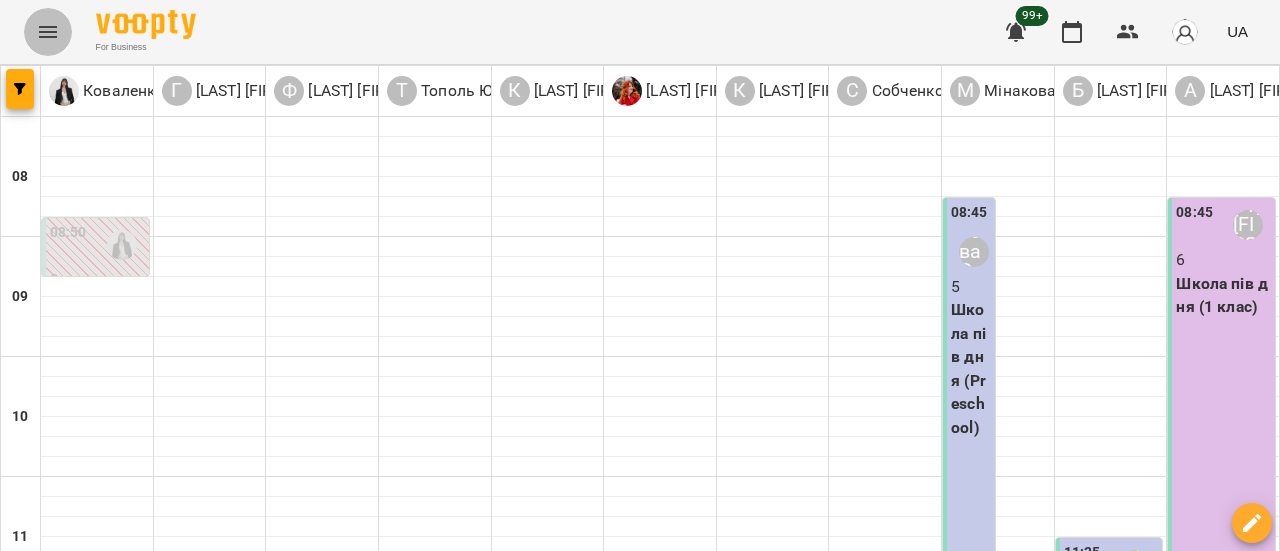 click 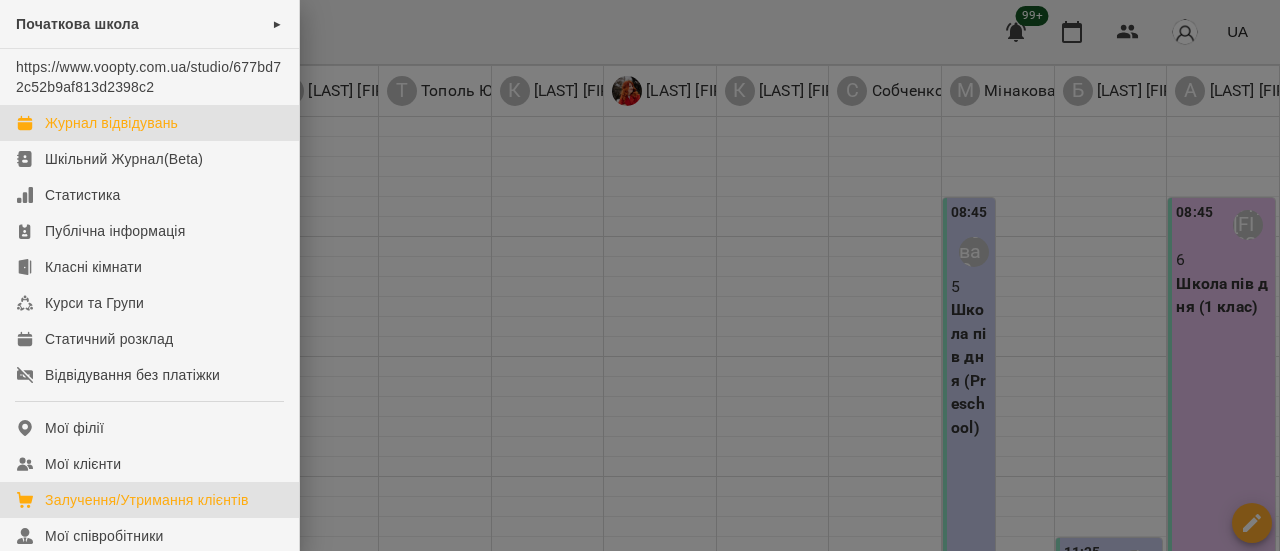 click on "Залучення/Утримання клієнтів" at bounding box center [147, 500] 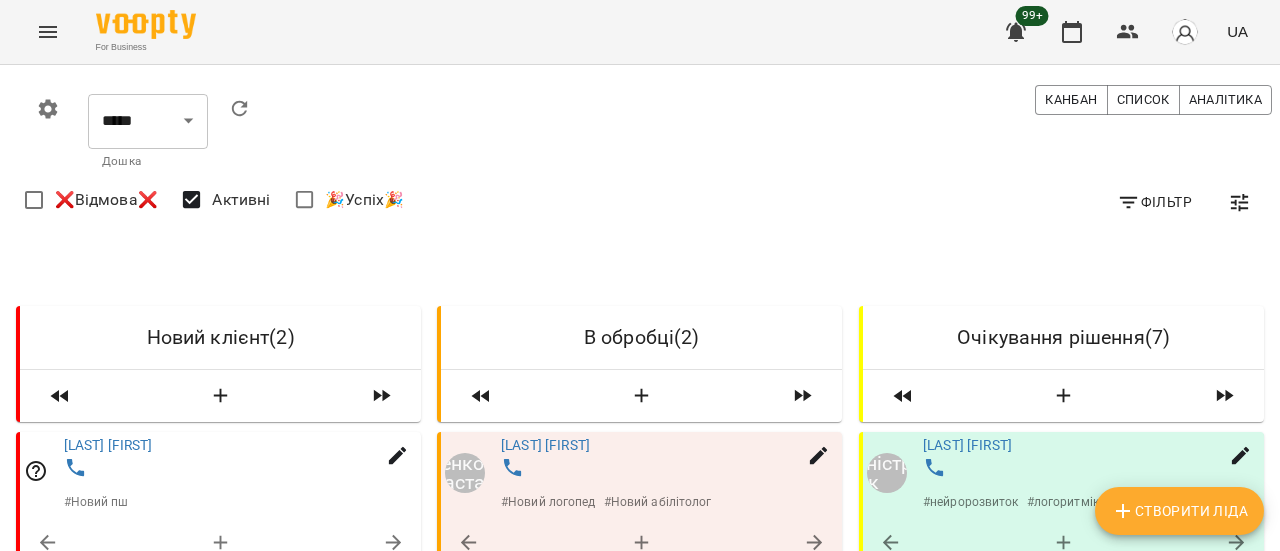 scroll, scrollTop: 200, scrollLeft: 0, axis: vertical 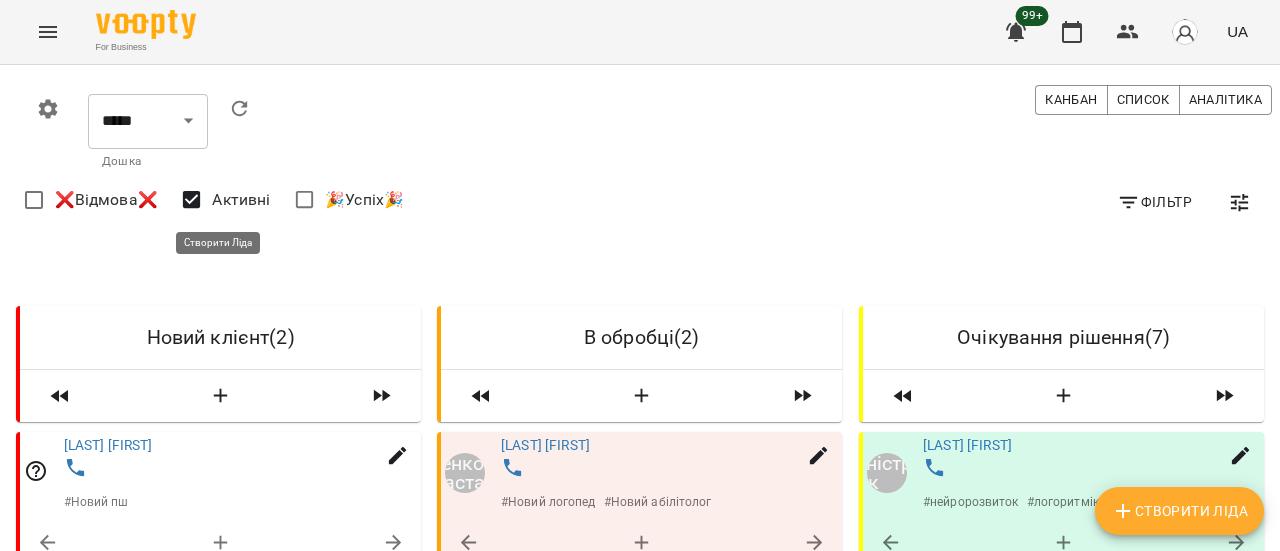 click 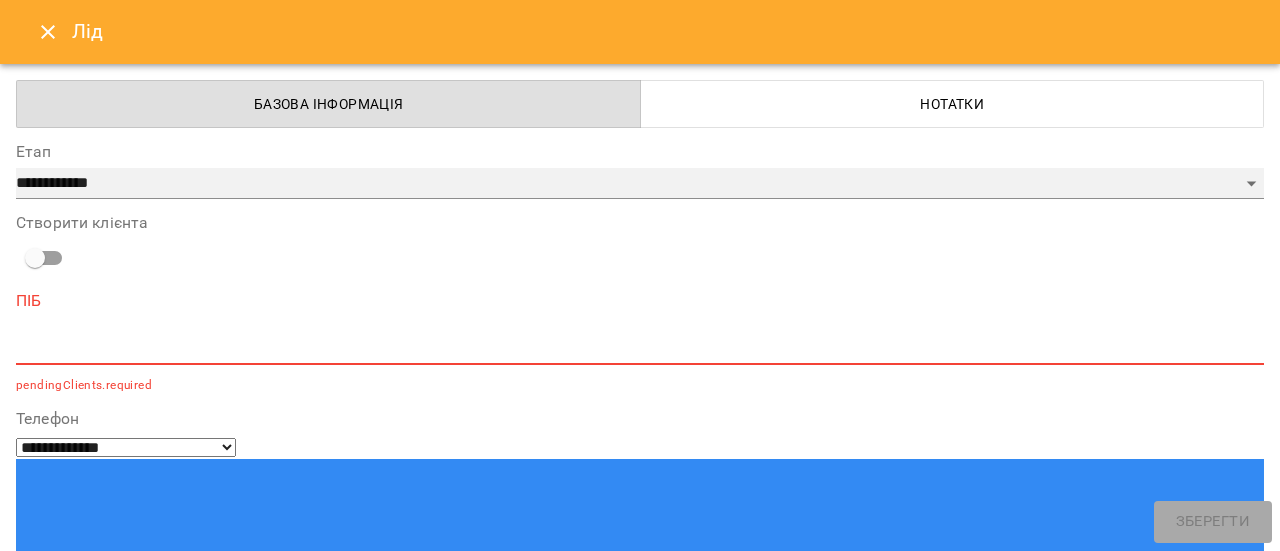 click on "**********" at bounding box center [640, 184] 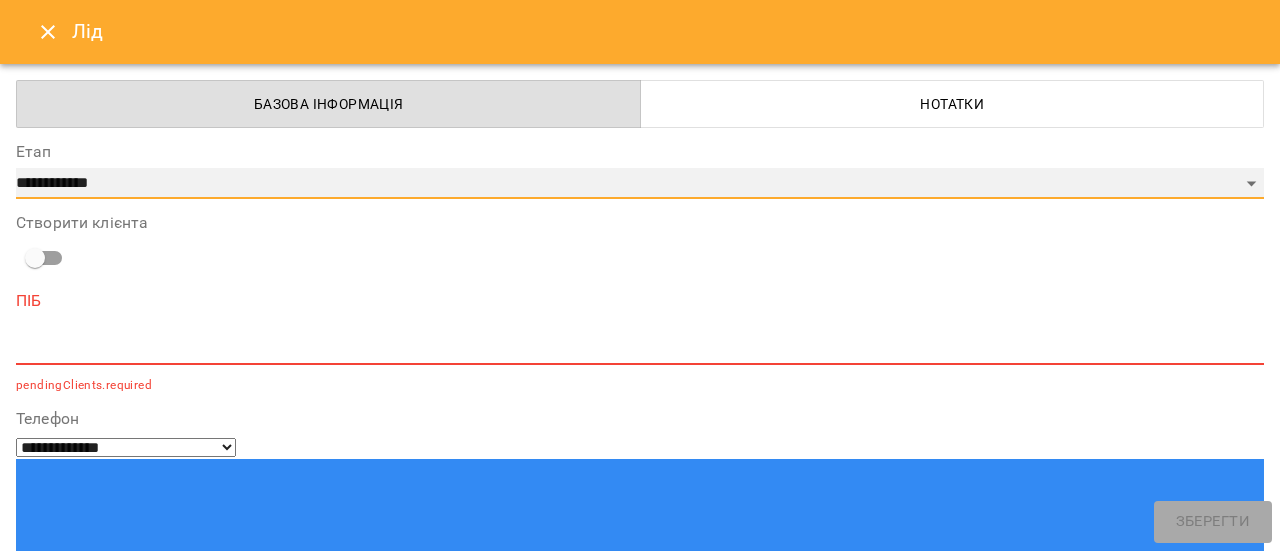 click on "**********" at bounding box center (640, 184) 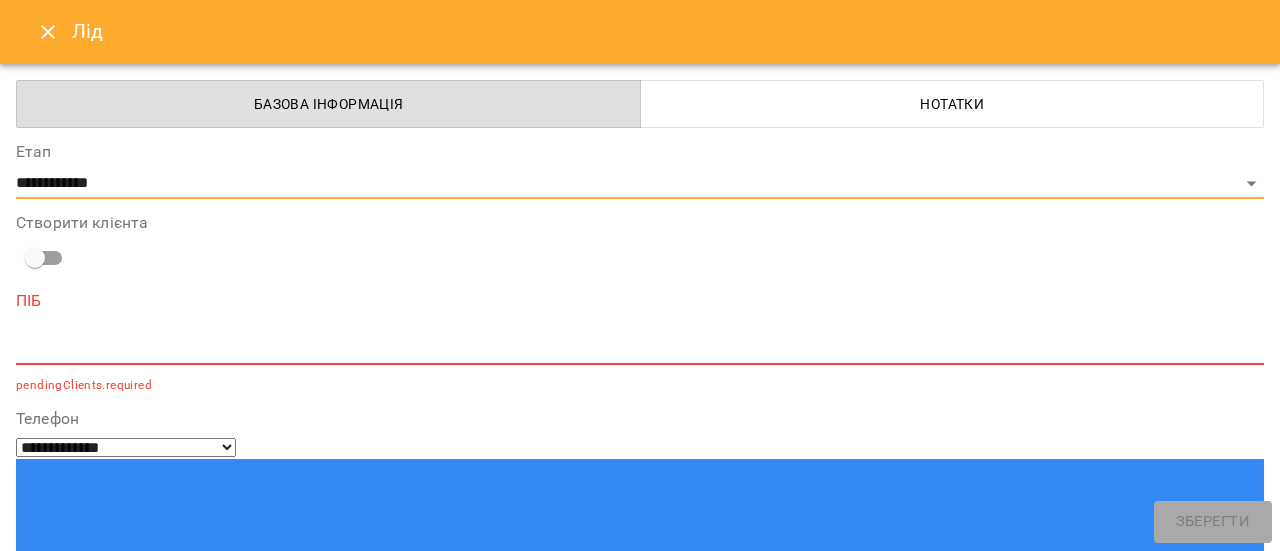 click at bounding box center [640, 348] 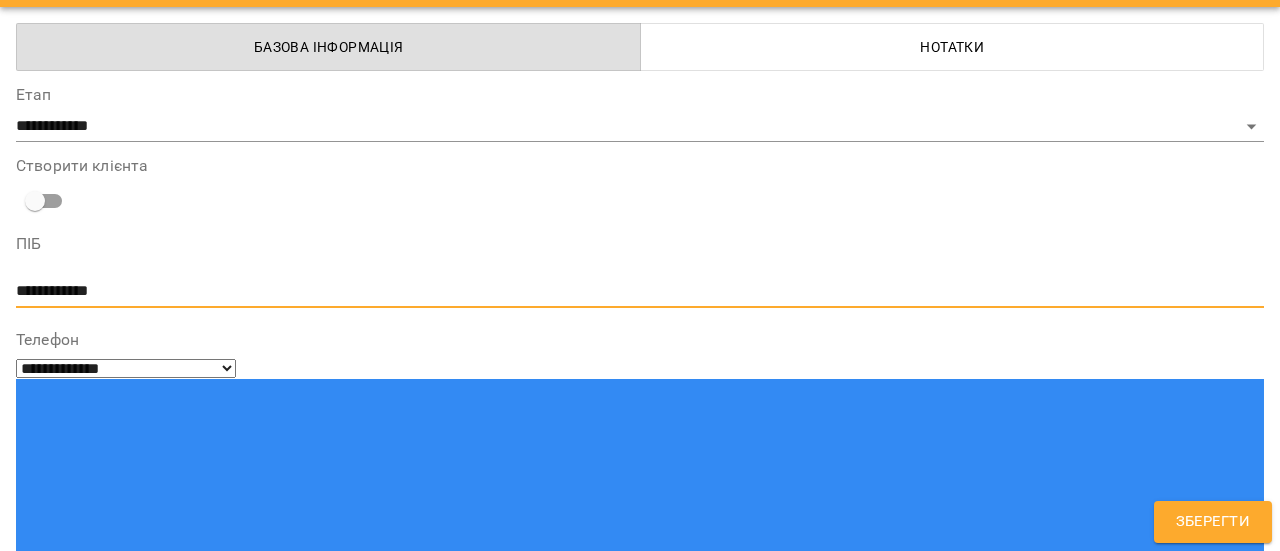 scroll, scrollTop: 200, scrollLeft: 0, axis: vertical 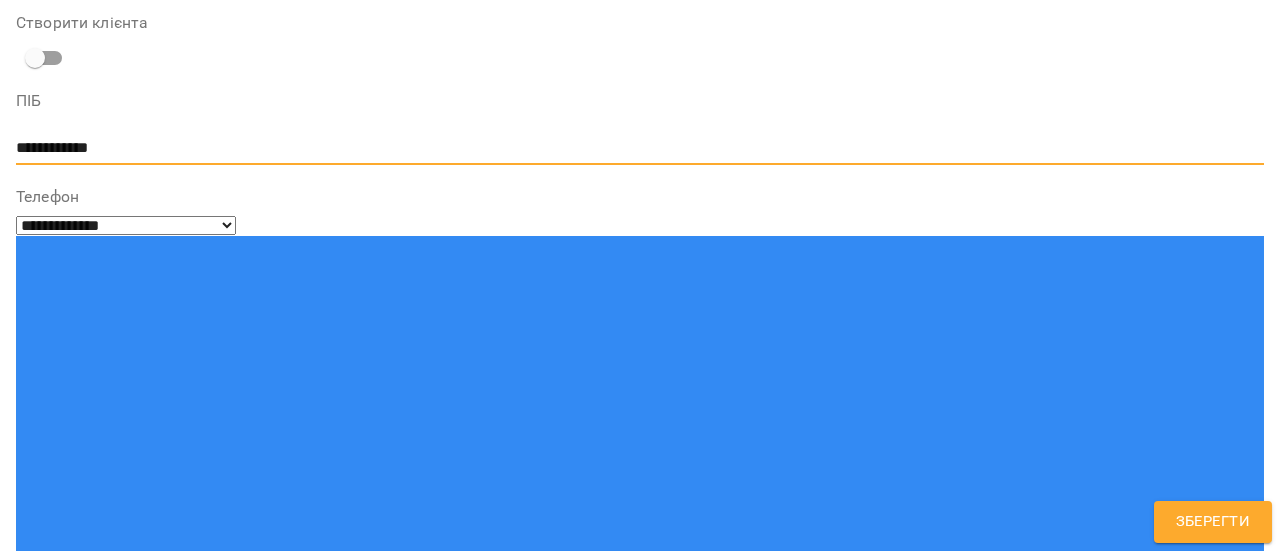 type on "**********" 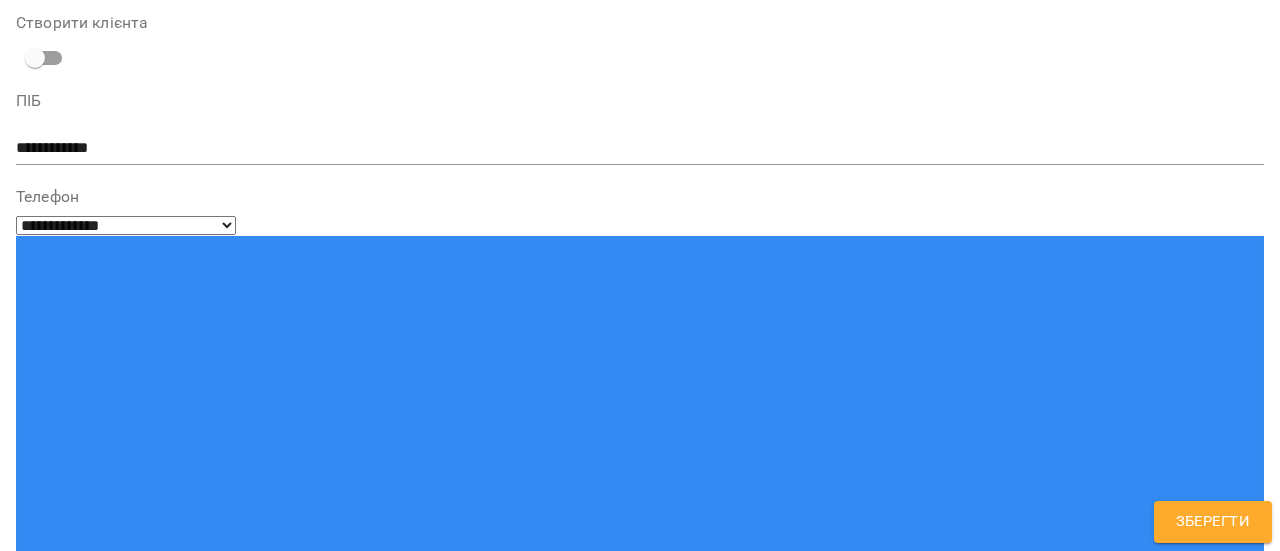 type on "**" 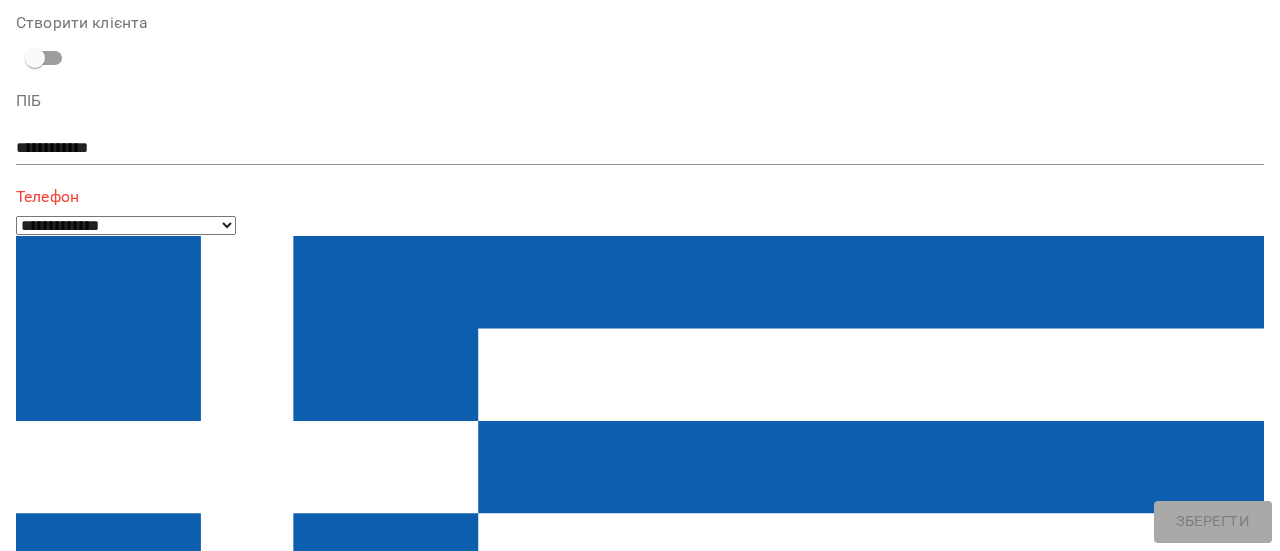 type on "**********" 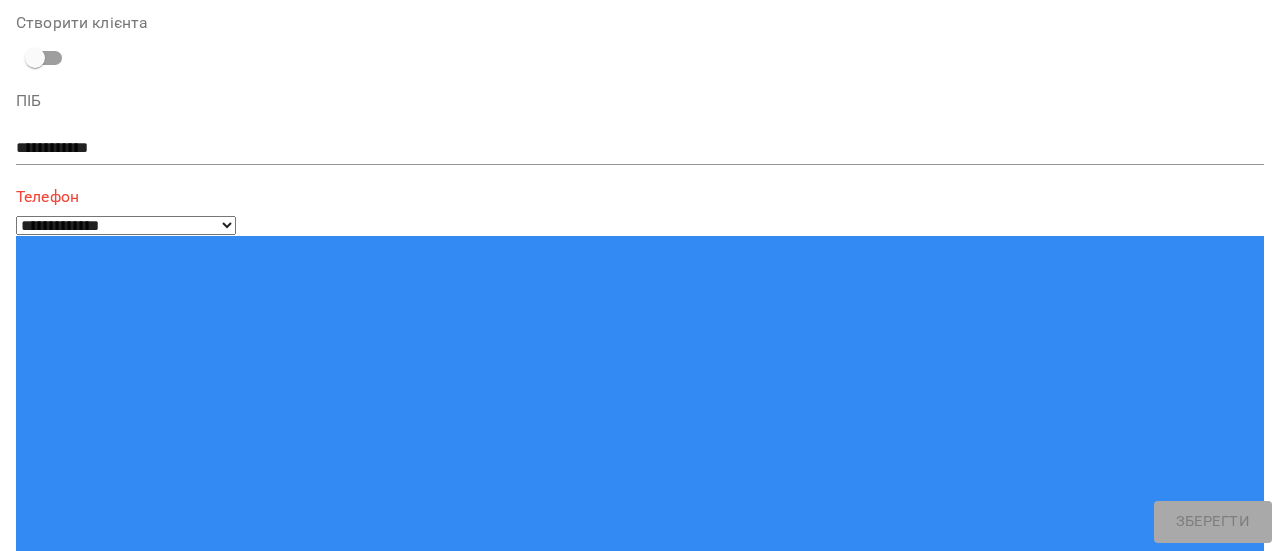 drag, startPoint x: 178, startPoint y: 231, endPoint x: 198, endPoint y: 231, distance: 20 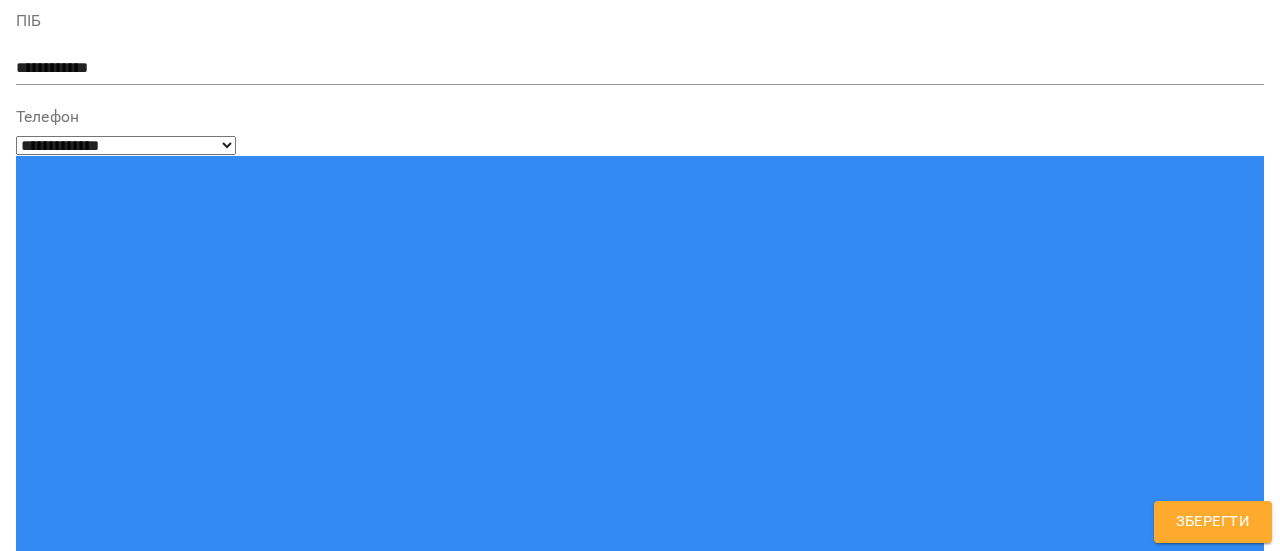 scroll, scrollTop: 400, scrollLeft: 0, axis: vertical 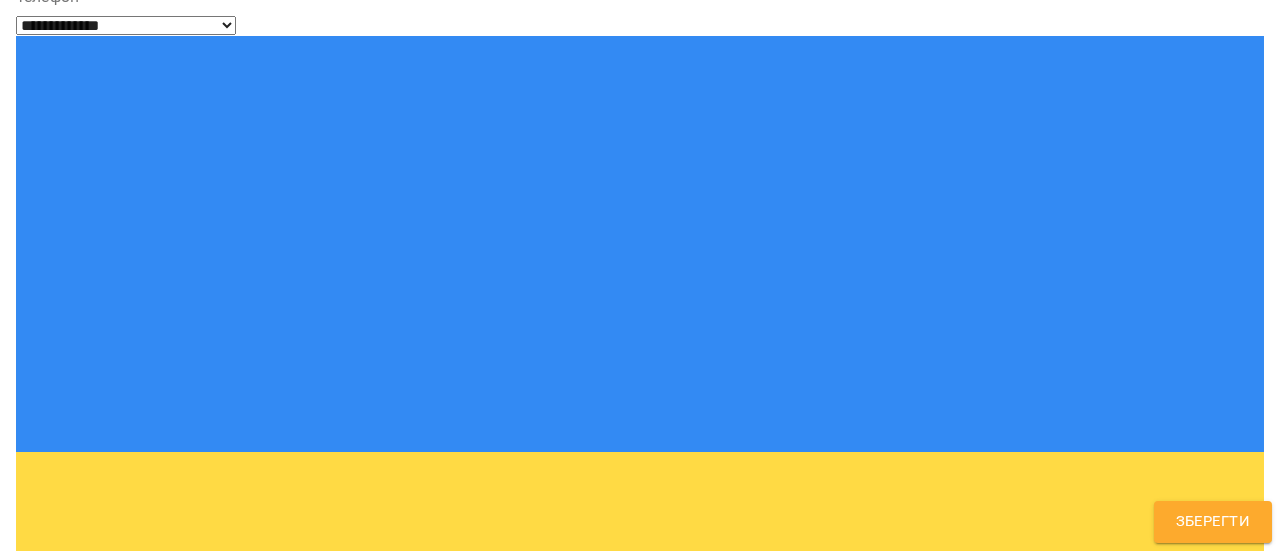 type on "**********" 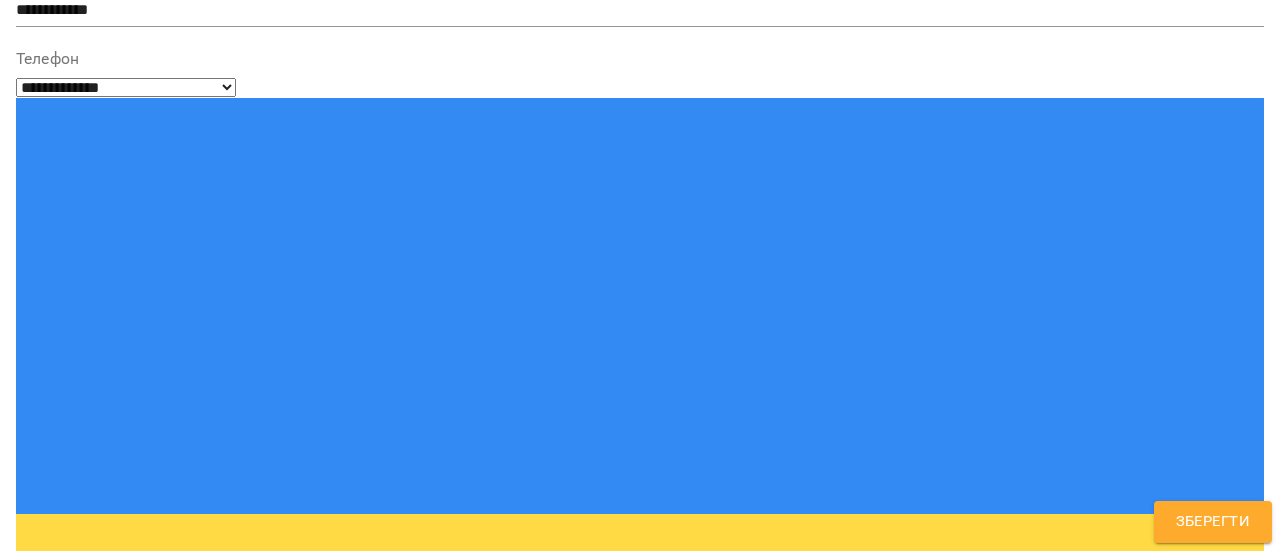 click on "option абілітолог focused, 1 of 26. 26 results available. Use Up and Down to choose options, press Enter to select the currently focused option, press Escape to exit the menu, press Tab to select the option and exit the menu. Надрукуйте або оберіть... абілітолог відпустка грудень Зірочки клієнт листопад Літній табір логопед логоритміка МК нейророзвиток Новий абілітолог новий інтенсив Новий логомасаж Новий логопед новий логоритміка Новий нейропсихолог новий психолог Новий пш Новий репетитор Новий садочок Новий сенсорная інтеграція Новий школа підписати договір ПШ сенсорна інтеграція" at bounding box center [640, 1168] 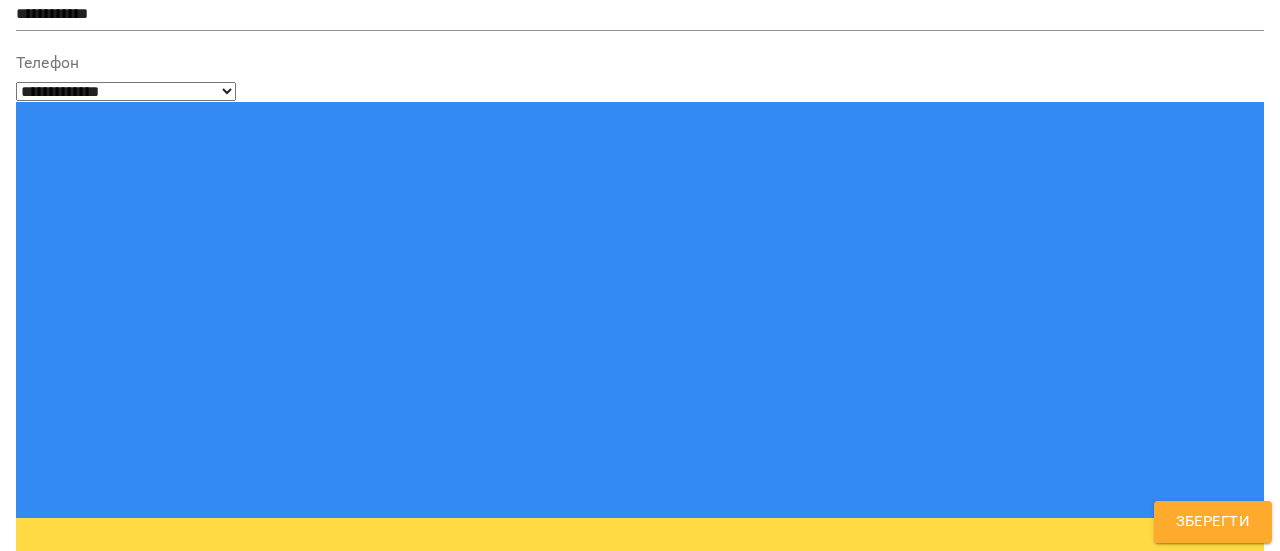 scroll, scrollTop: 300, scrollLeft: 0, axis: vertical 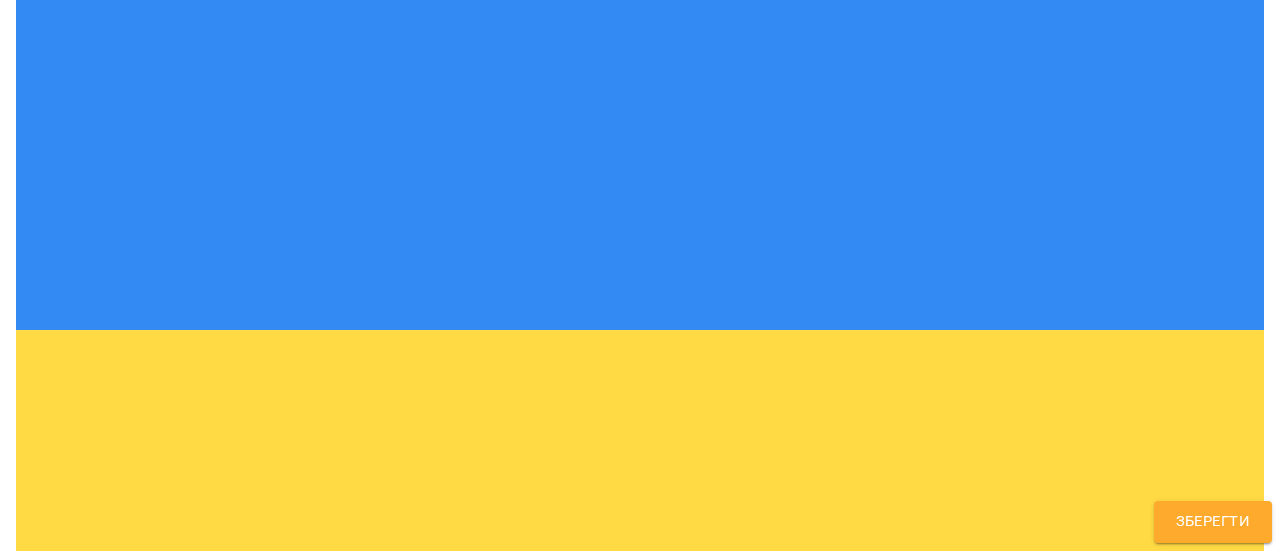 click at bounding box center [640, 1278] 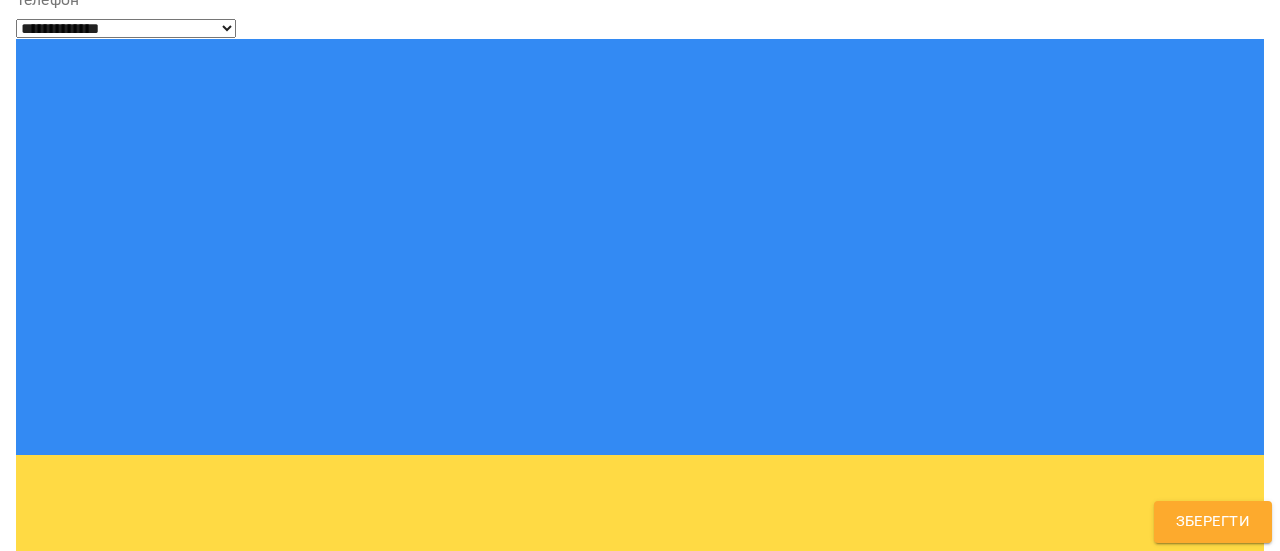 scroll, scrollTop: 222, scrollLeft: 0, axis: vertical 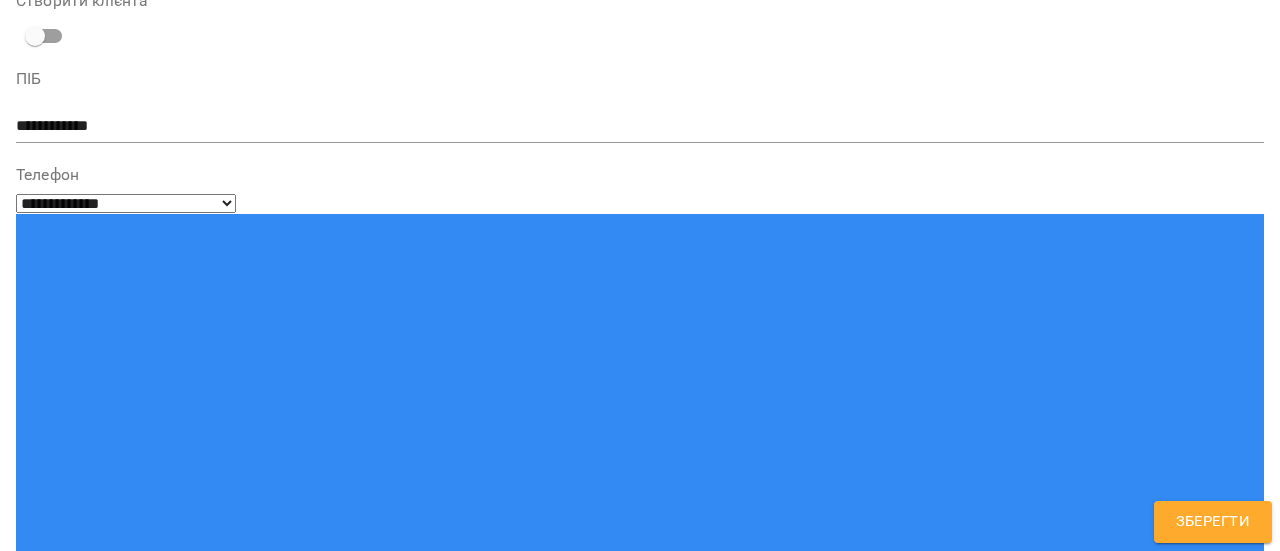 type on "**********" 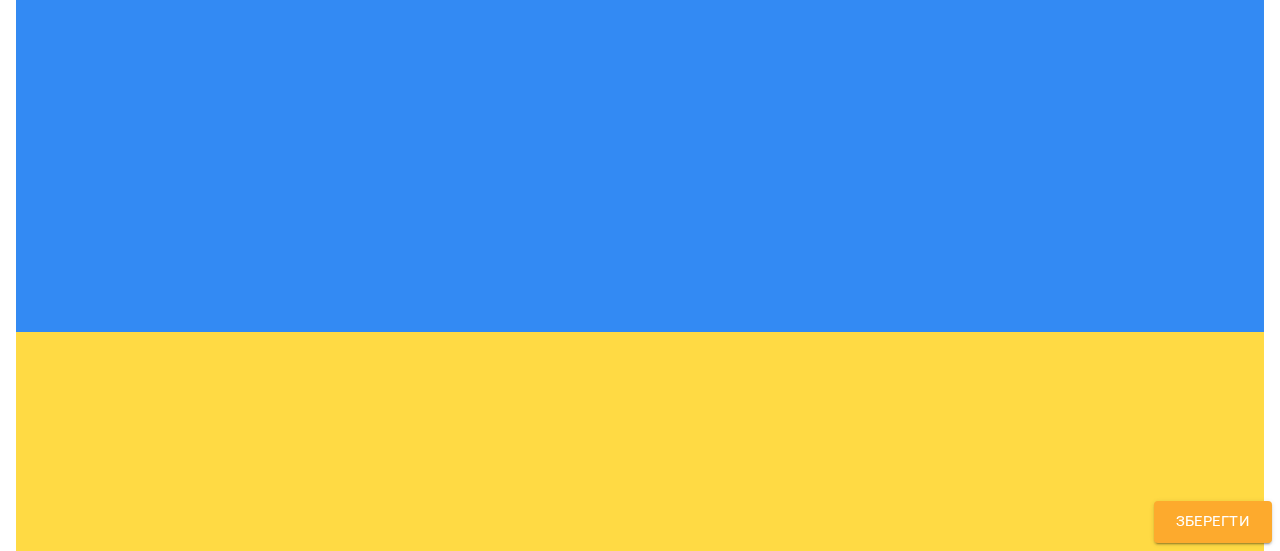 scroll, scrollTop: 522, scrollLeft: 0, axis: vertical 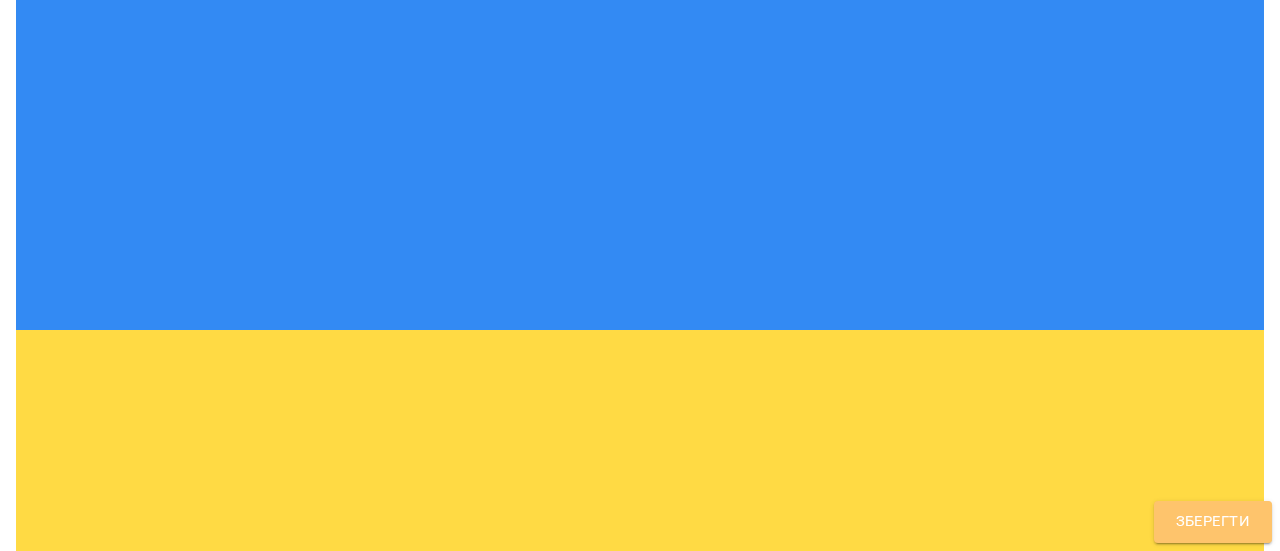click on "Зберегти" at bounding box center (1213, 522) 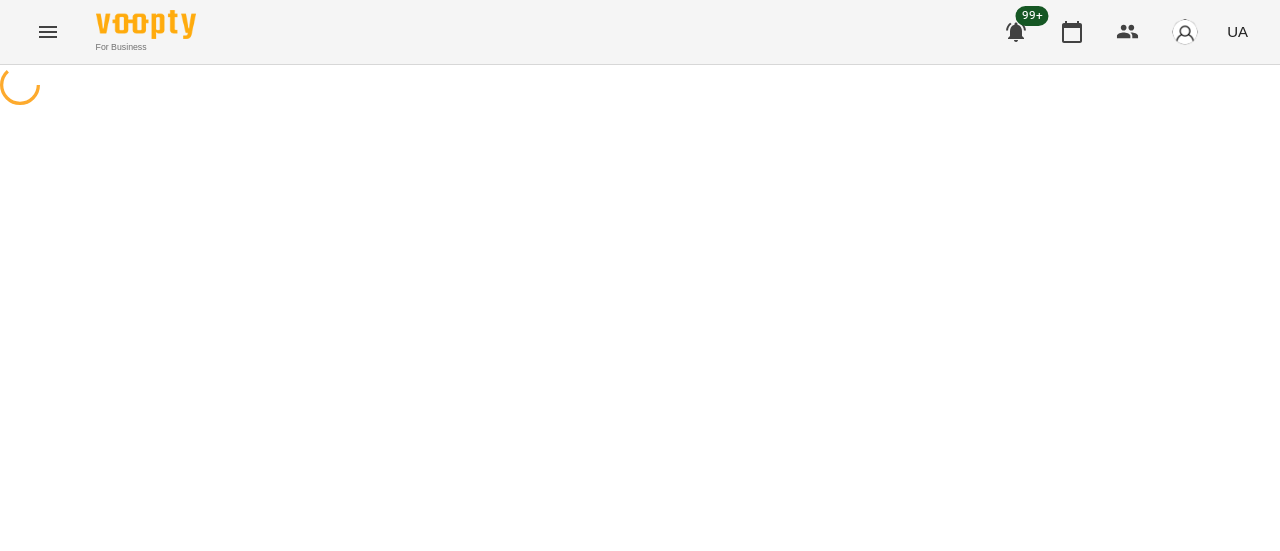 scroll, scrollTop: 0, scrollLeft: 0, axis: both 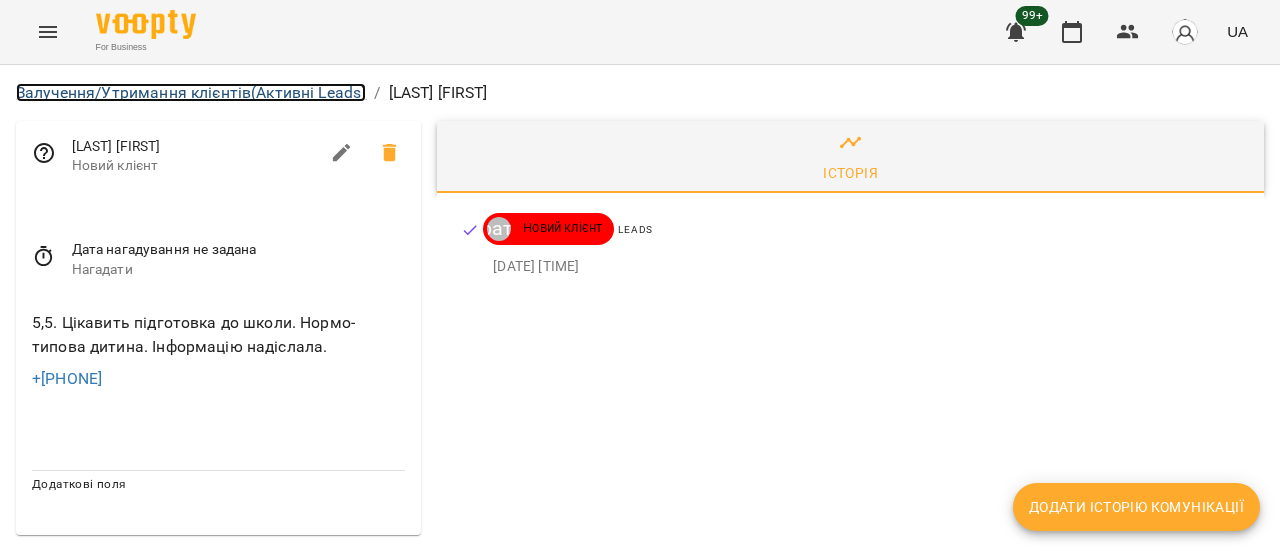 click on "Залучення/Утримання клієнтів (Активні Leads)" at bounding box center [191, 92] 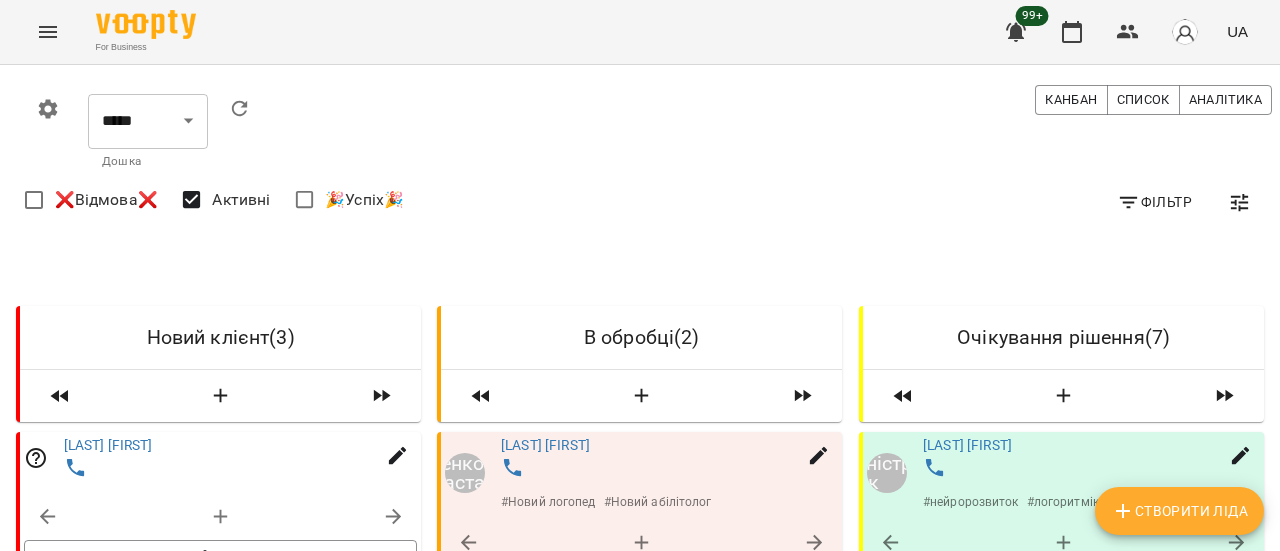scroll, scrollTop: 300, scrollLeft: 0, axis: vertical 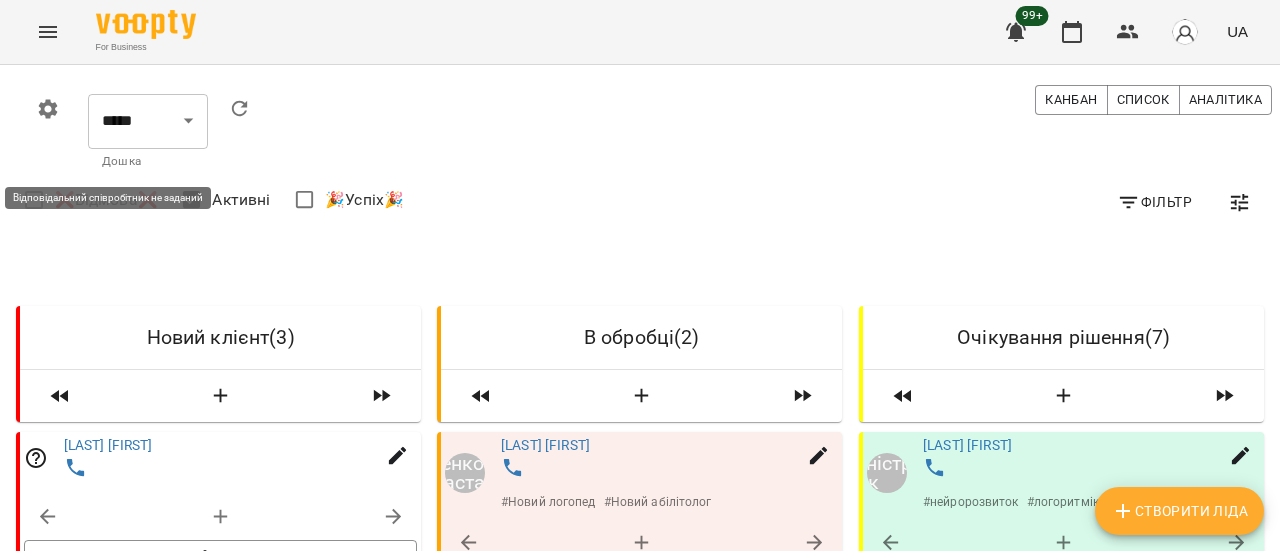 click 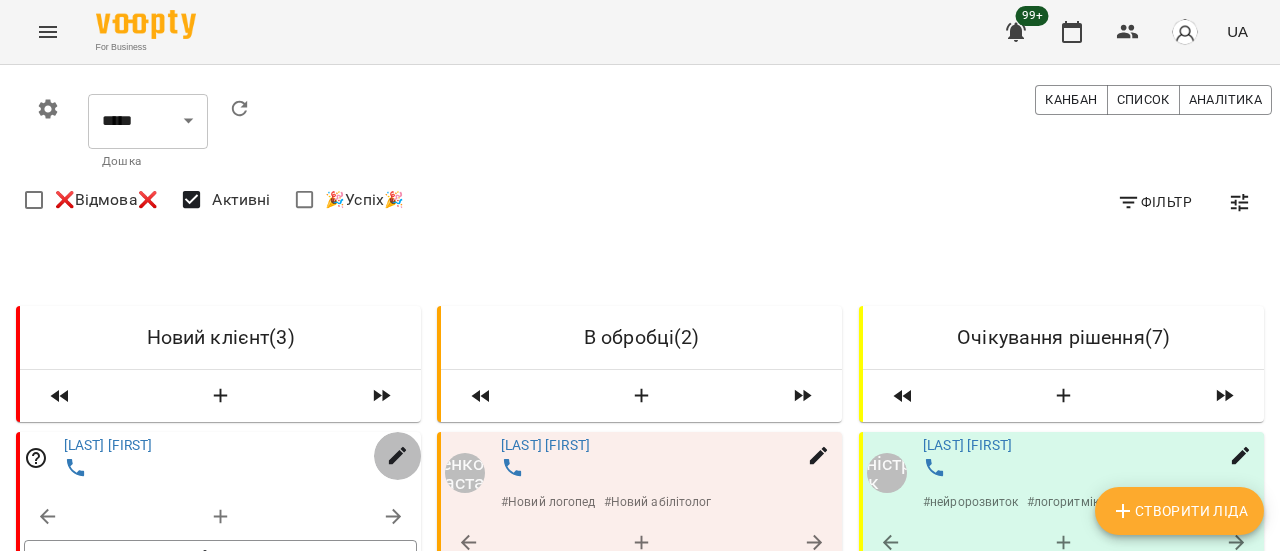 click 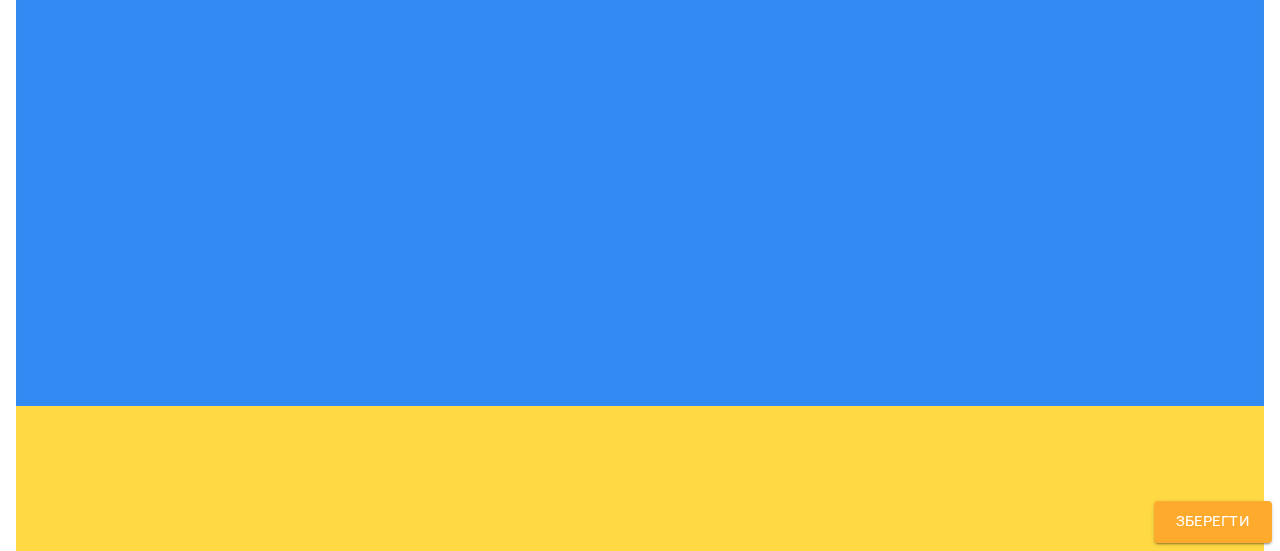 scroll, scrollTop: 488, scrollLeft: 0, axis: vertical 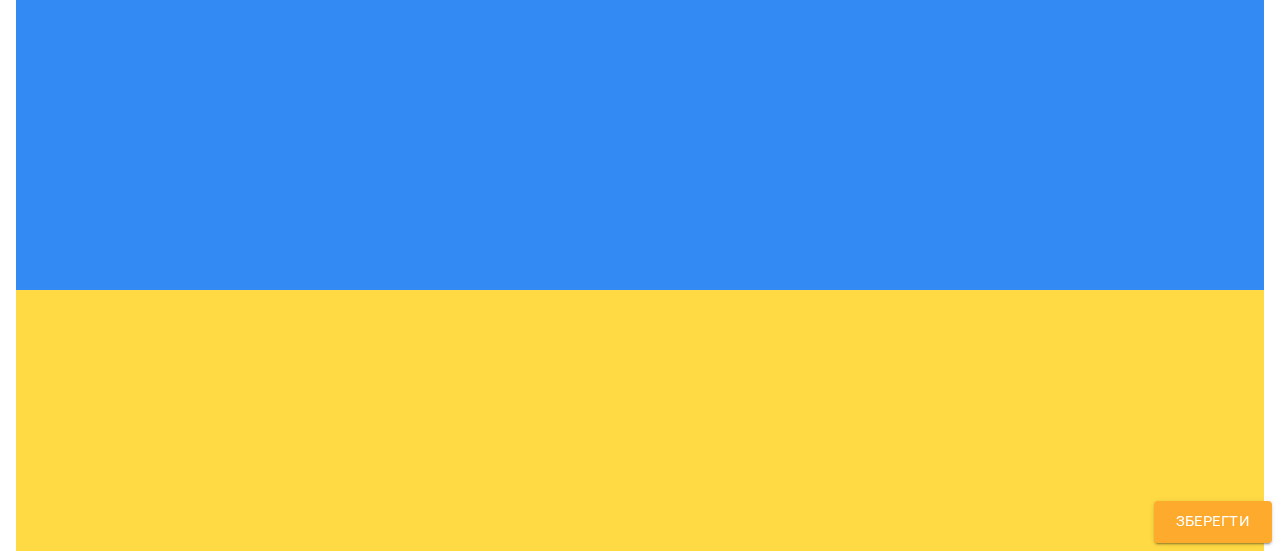 click on "**********" at bounding box center [640, 1168] 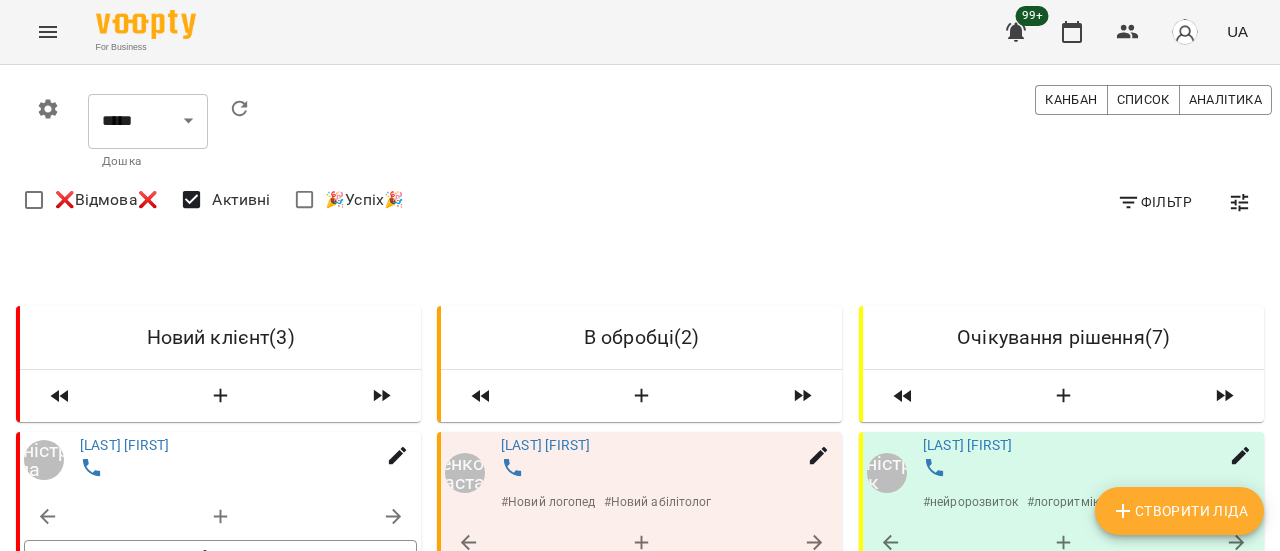 scroll, scrollTop: 300, scrollLeft: 0, axis: vertical 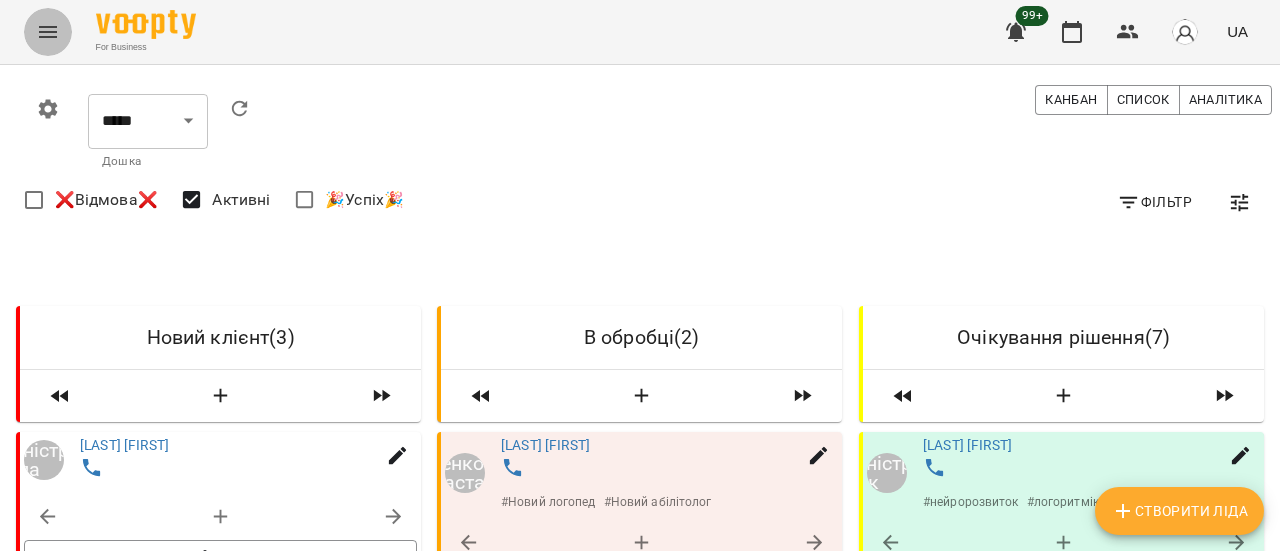 click 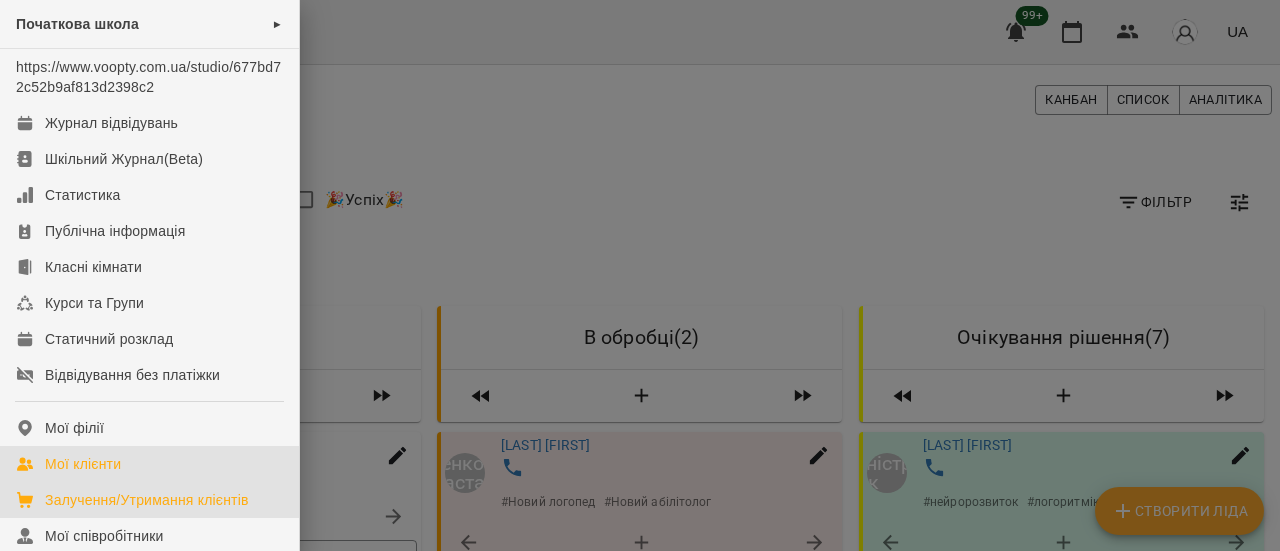 click on "Мої клієнти" at bounding box center [83, 464] 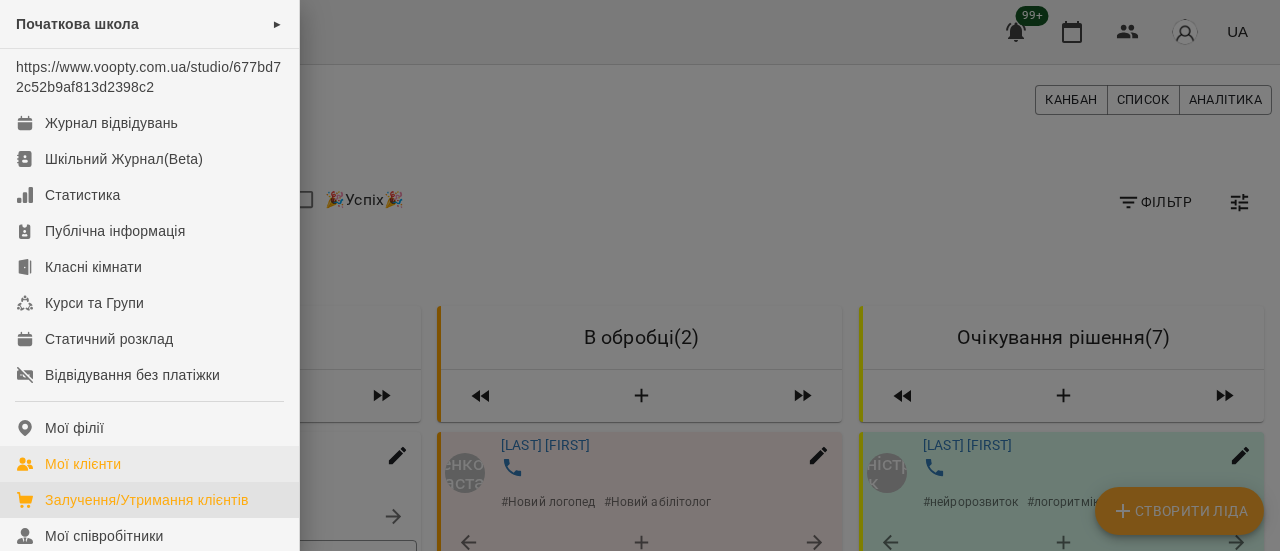 scroll, scrollTop: 0, scrollLeft: 0, axis: both 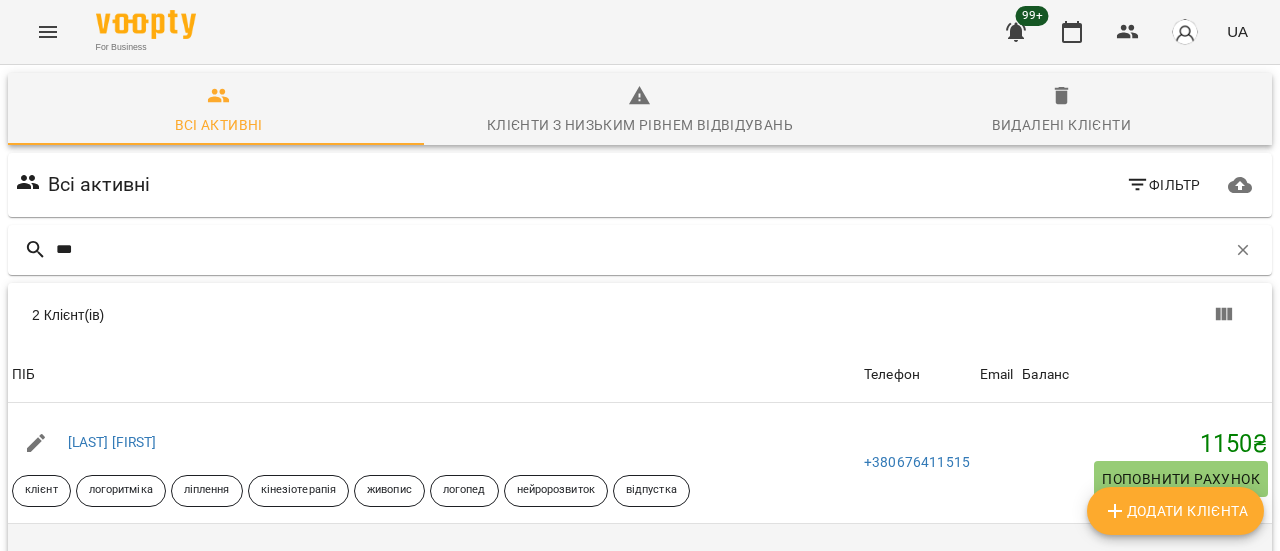 type on "***" 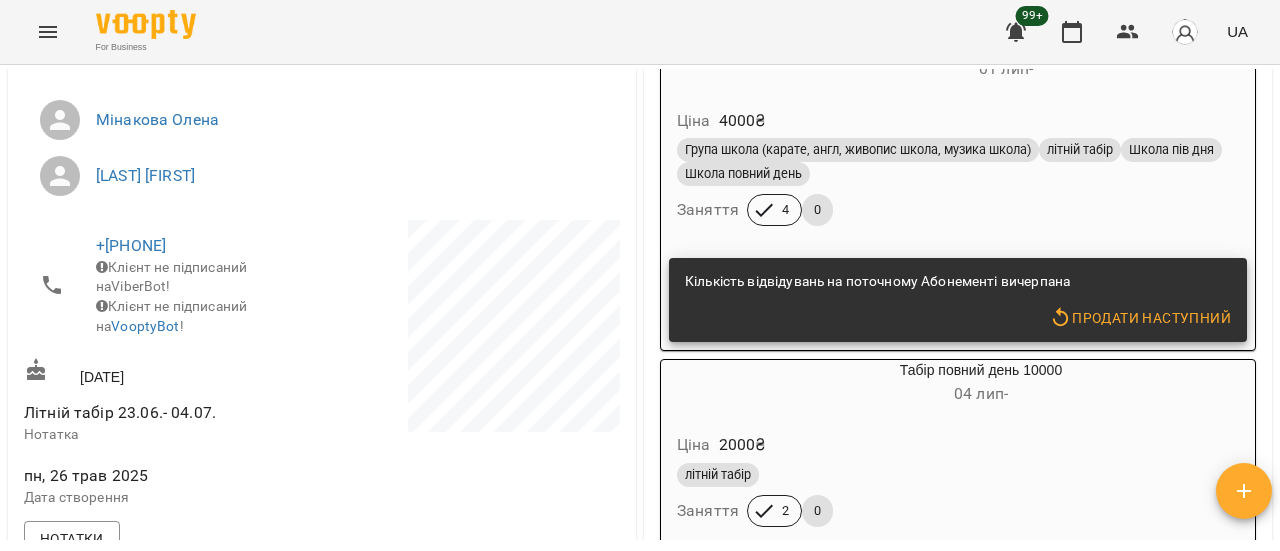 scroll, scrollTop: 500, scrollLeft: 0, axis: vertical 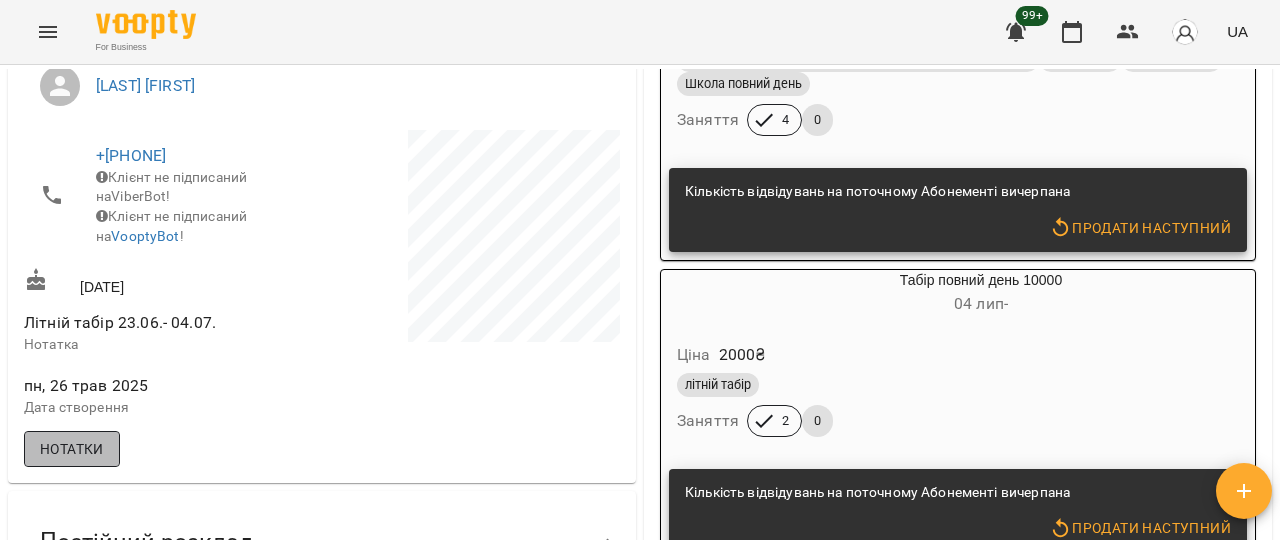 click on "Нотатки" at bounding box center (72, 449) 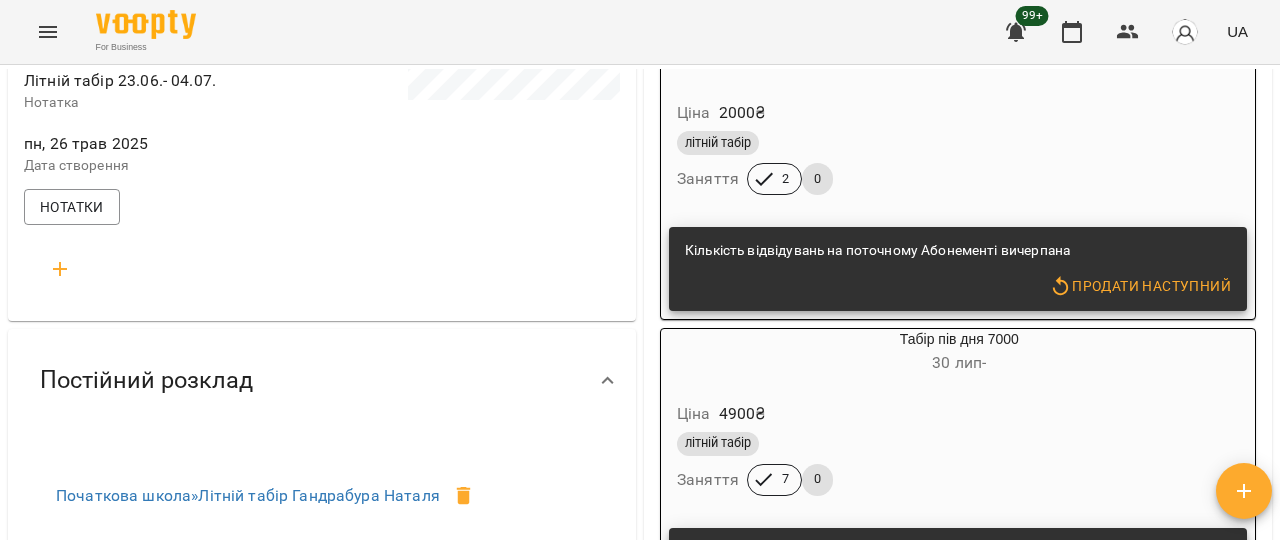 scroll, scrollTop: 600, scrollLeft: 0, axis: vertical 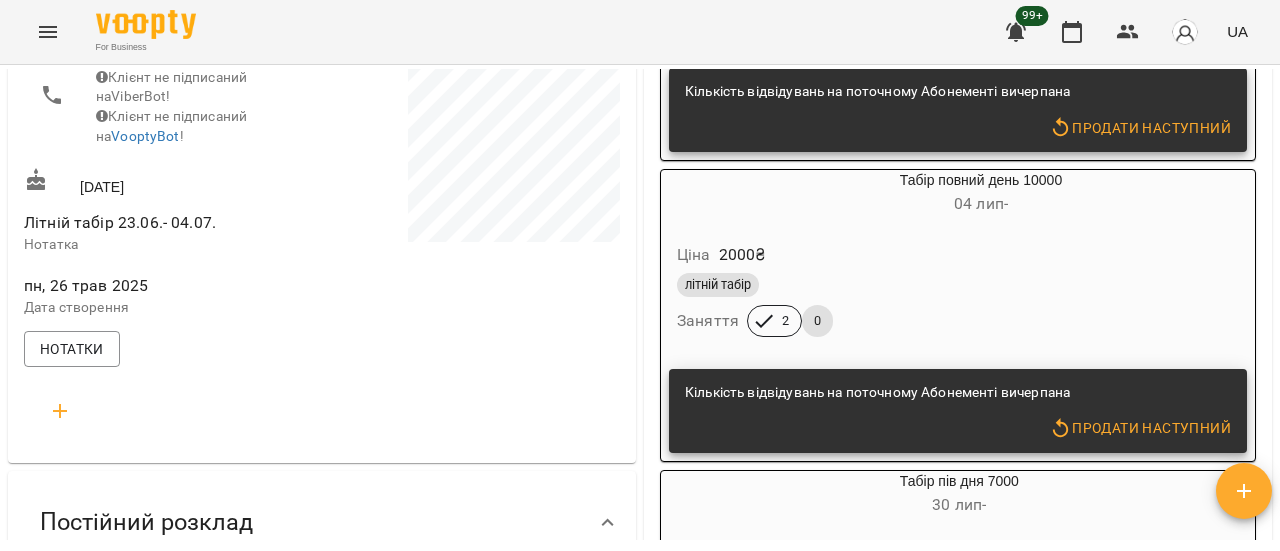click on "Літній табір 23.06.- 04.07." at bounding box center (171, 223) 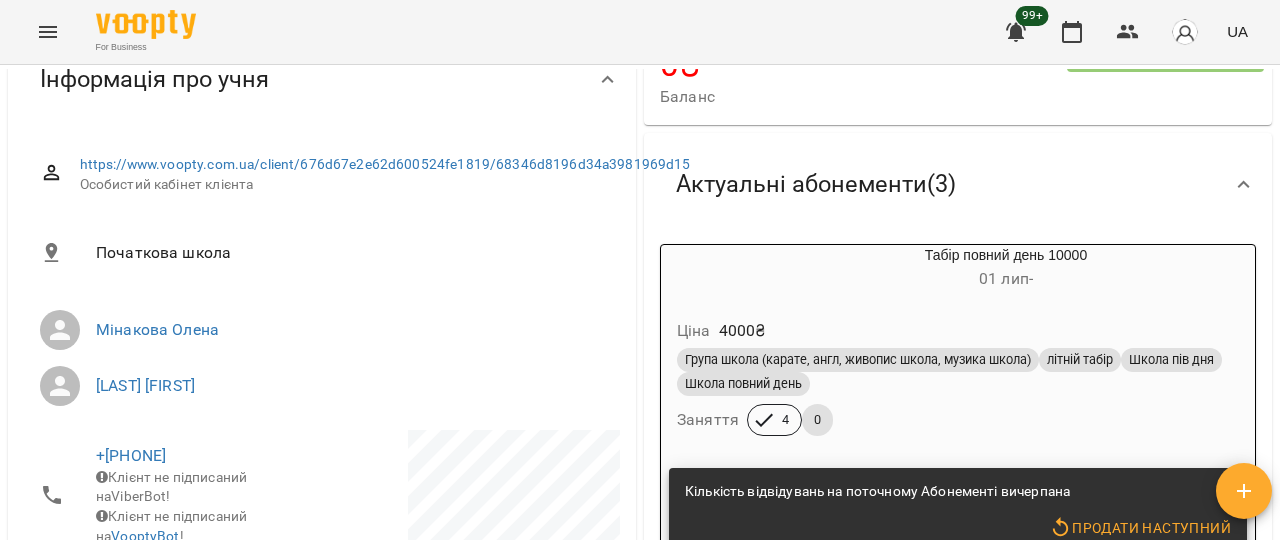 scroll, scrollTop: 0, scrollLeft: 0, axis: both 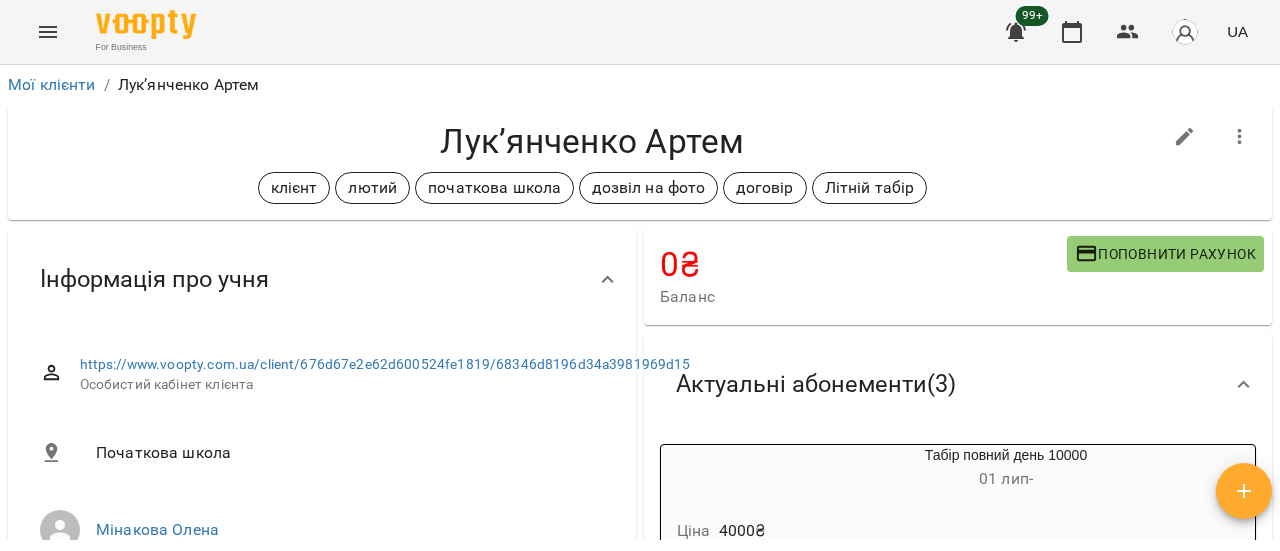 click 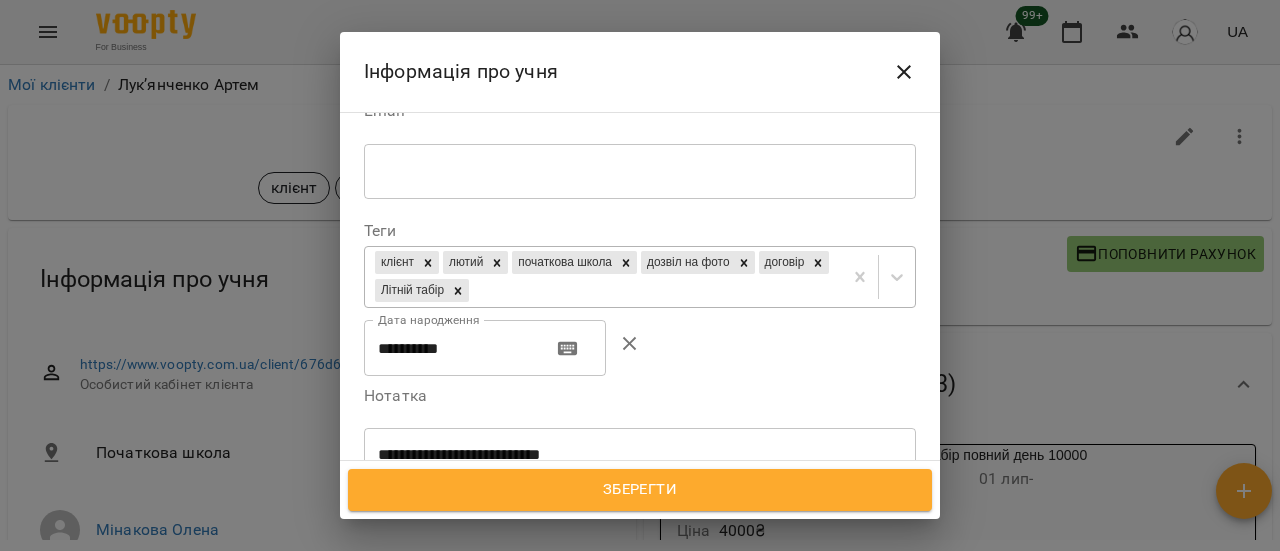 scroll, scrollTop: 500, scrollLeft: 0, axis: vertical 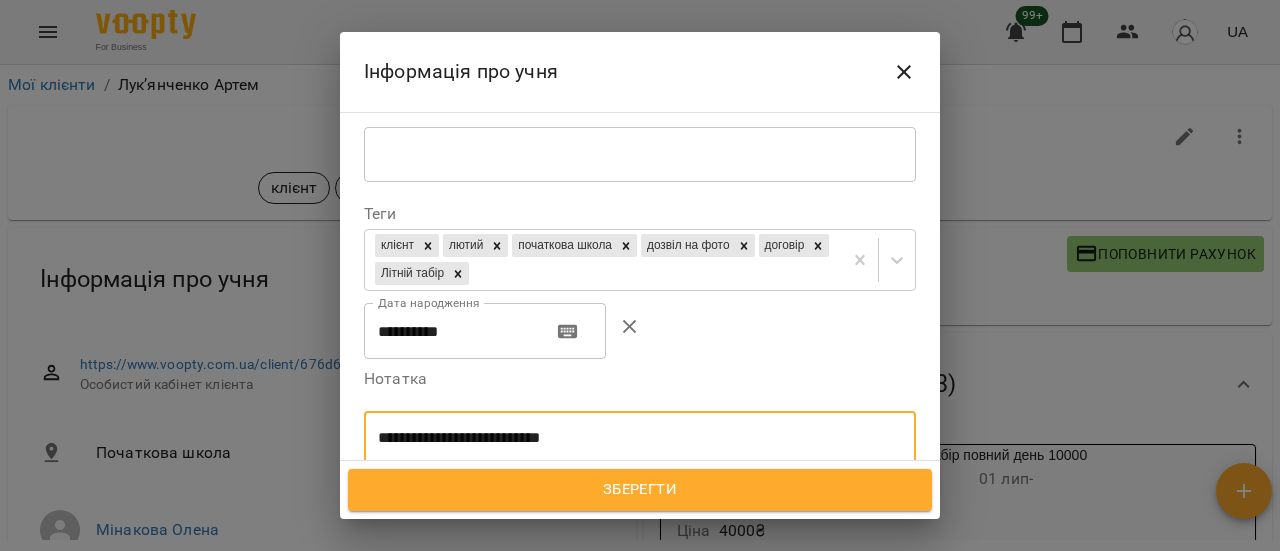 click on "**********" at bounding box center (632, 438) 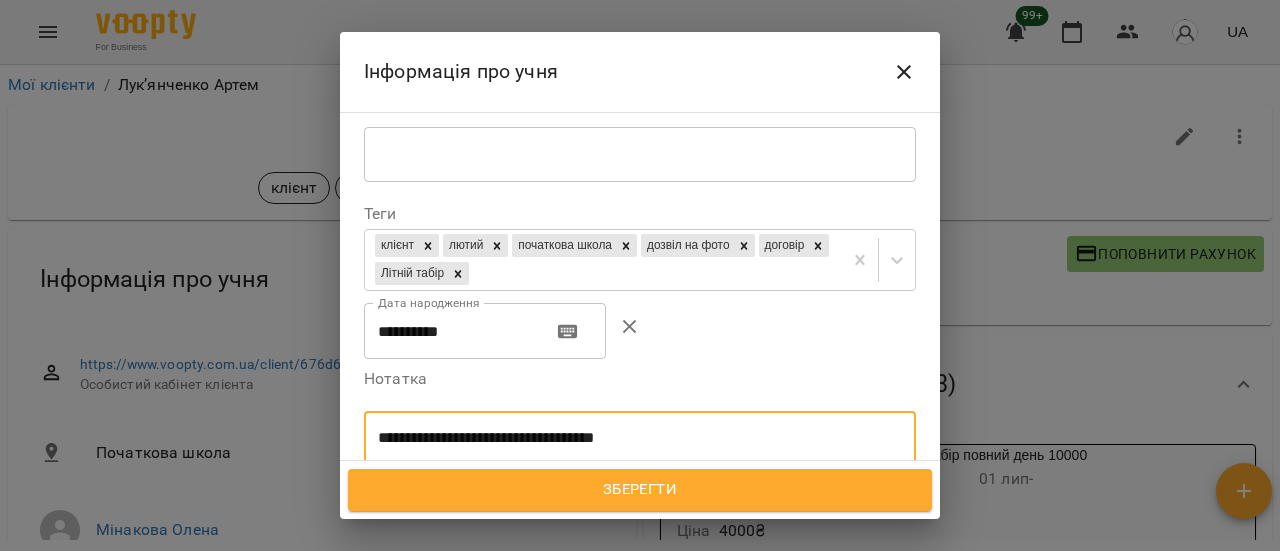 type on "**********" 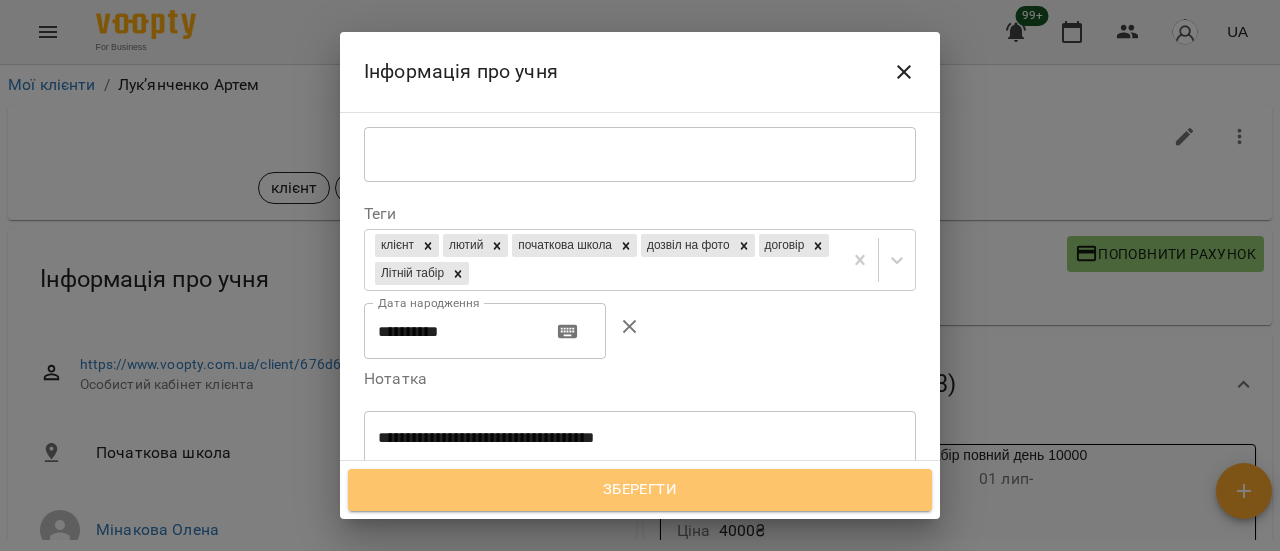 click on "Зберегти" at bounding box center [640, 490] 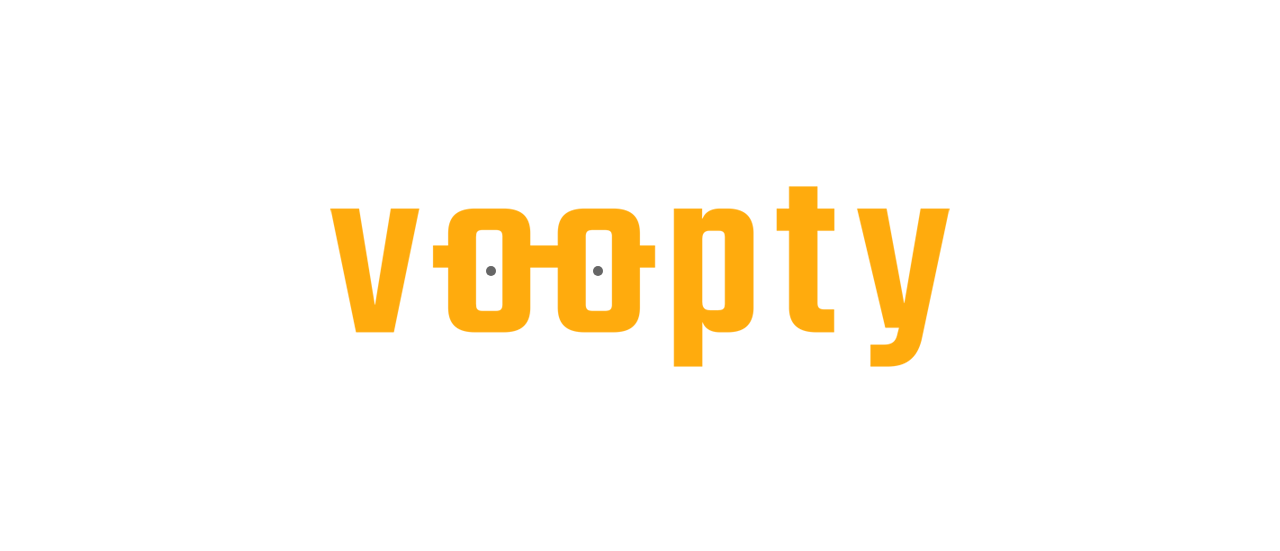 scroll, scrollTop: 0, scrollLeft: 0, axis: both 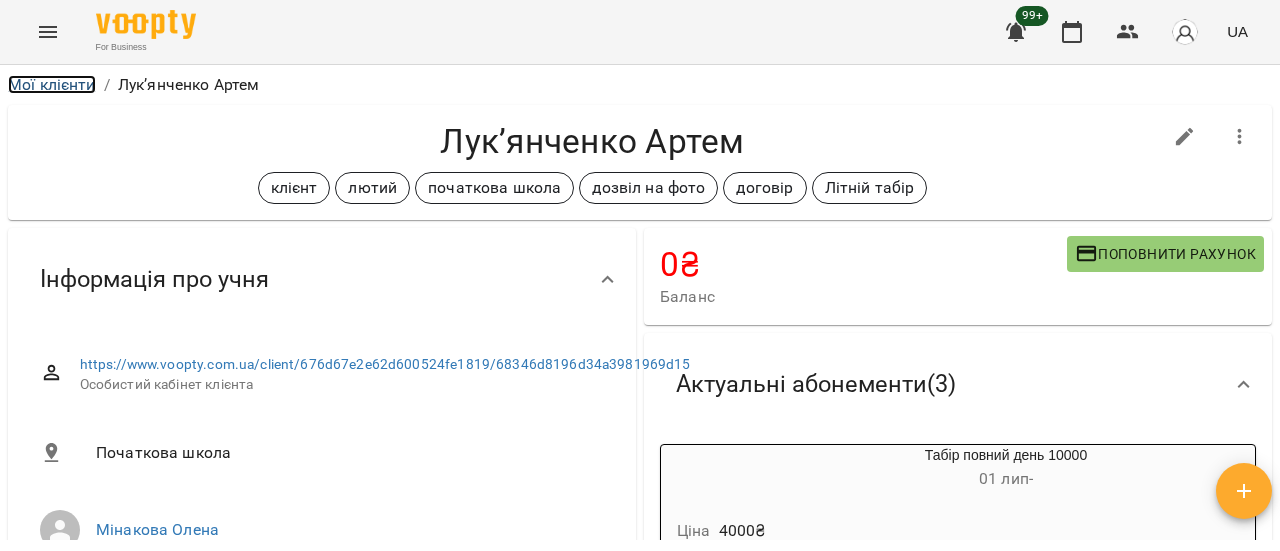 click on "Мої клієнти" at bounding box center [52, 84] 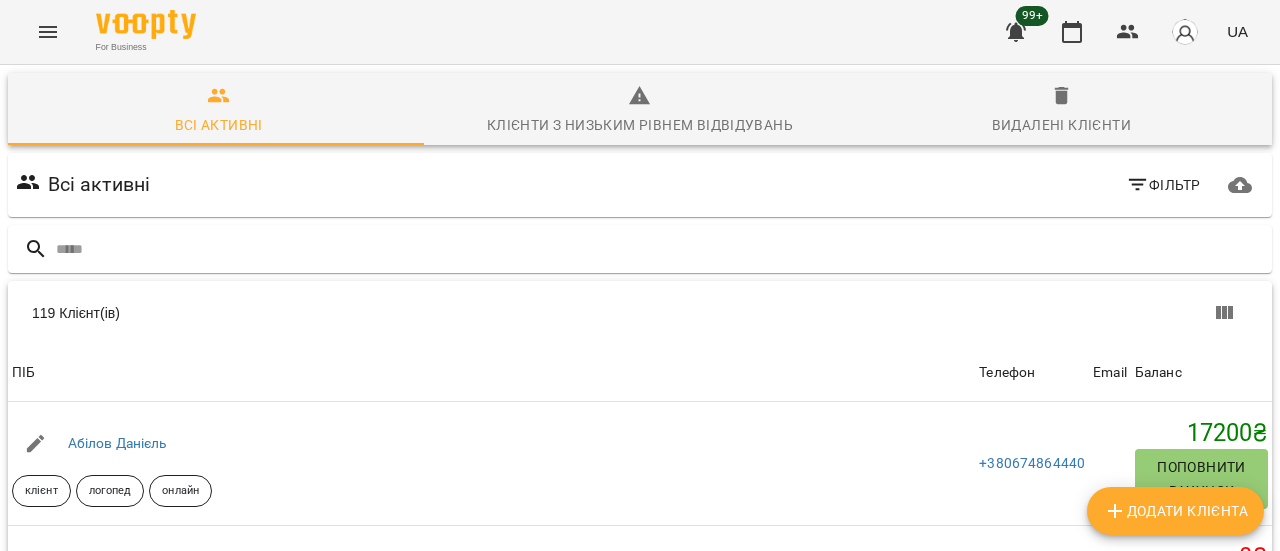 click 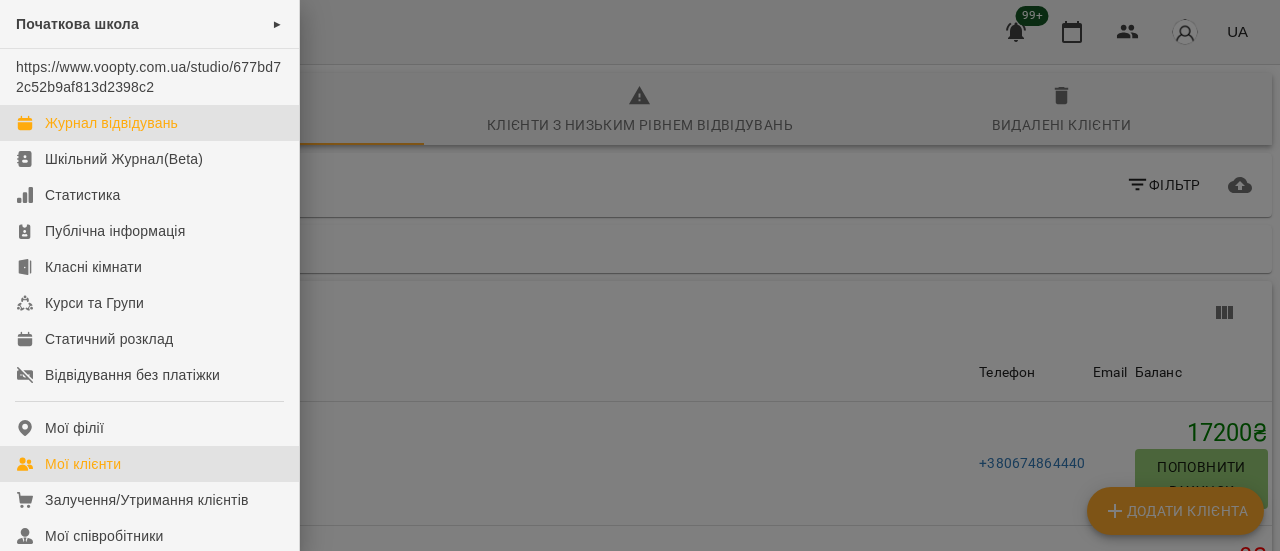 click on "Журнал відвідувань" at bounding box center (111, 123) 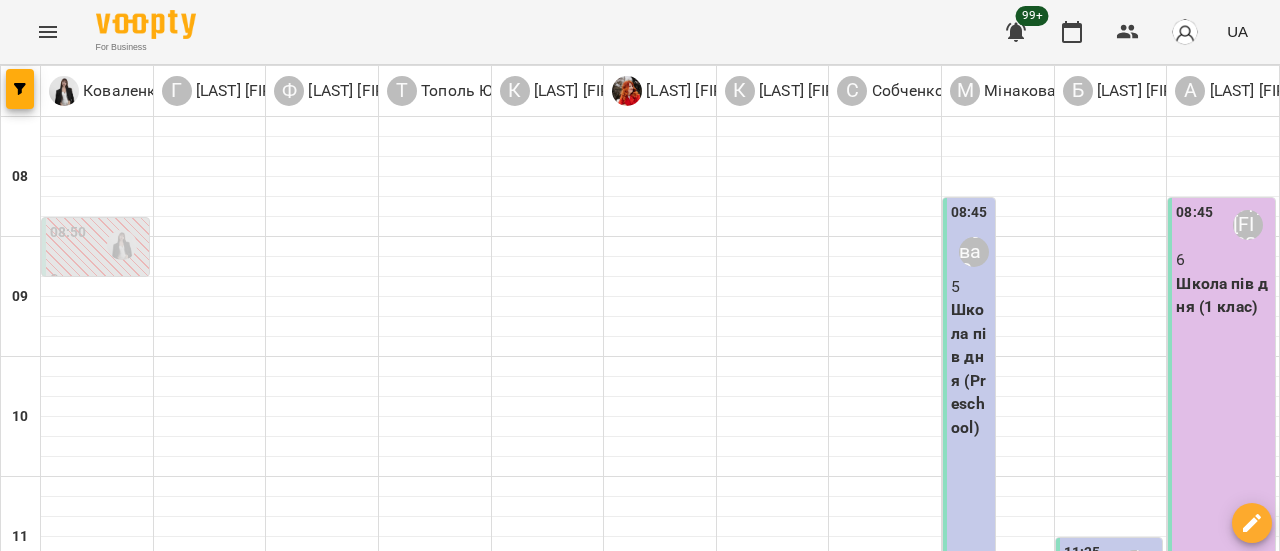 scroll, scrollTop: 1138, scrollLeft: 0, axis: vertical 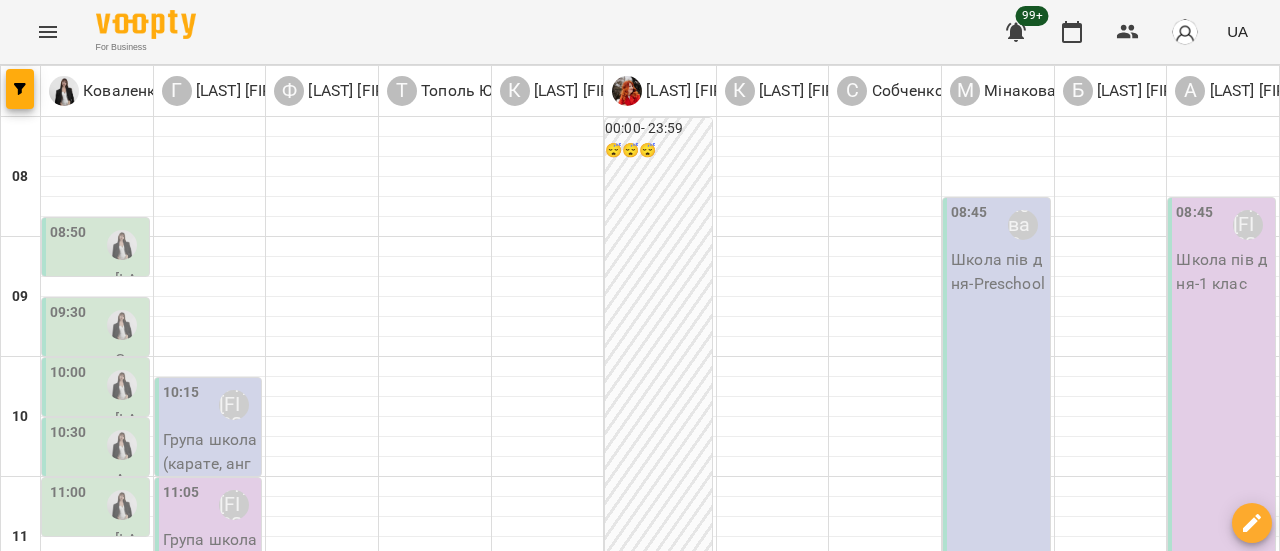 click on "00:00 -   23:59 😴😴😴" at bounding box center (658, 837) 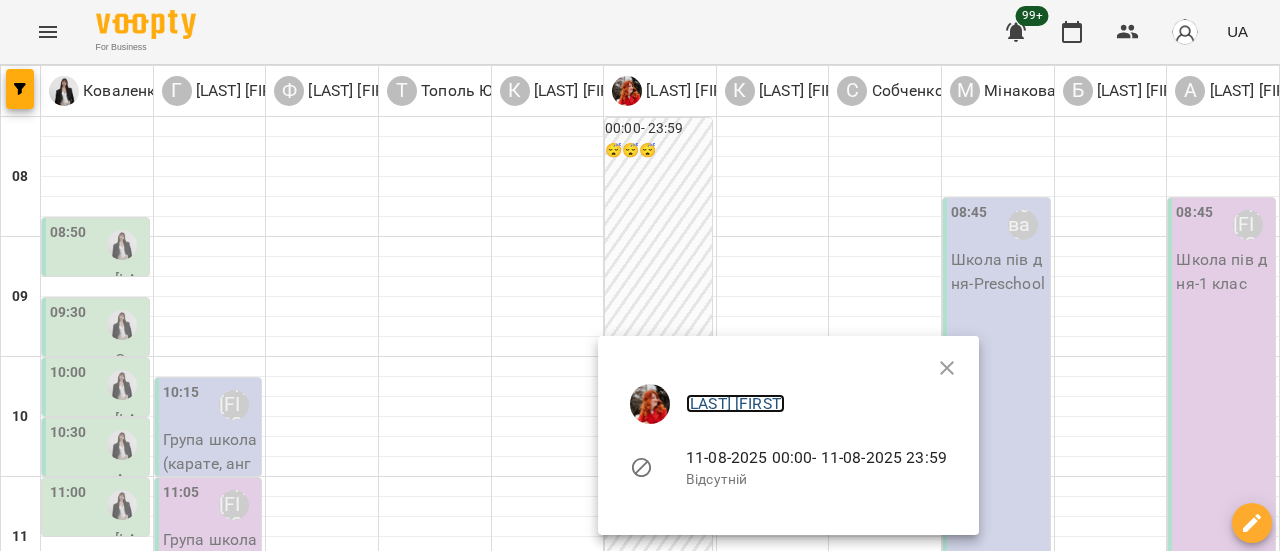 click on "[LAST] [FIRST]" at bounding box center (735, 403) 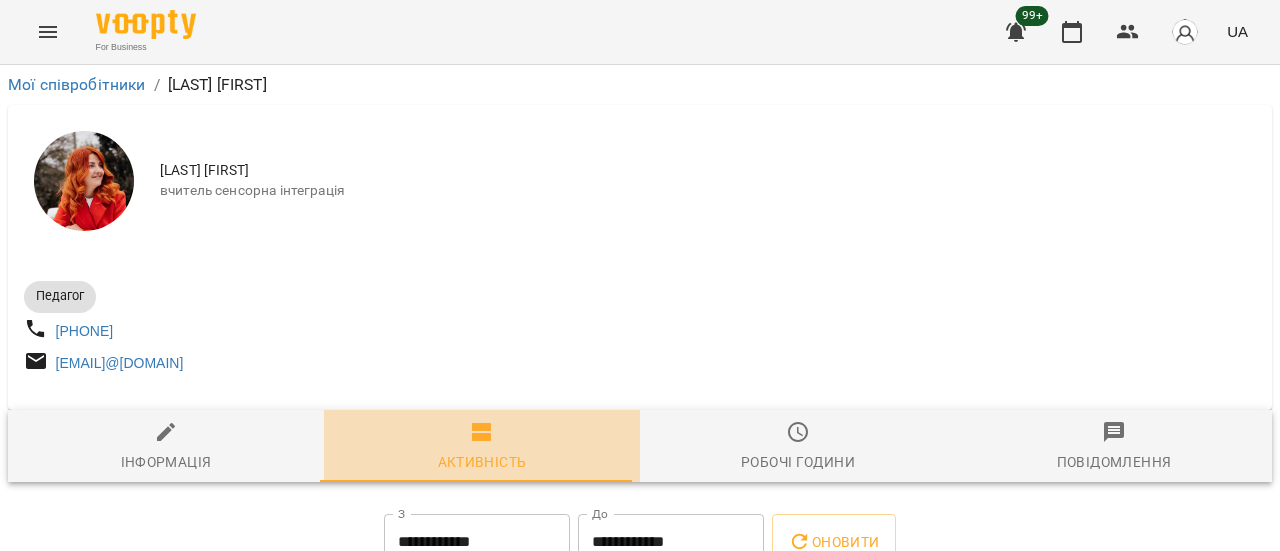 click on "Активність" at bounding box center (482, 447) 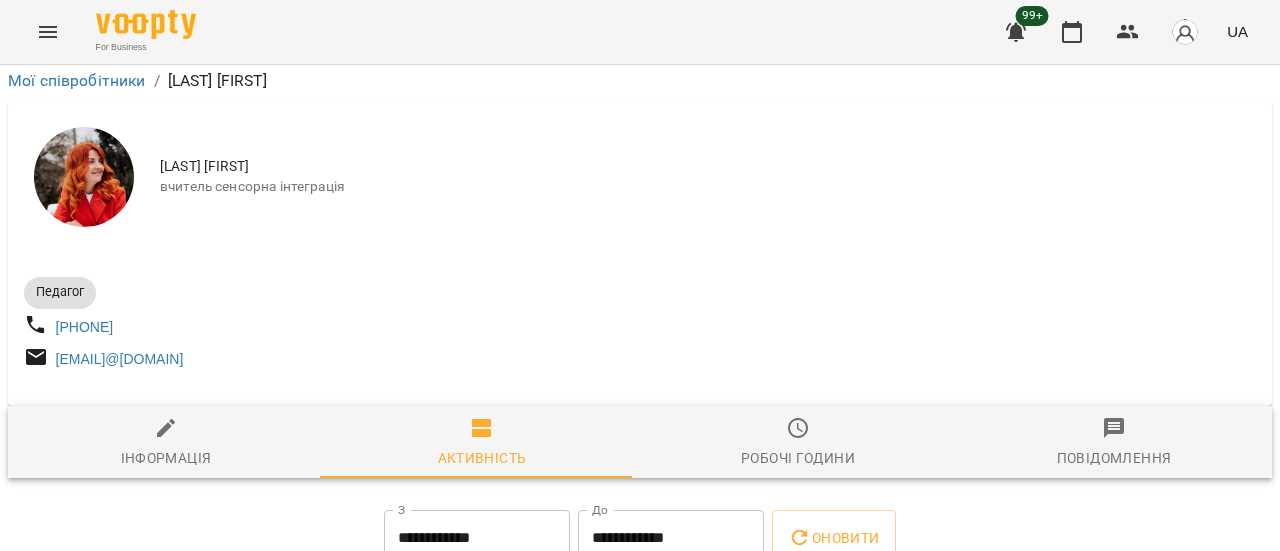 scroll, scrollTop: 100, scrollLeft: 0, axis: vertical 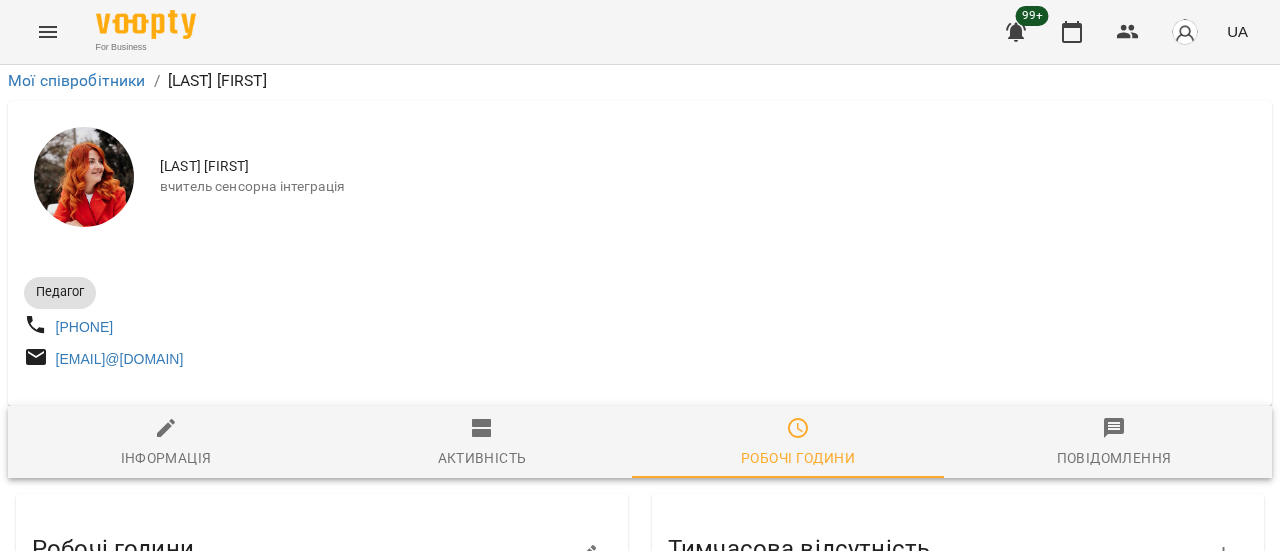 click on "Присутність" at bounding box center (733, 1003) 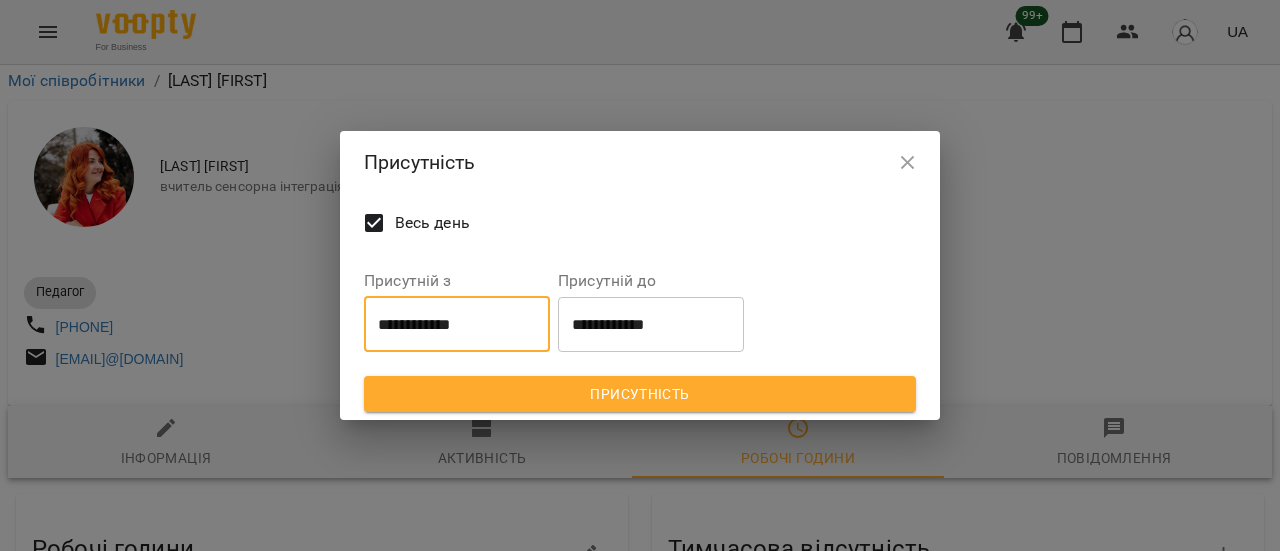 click on "**********" at bounding box center (457, 324) 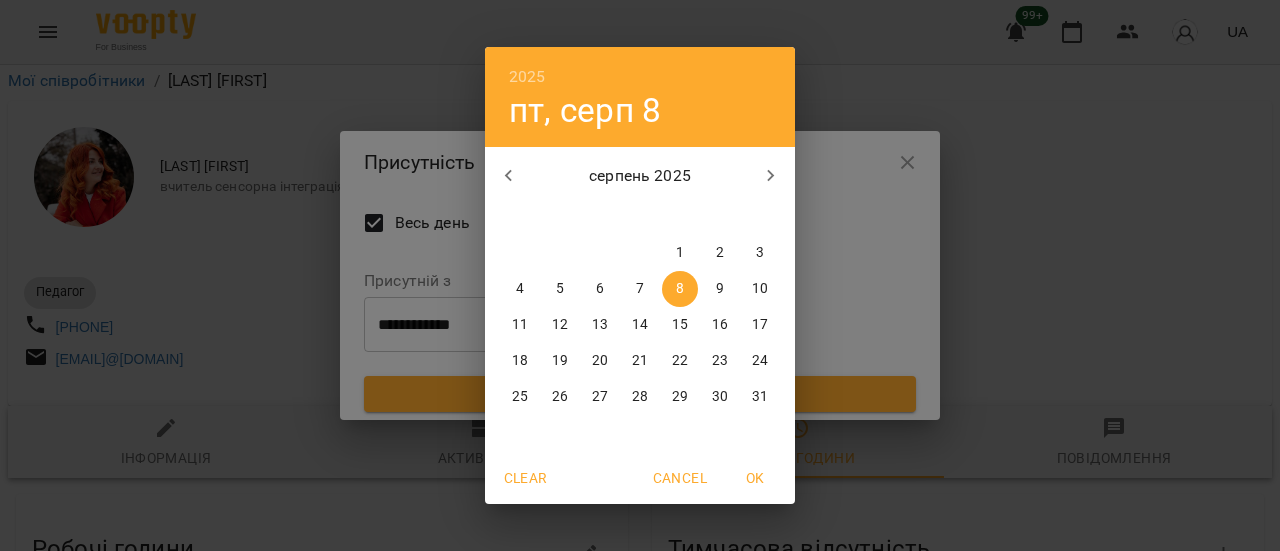 click on "11" at bounding box center (520, 325) 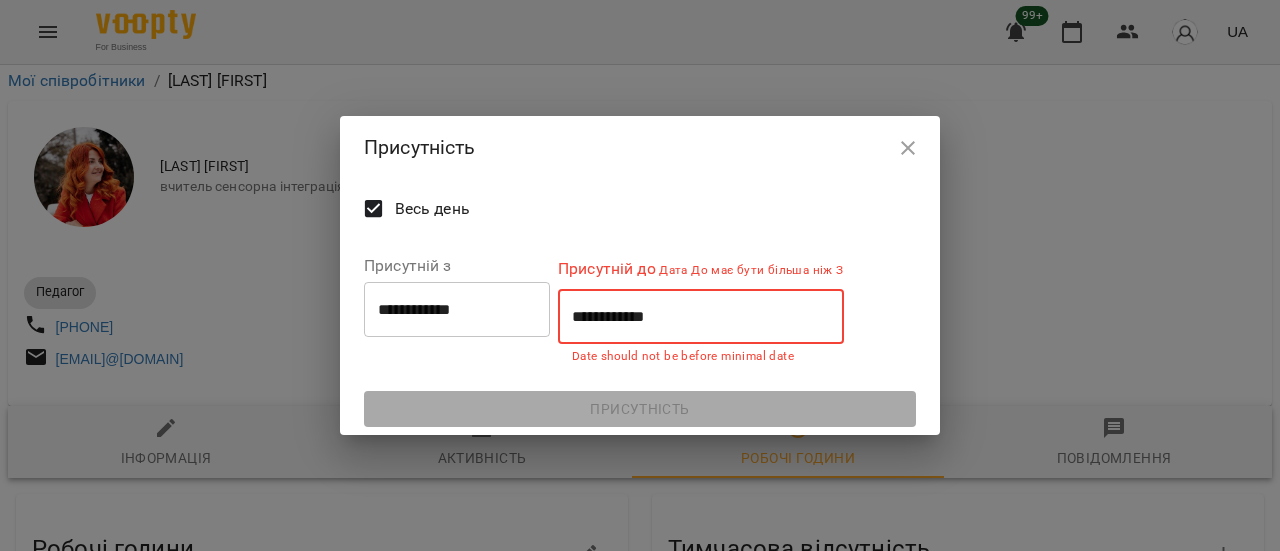 click on "**********" at bounding box center (701, 317) 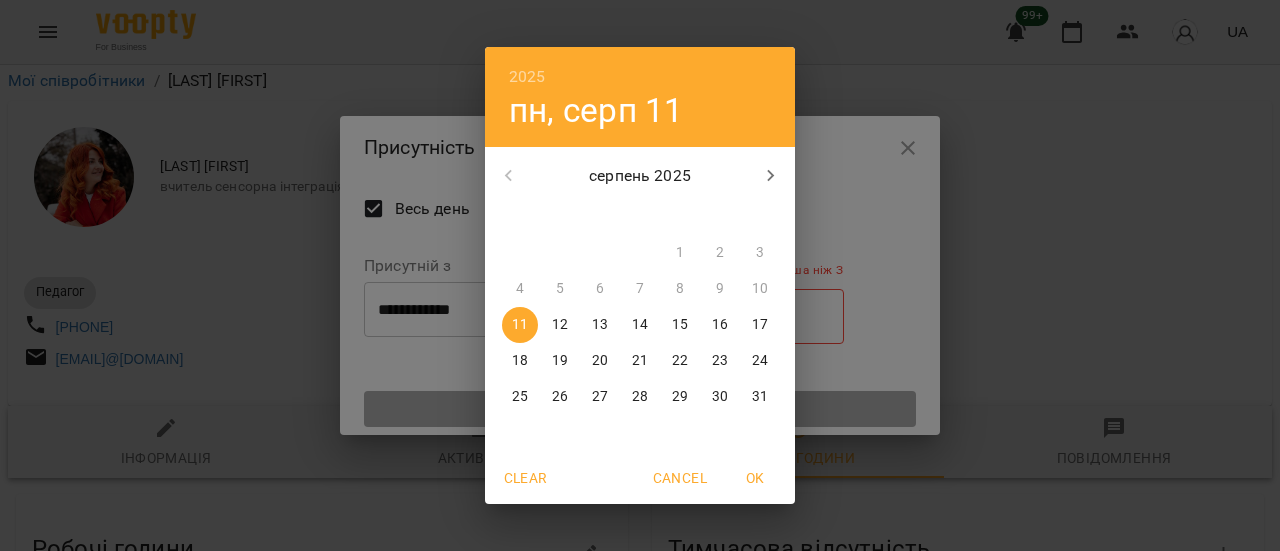 click on "31" at bounding box center (760, 397) 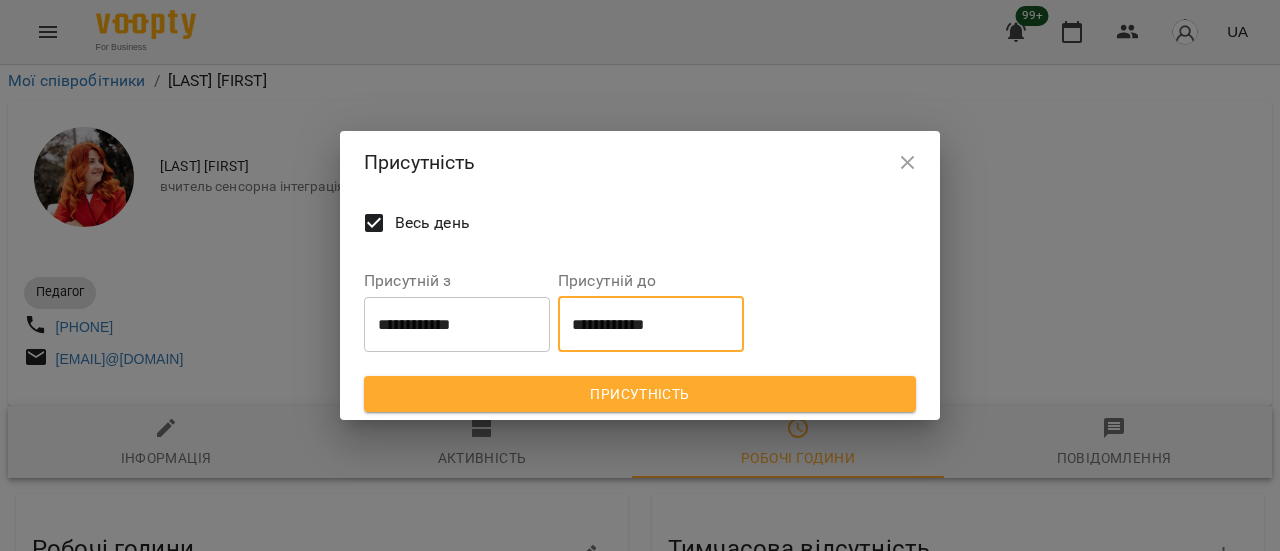 click on "Присутність" at bounding box center (640, 394) 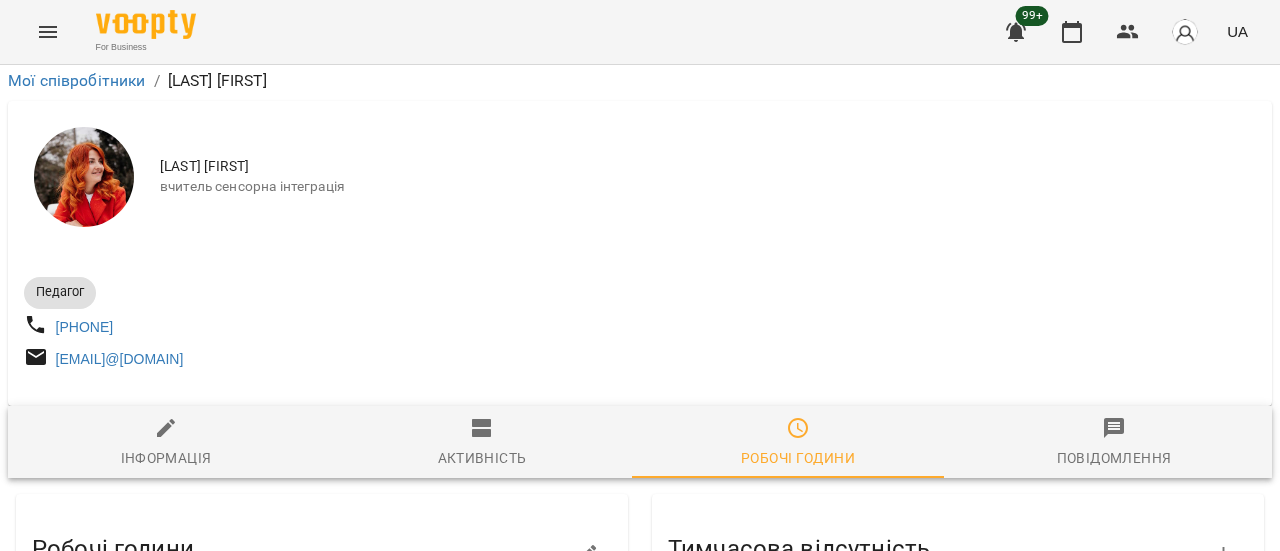 click 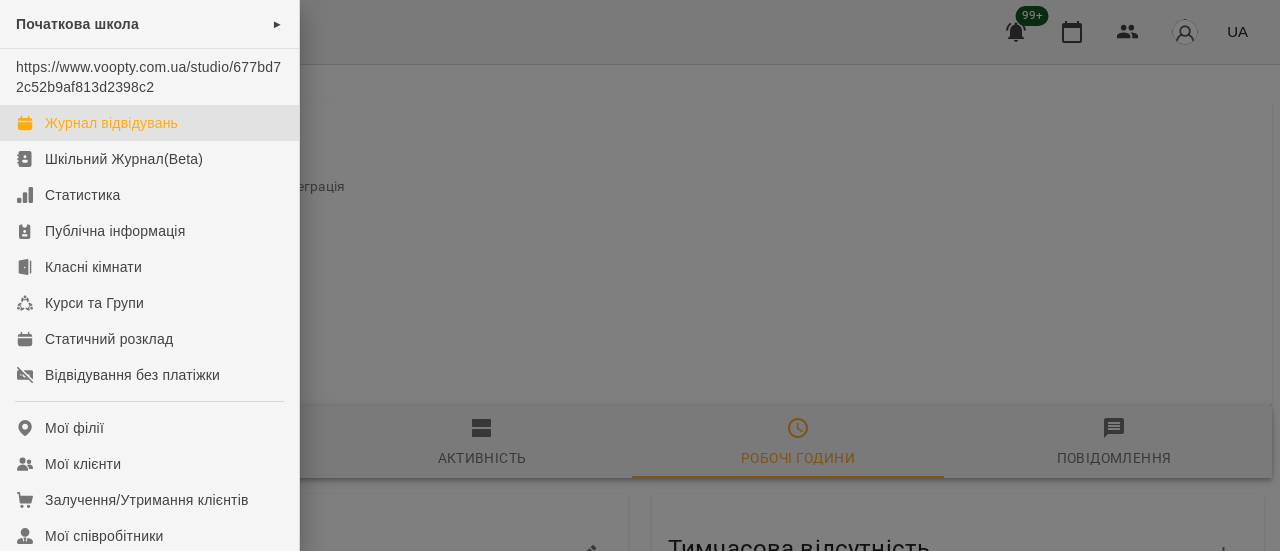 click on "Журнал відвідувань" at bounding box center (111, 123) 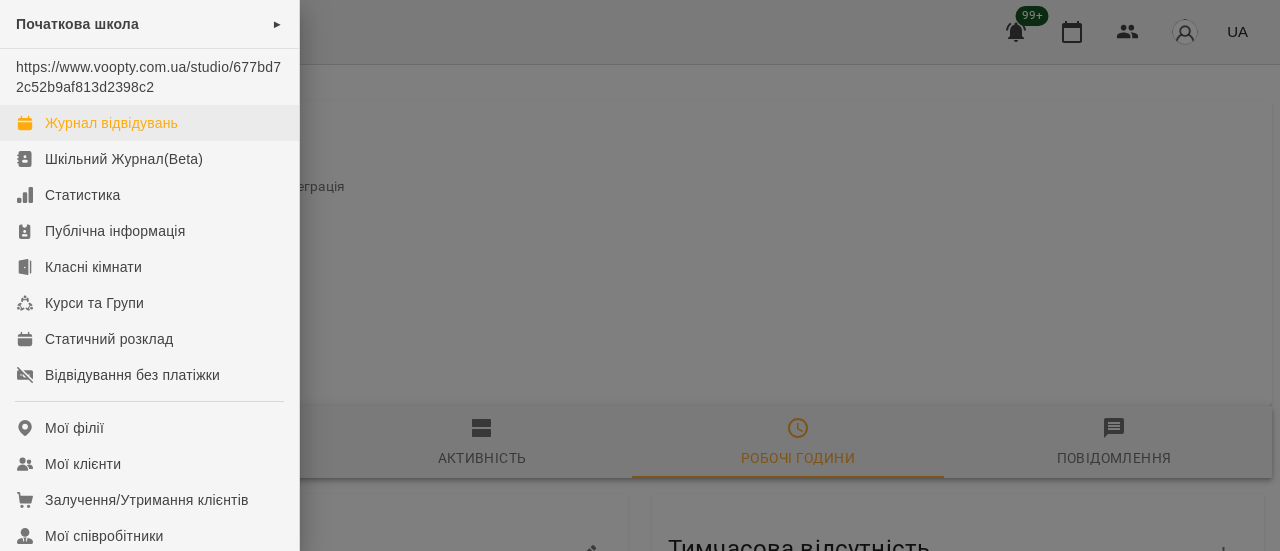 scroll, scrollTop: 0, scrollLeft: 0, axis: both 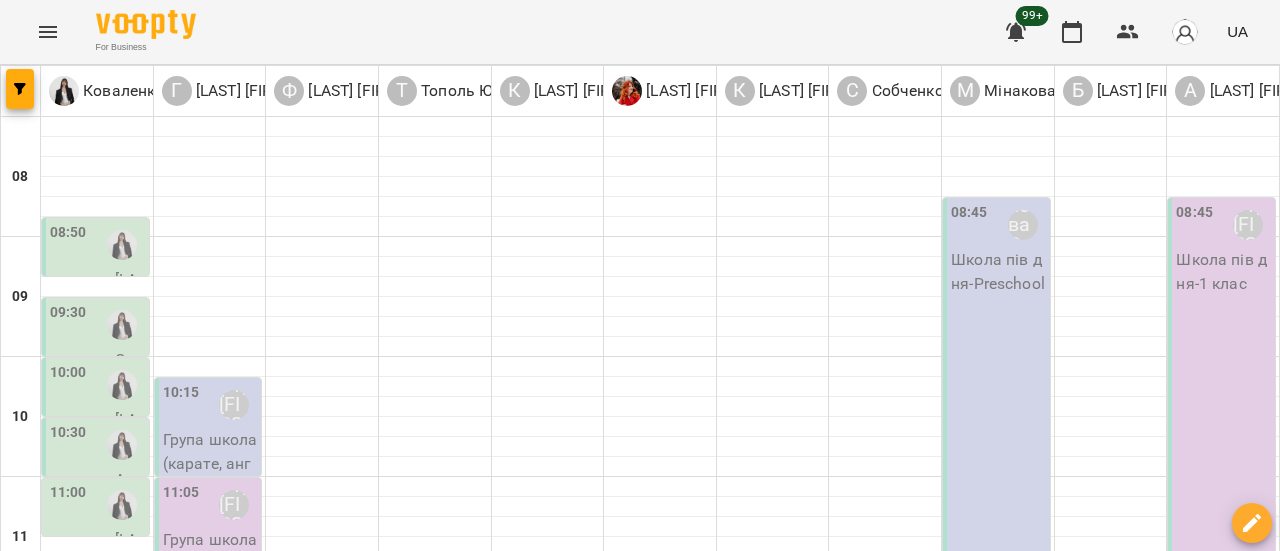 click at bounding box center (540, 1648) 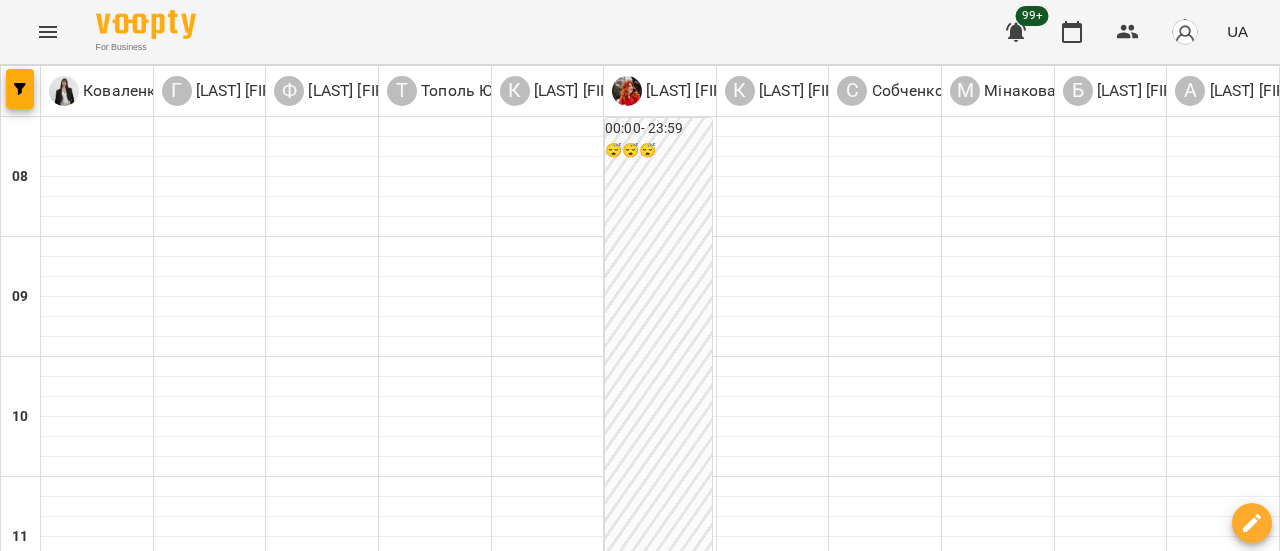 scroll, scrollTop: 0, scrollLeft: 0, axis: both 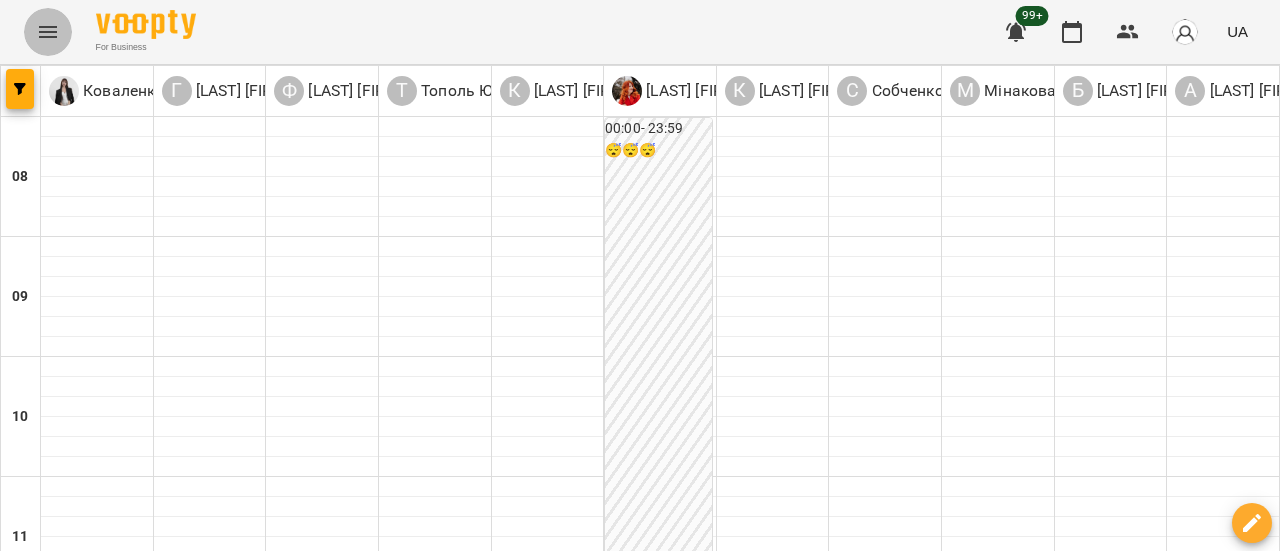 click 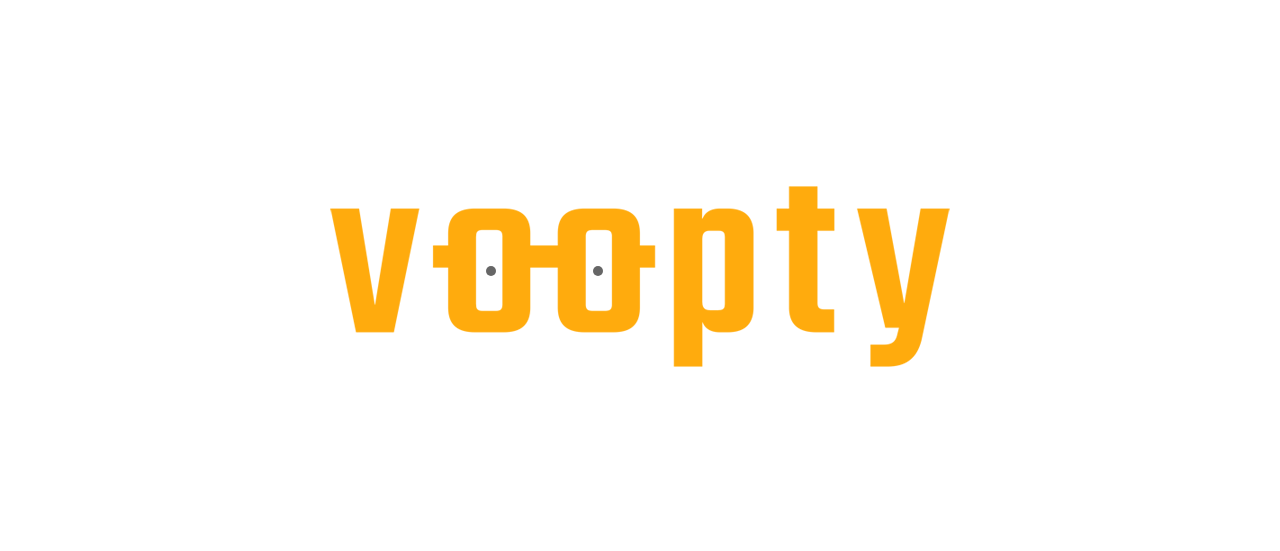 scroll, scrollTop: 0, scrollLeft: 0, axis: both 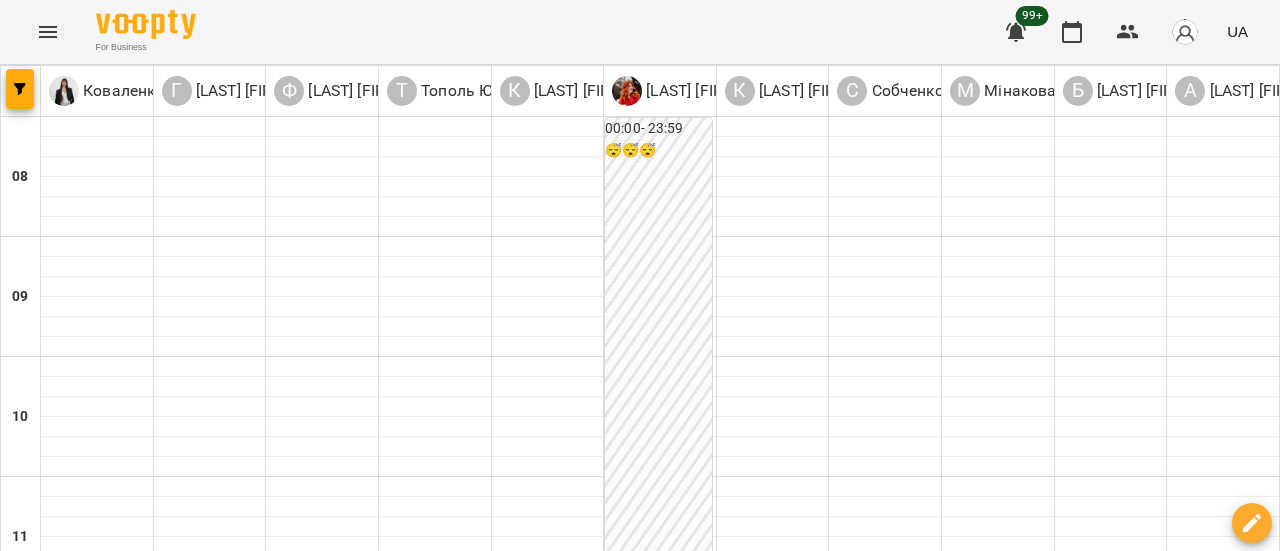 click at bounding box center (540, 1648) 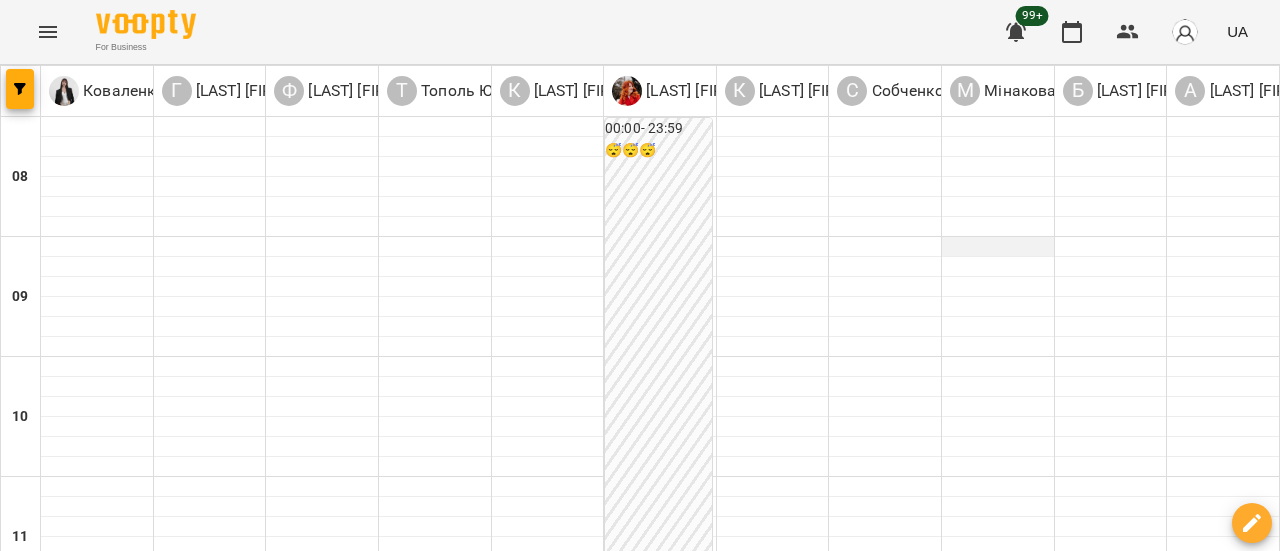 scroll, scrollTop: 0, scrollLeft: 0, axis: both 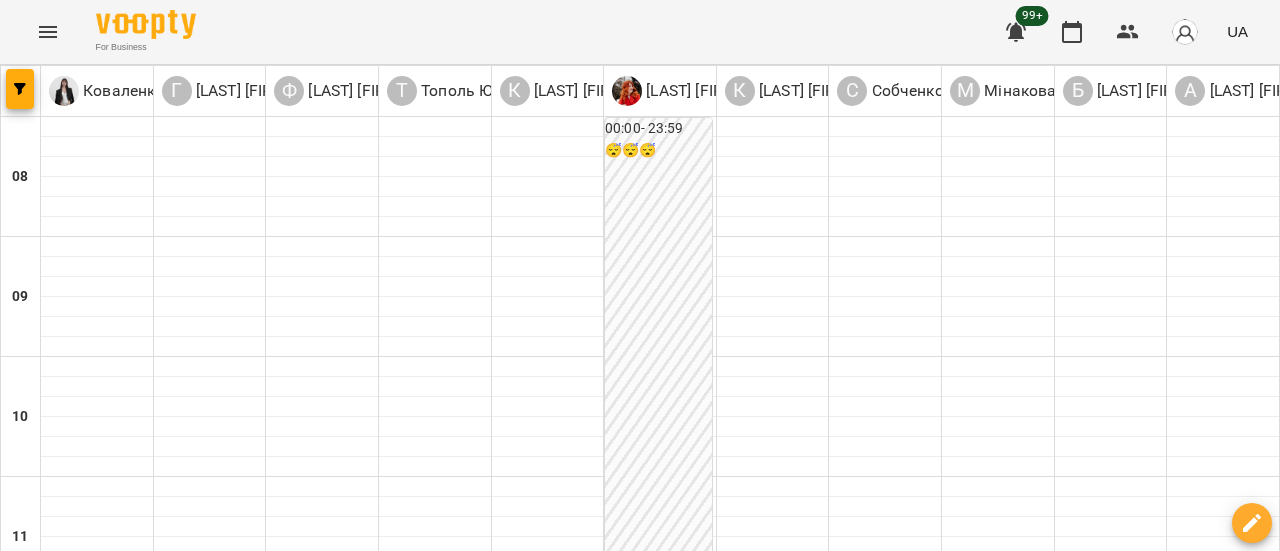click at bounding box center [739, 1648] 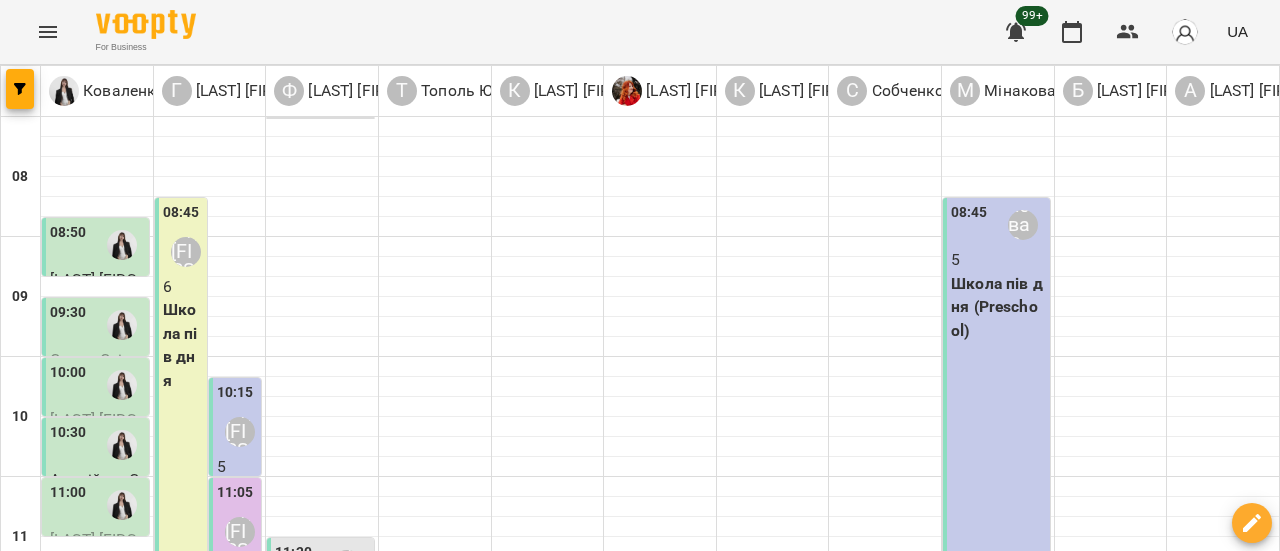 click on "08 серп" at bounding box center (1036, 1602) 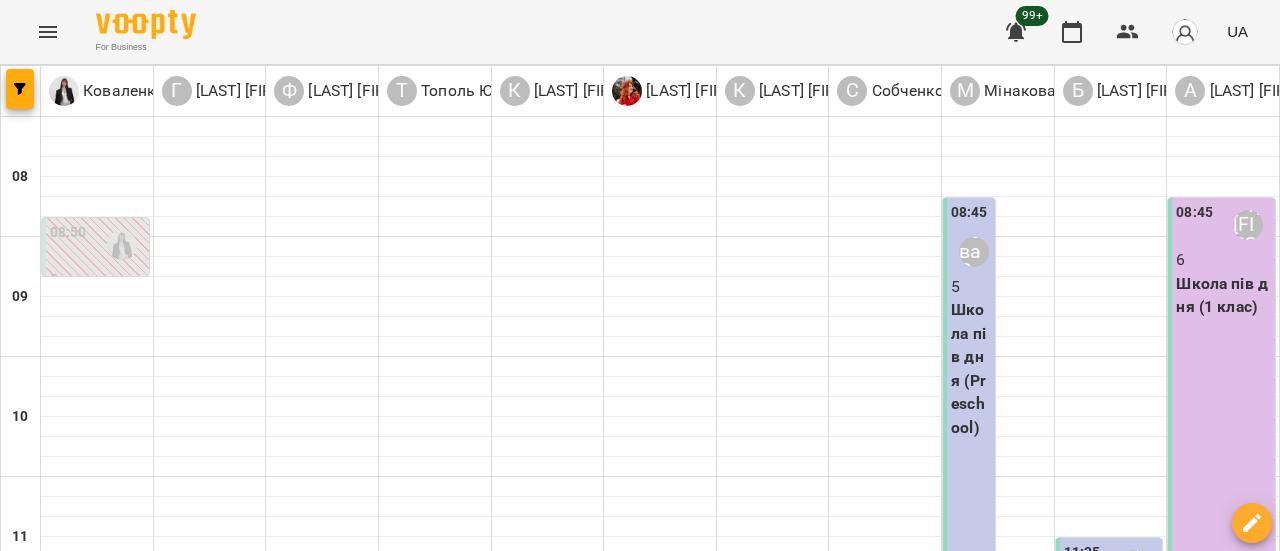 scroll, scrollTop: 700, scrollLeft: 0, axis: vertical 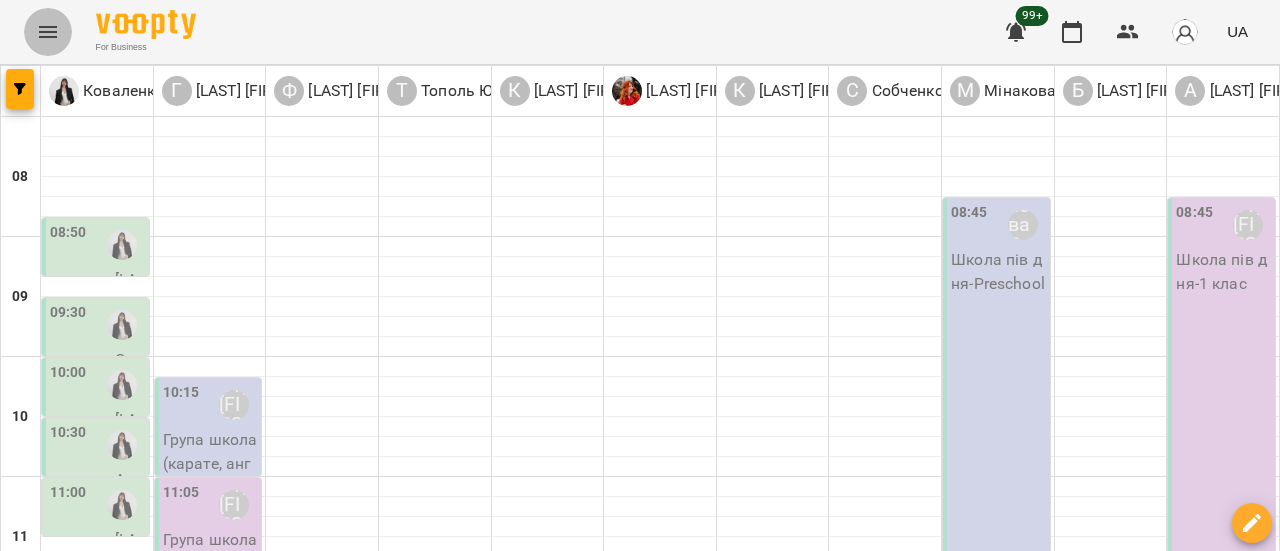click 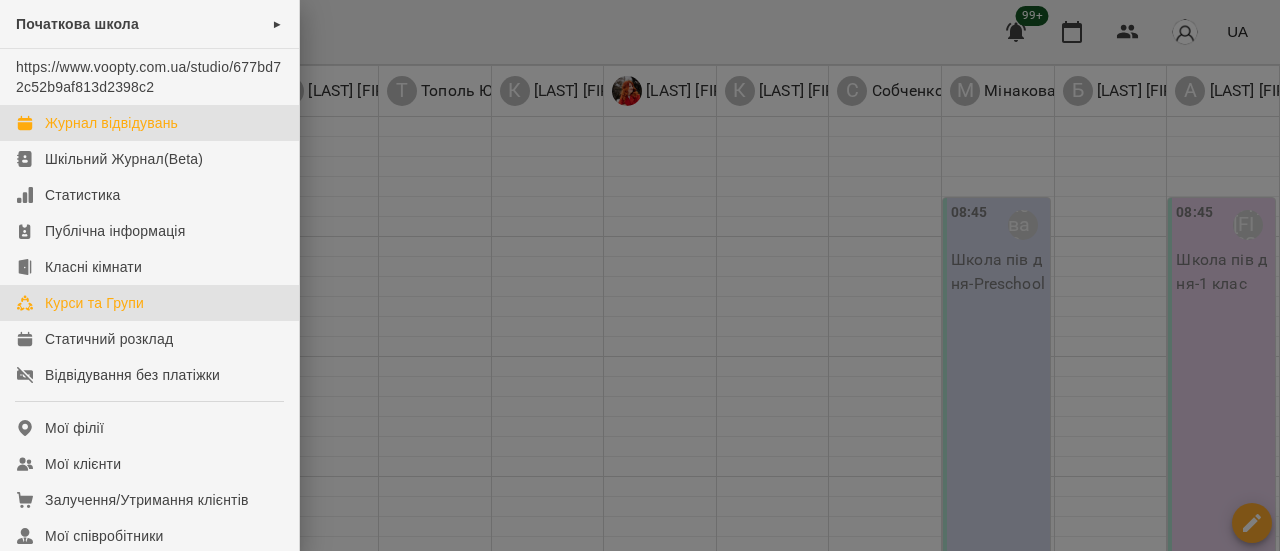 click on "Курси та Групи" at bounding box center [94, 303] 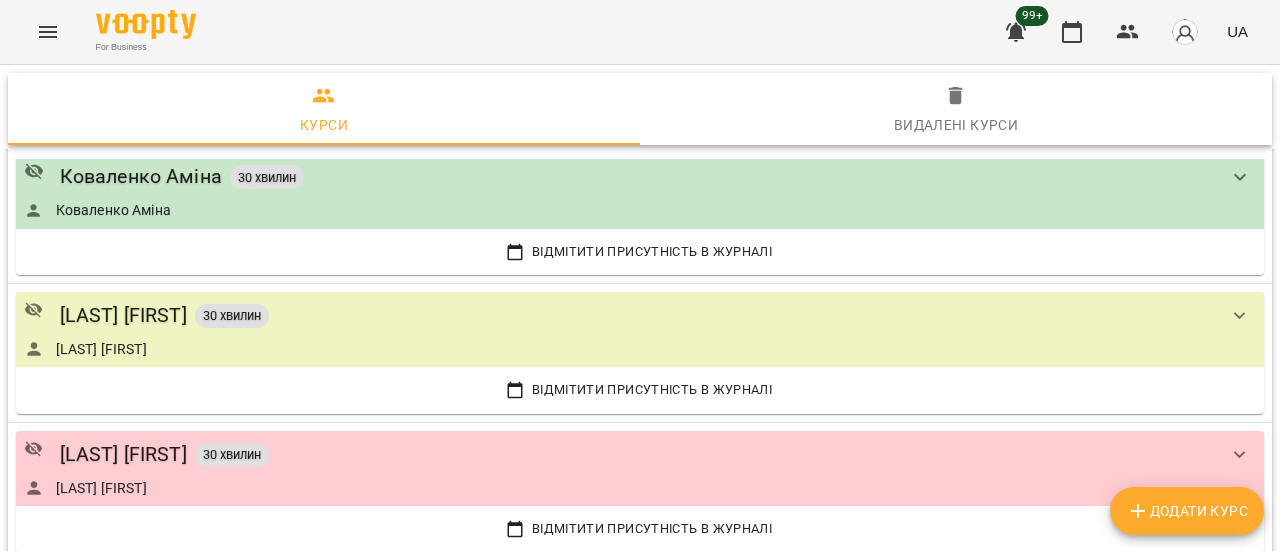 scroll, scrollTop: 600, scrollLeft: 0, axis: vertical 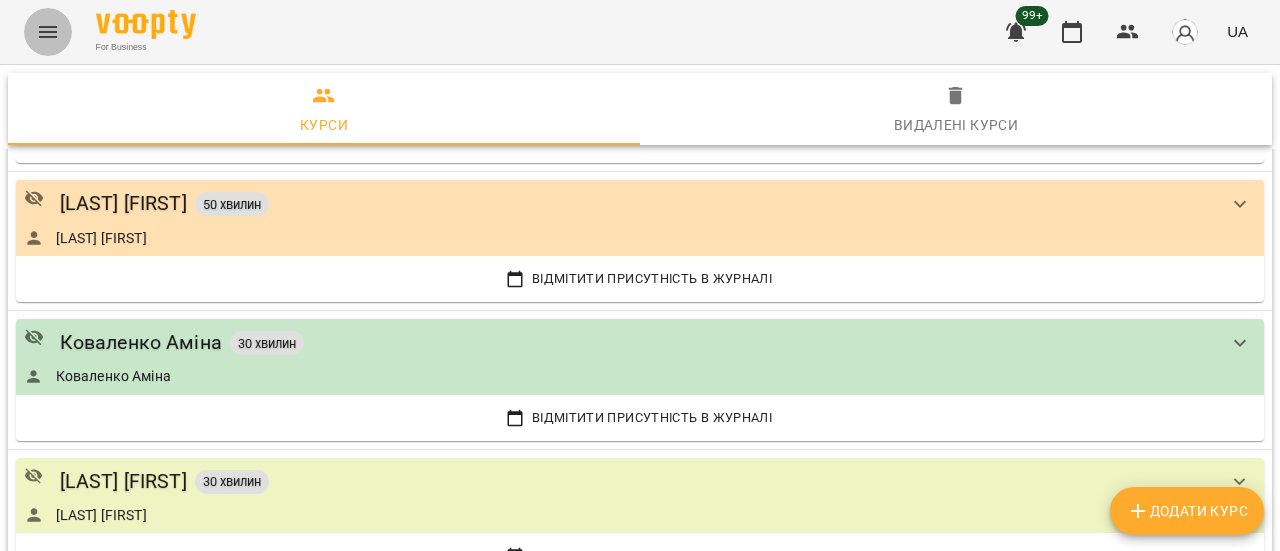 click 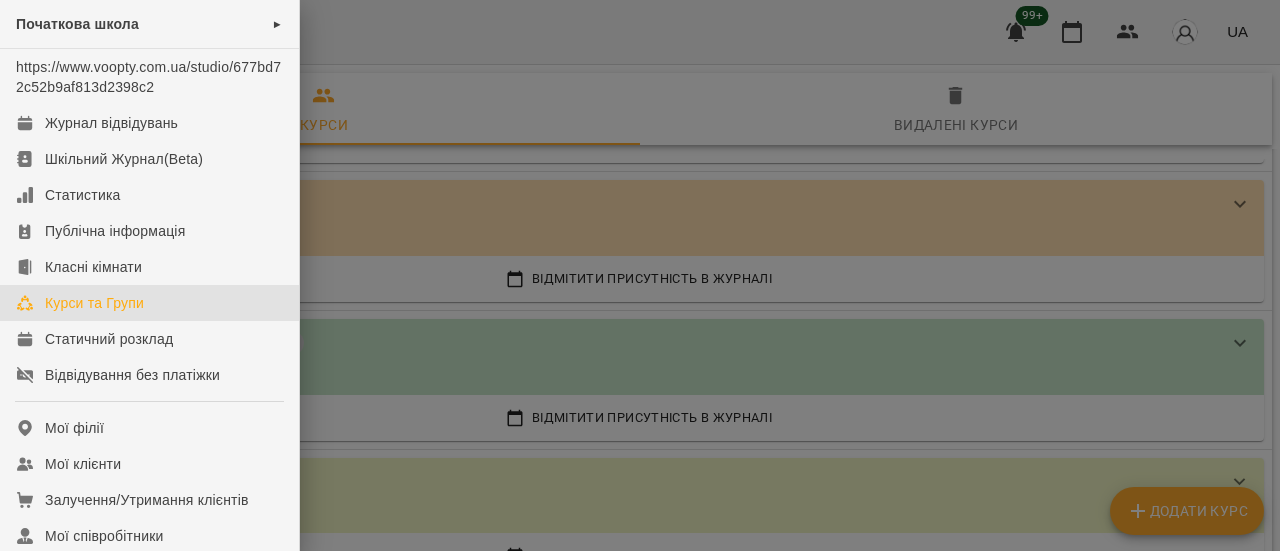 click on "Курси та Групи" at bounding box center (94, 303) 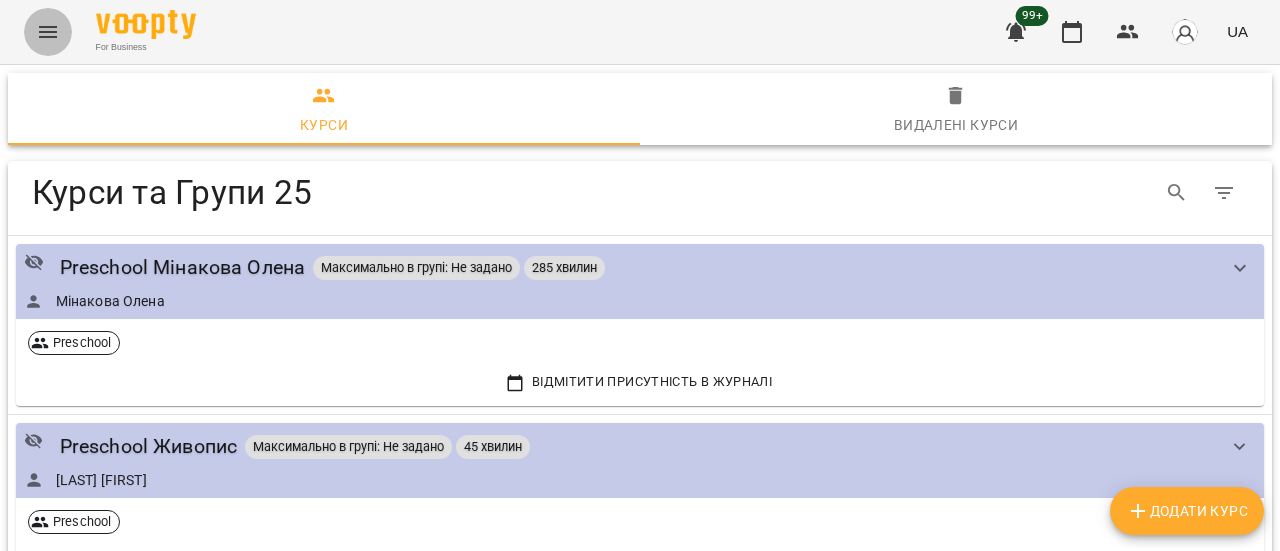 click 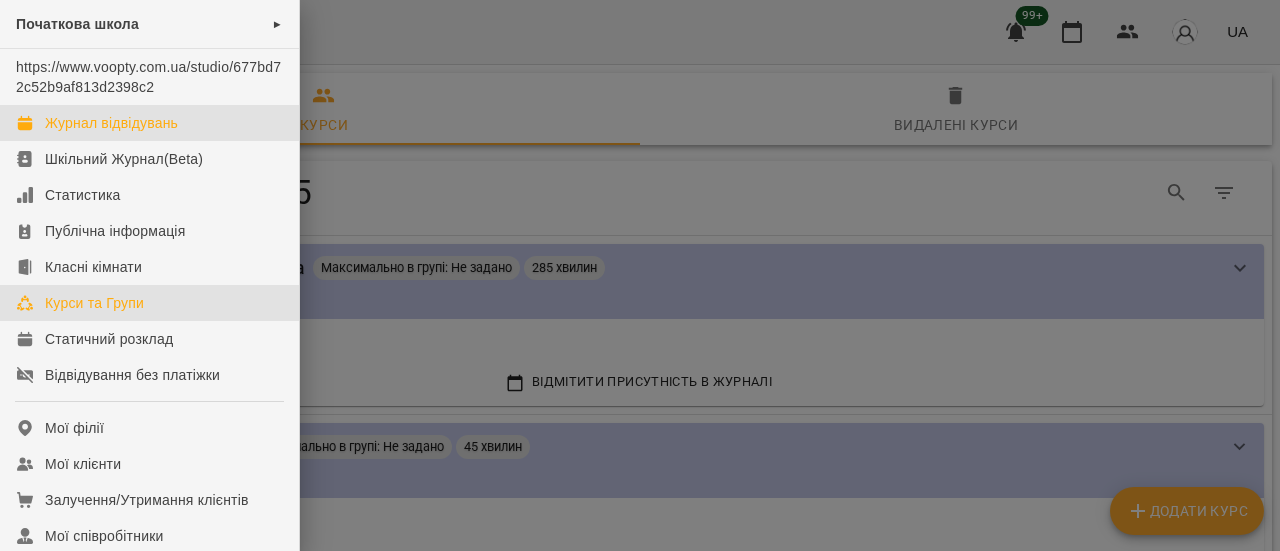 click on "Журнал відвідувань" at bounding box center [111, 123] 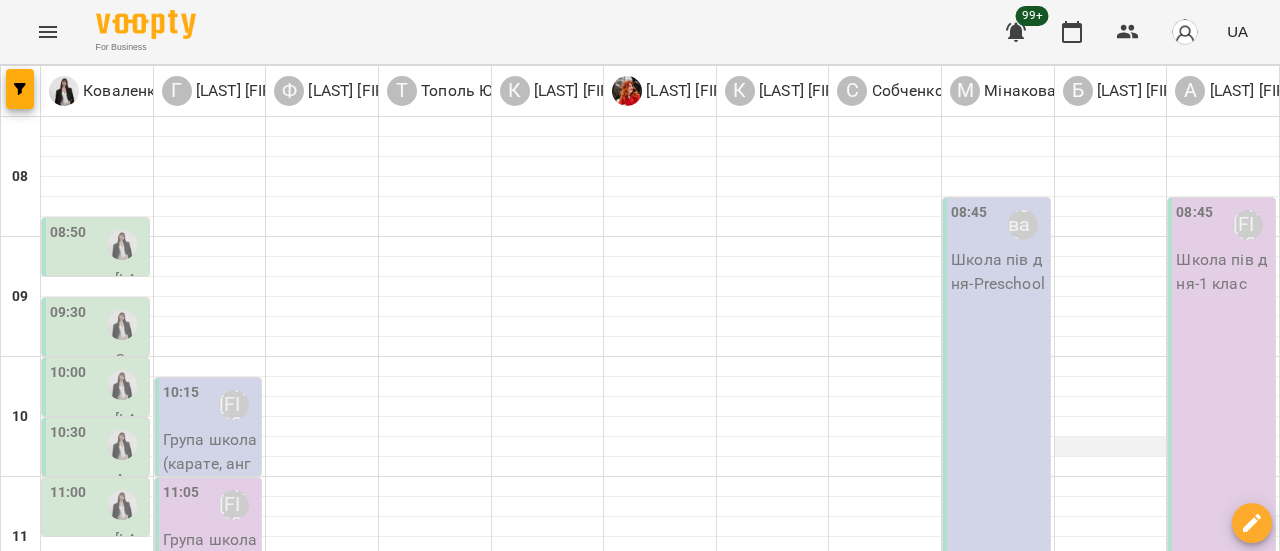 scroll, scrollTop: 900, scrollLeft: 0, axis: vertical 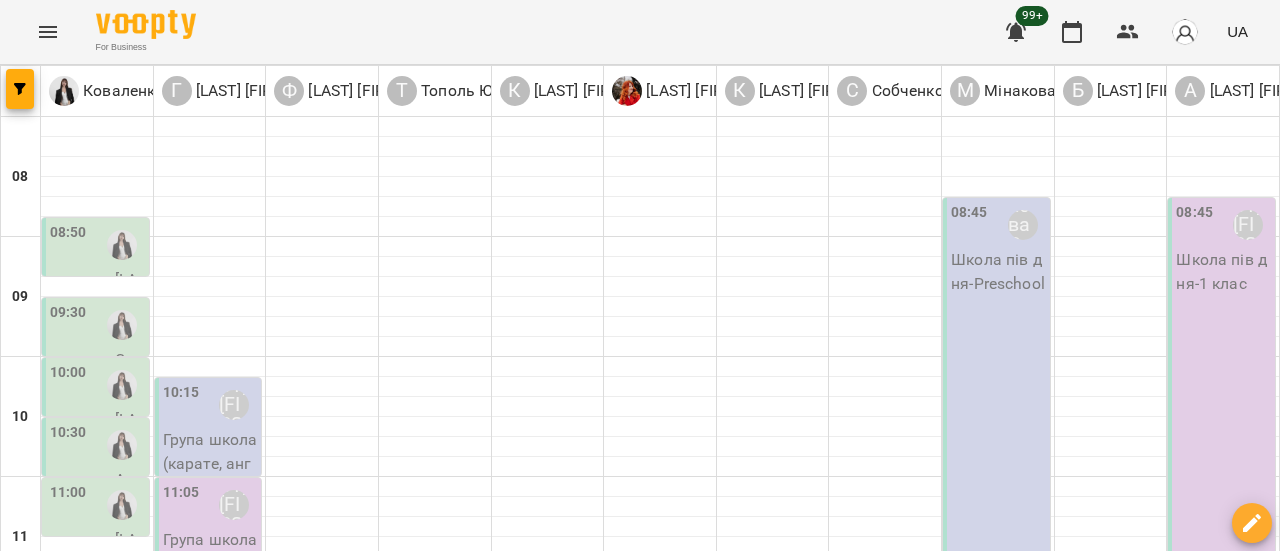 click on "вт" at bounding box center [422, 1583] 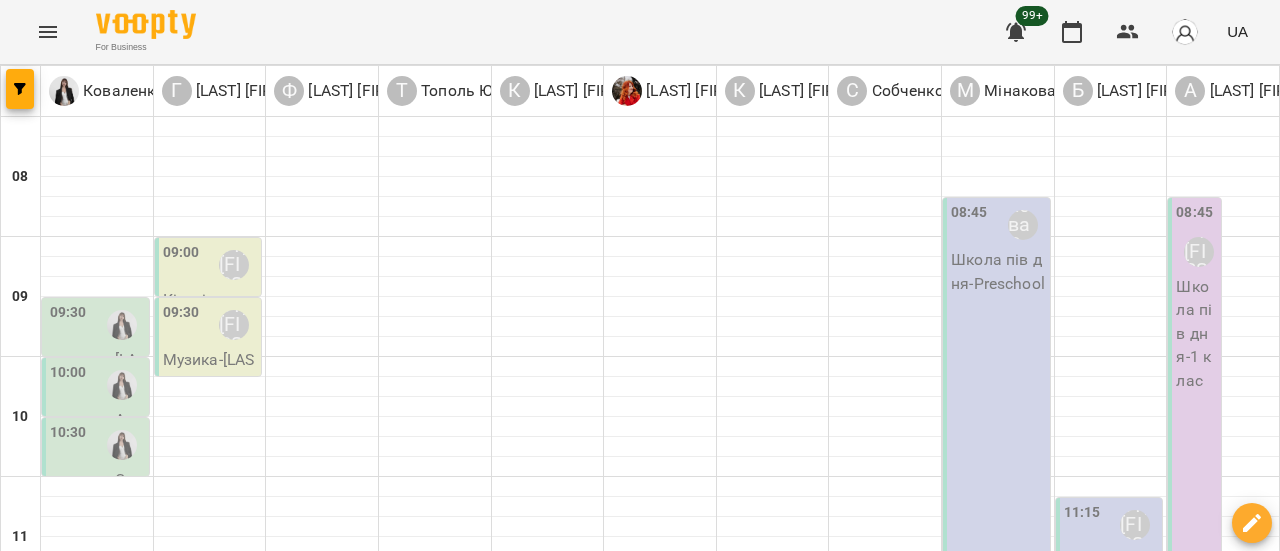 scroll, scrollTop: 300, scrollLeft: 0, axis: vertical 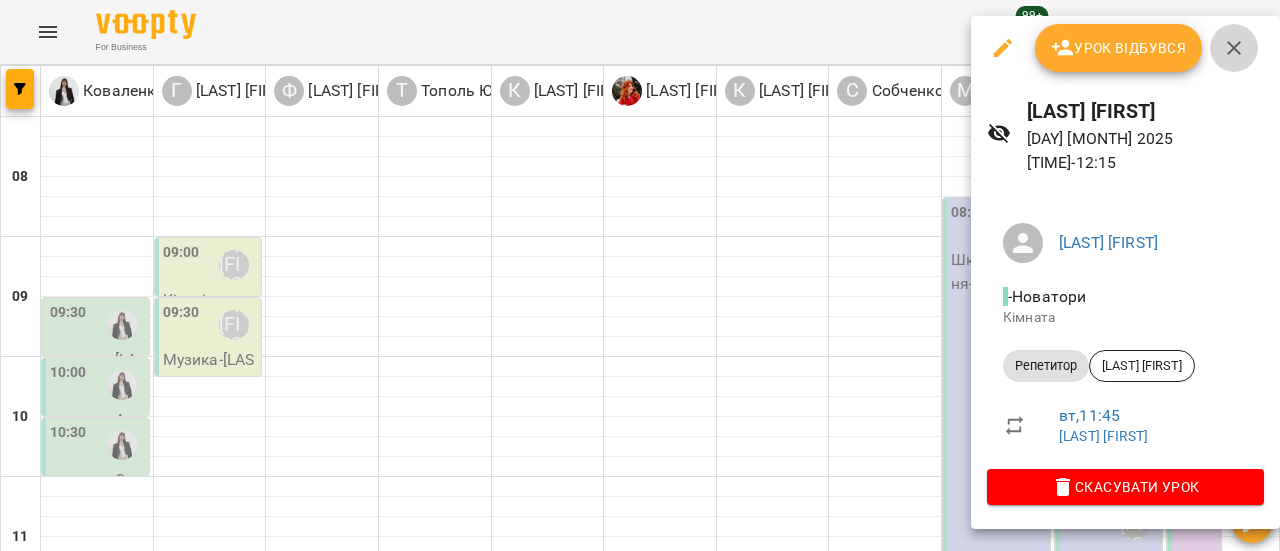 click 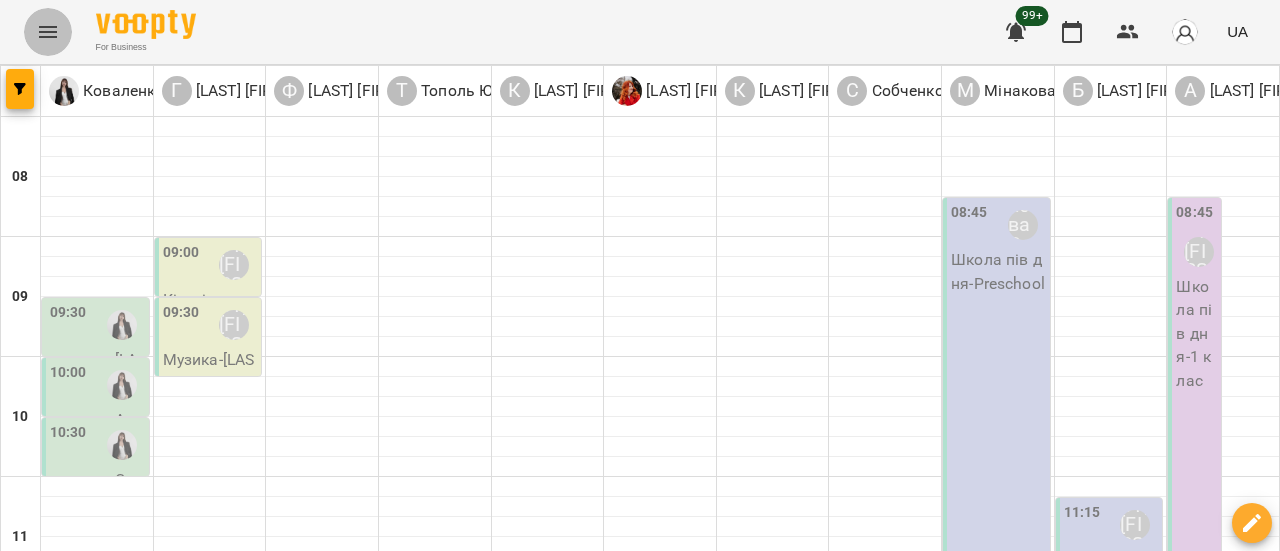 click at bounding box center (48, 32) 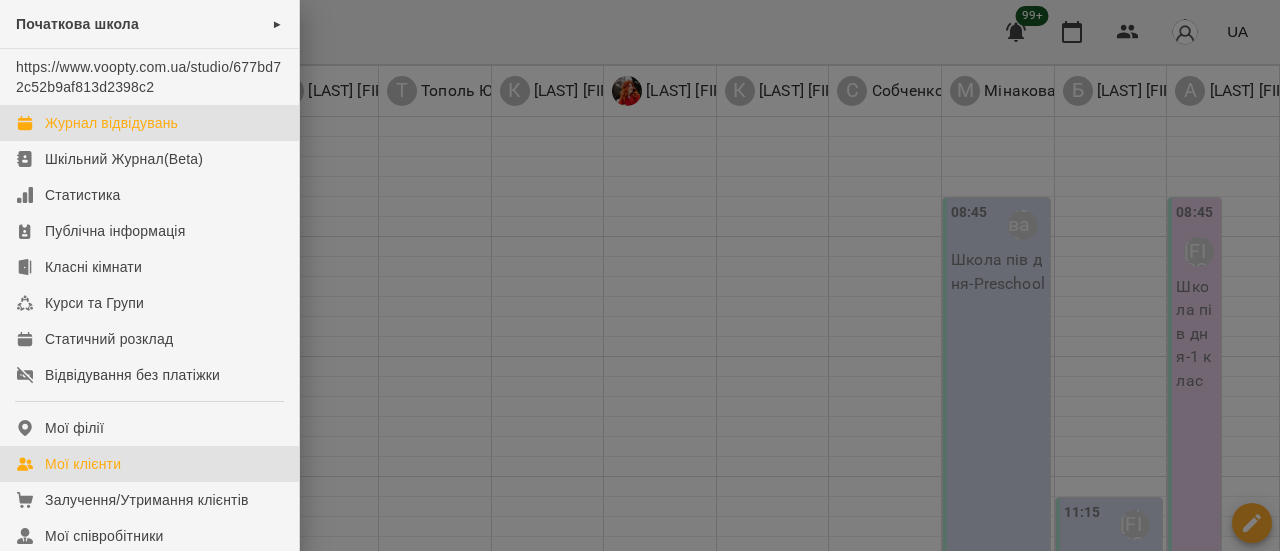 click on "Мої клієнти" at bounding box center (83, 464) 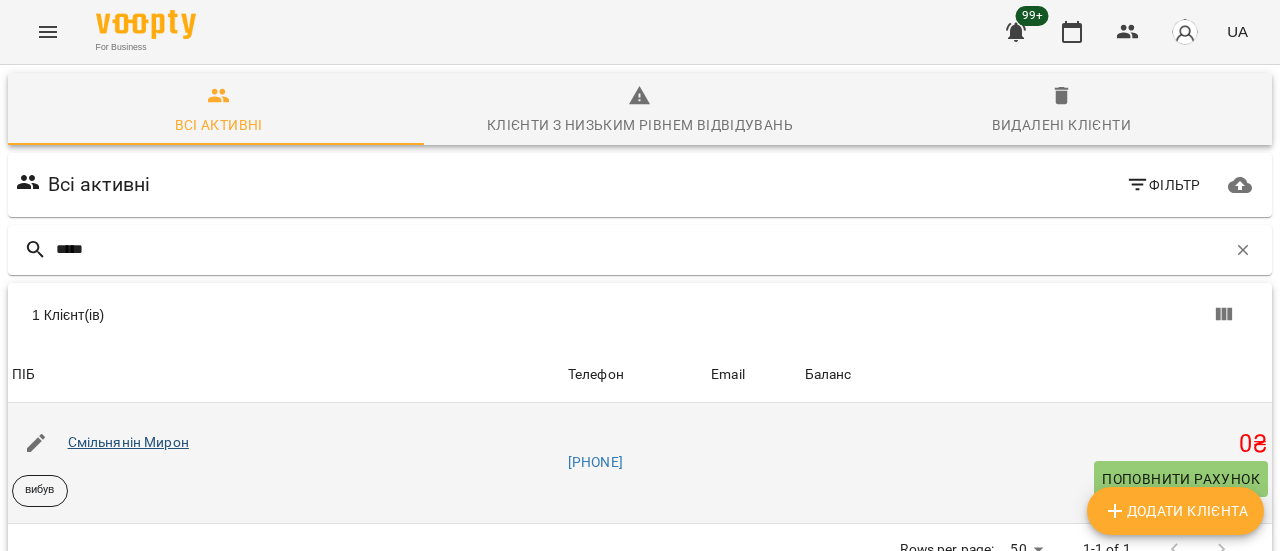 type on "*****" 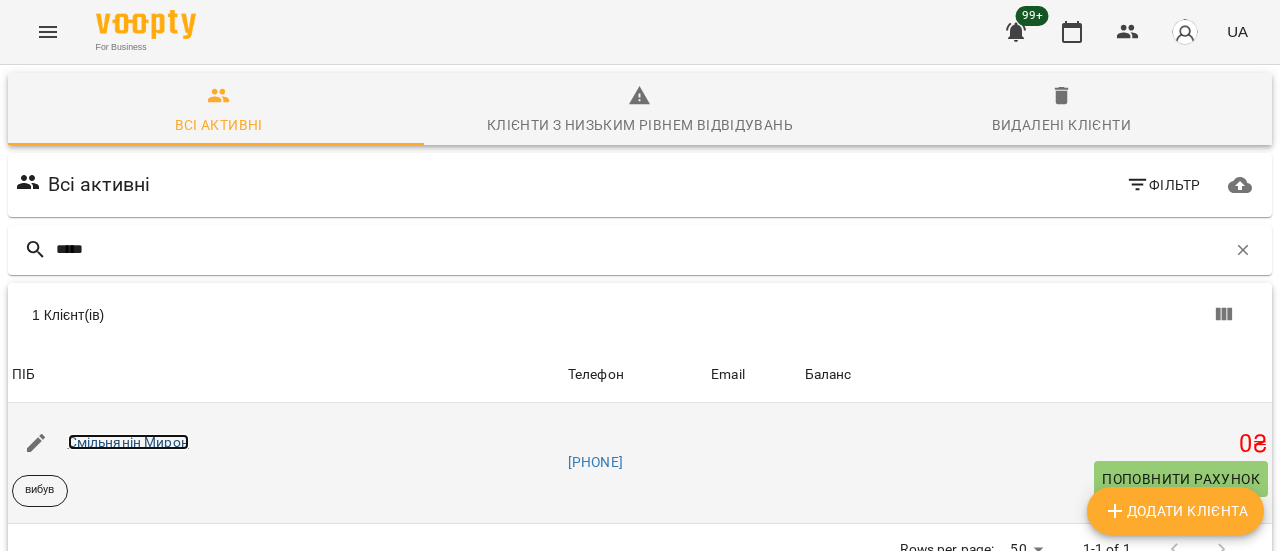 click on "Смільнянін Мирон" at bounding box center (128, 442) 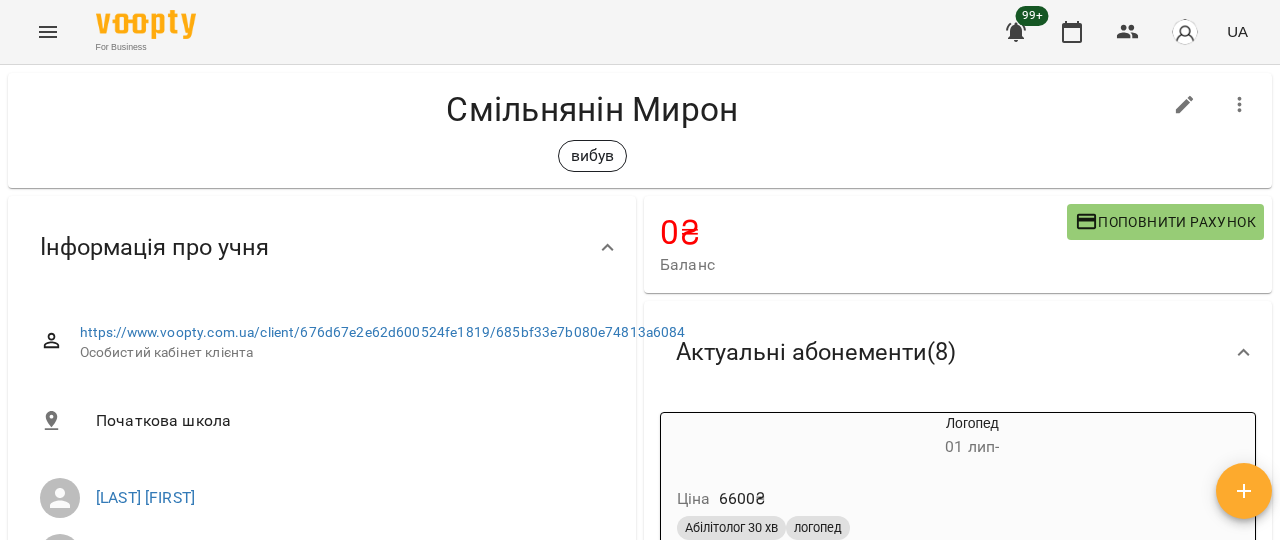 scroll, scrollTop: 0, scrollLeft: 0, axis: both 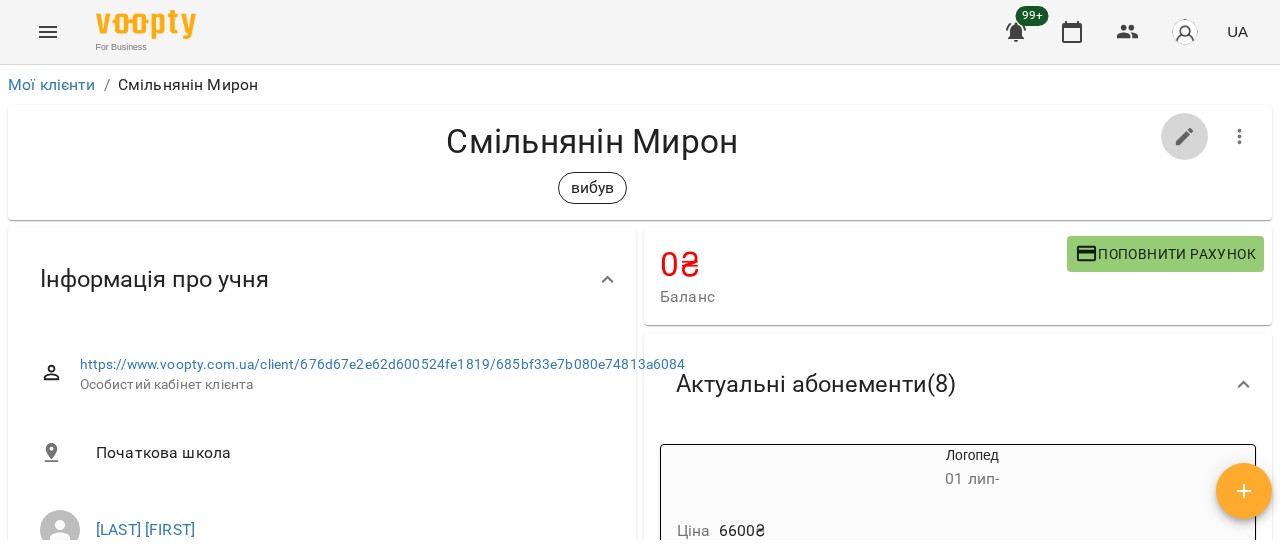 click 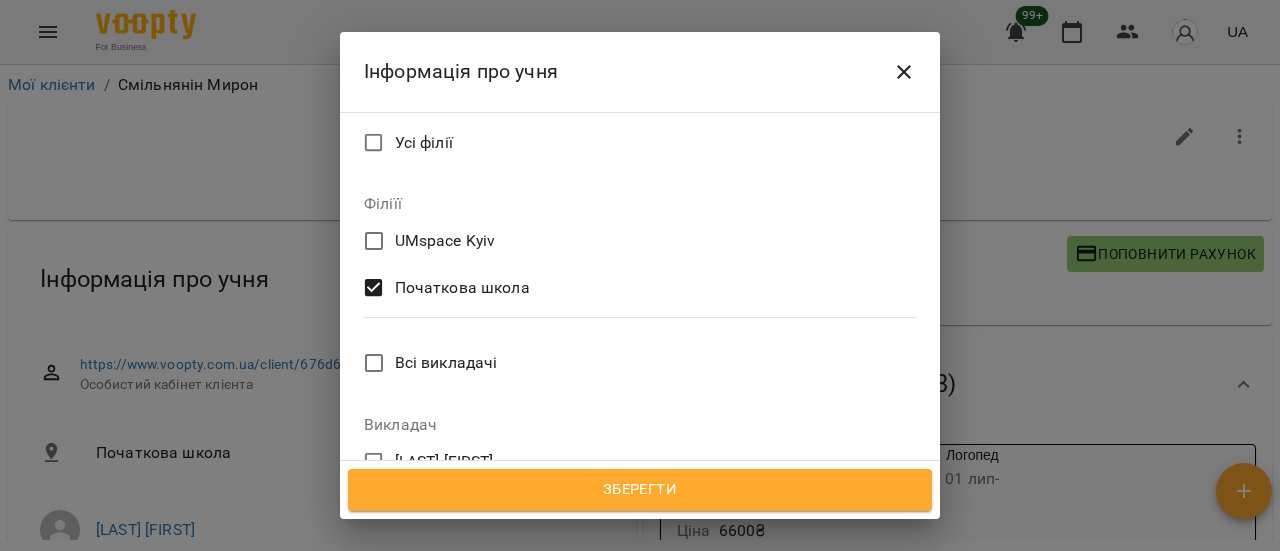 scroll, scrollTop: 900, scrollLeft: 0, axis: vertical 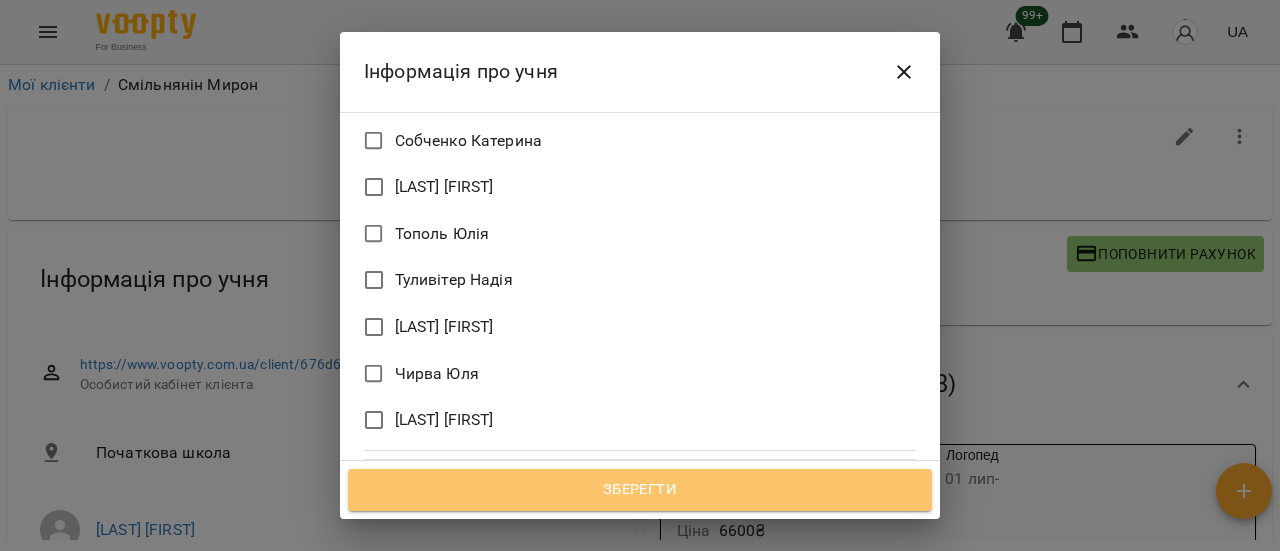 click on "Зберегти" at bounding box center (640, 490) 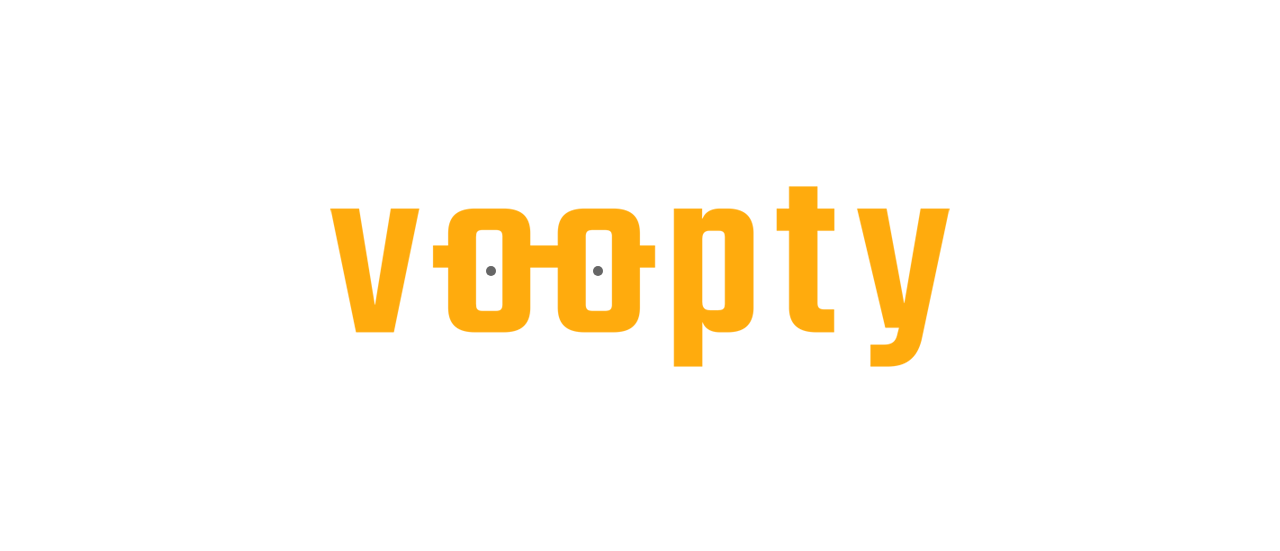 scroll, scrollTop: 0, scrollLeft: 0, axis: both 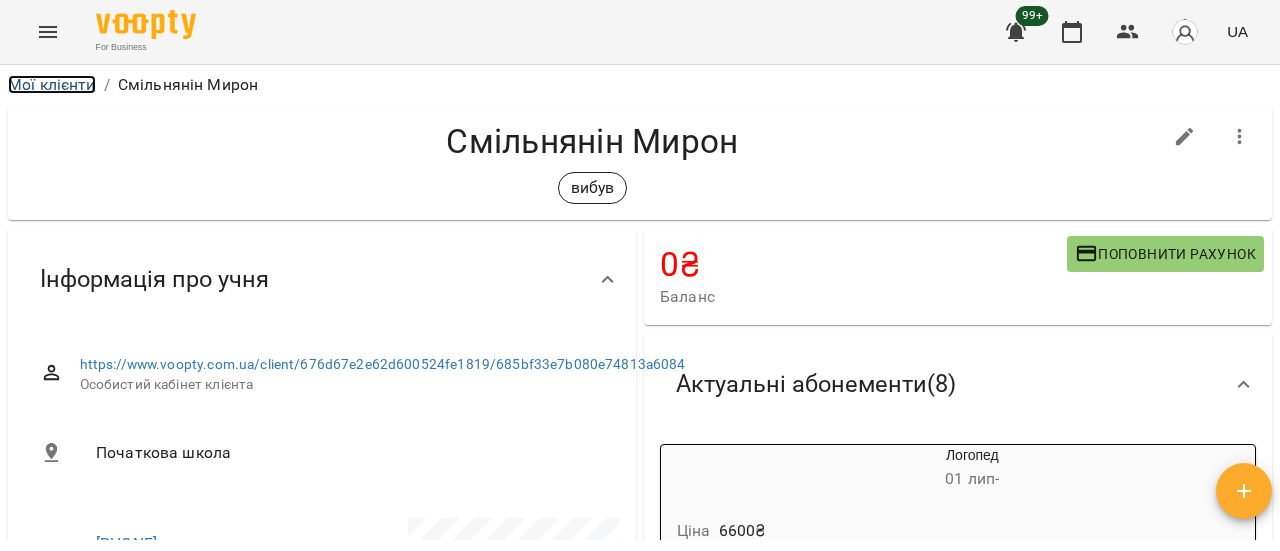 click on "Мої клієнти" at bounding box center [52, 84] 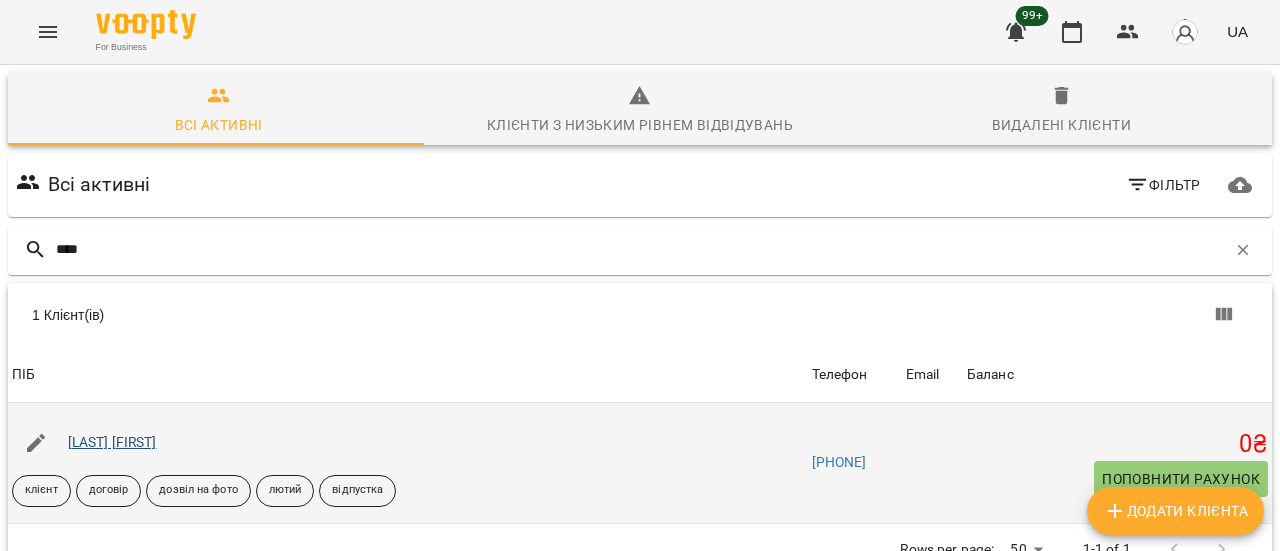 type on "****" 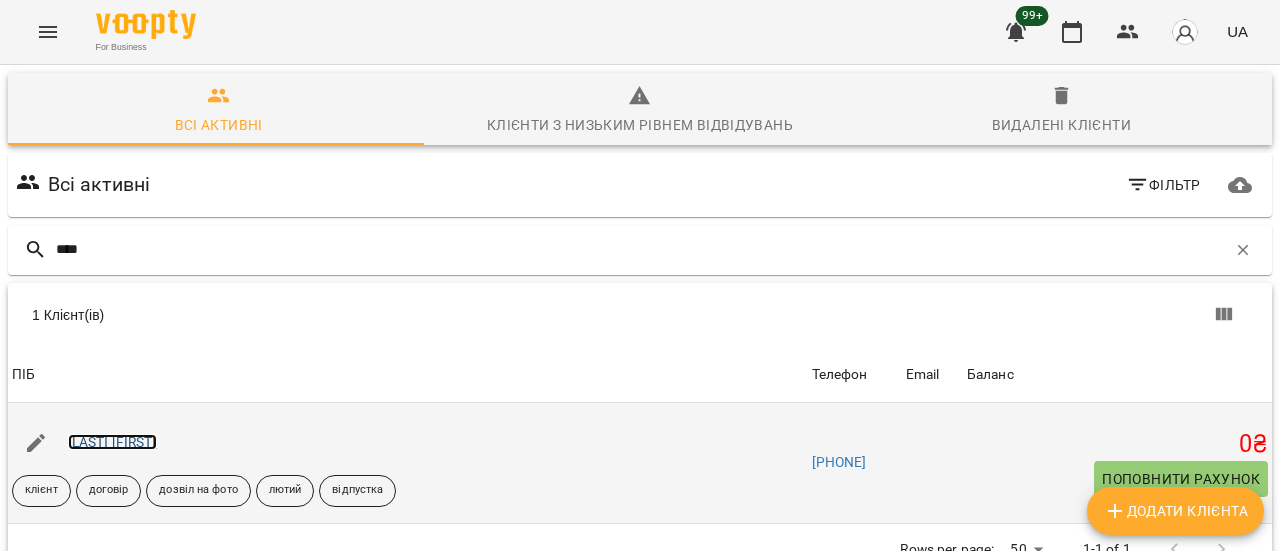 click on "[LAST] [FIRST]" at bounding box center [112, 442] 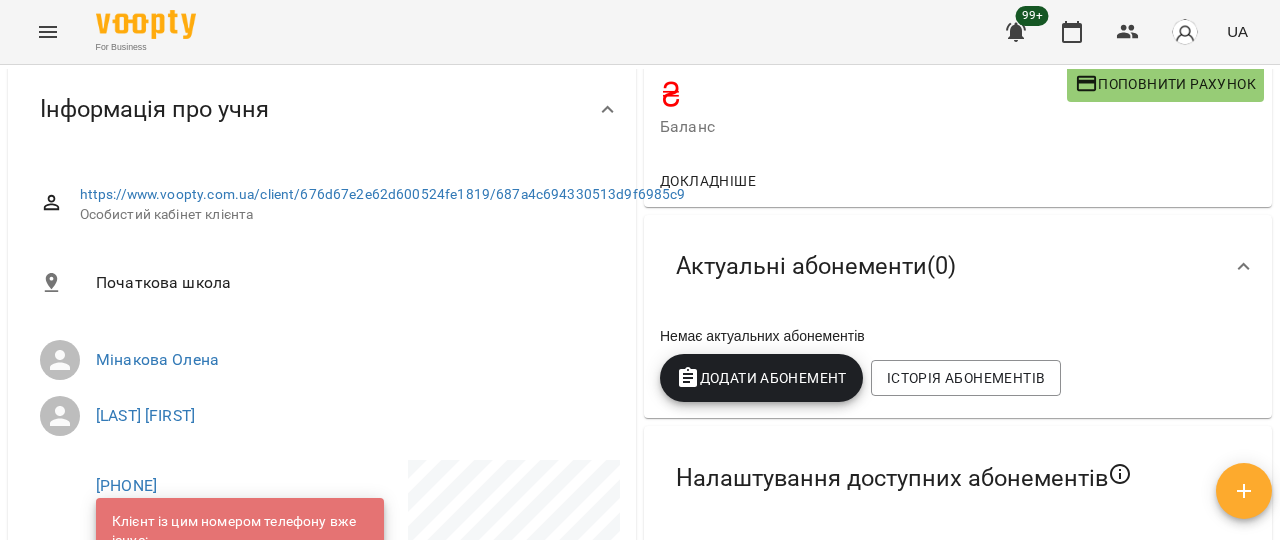 scroll, scrollTop: 0, scrollLeft: 0, axis: both 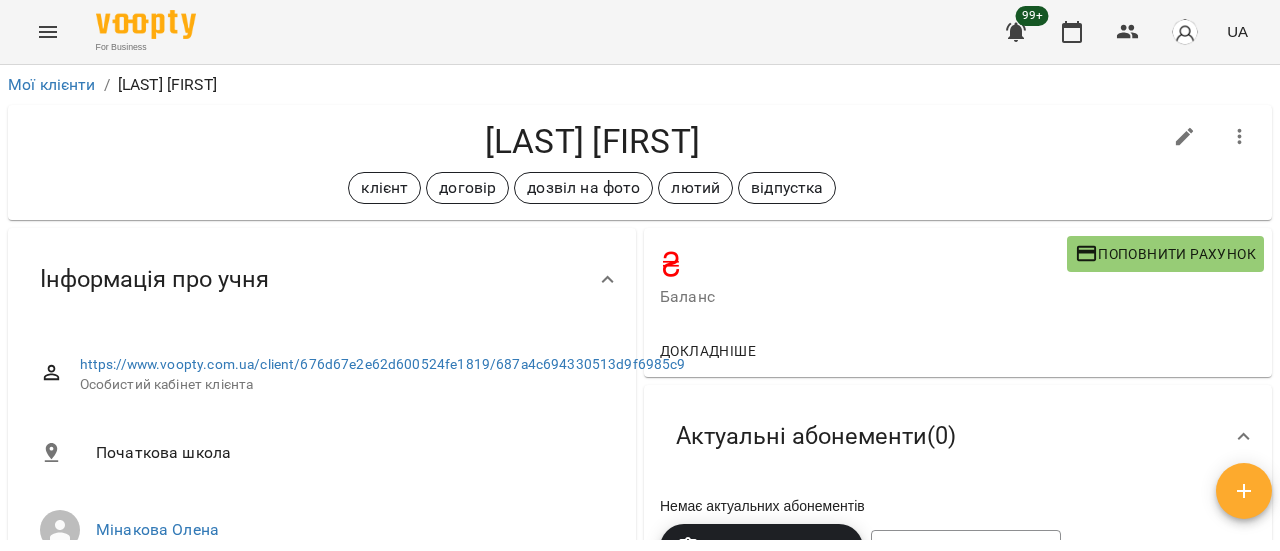 click 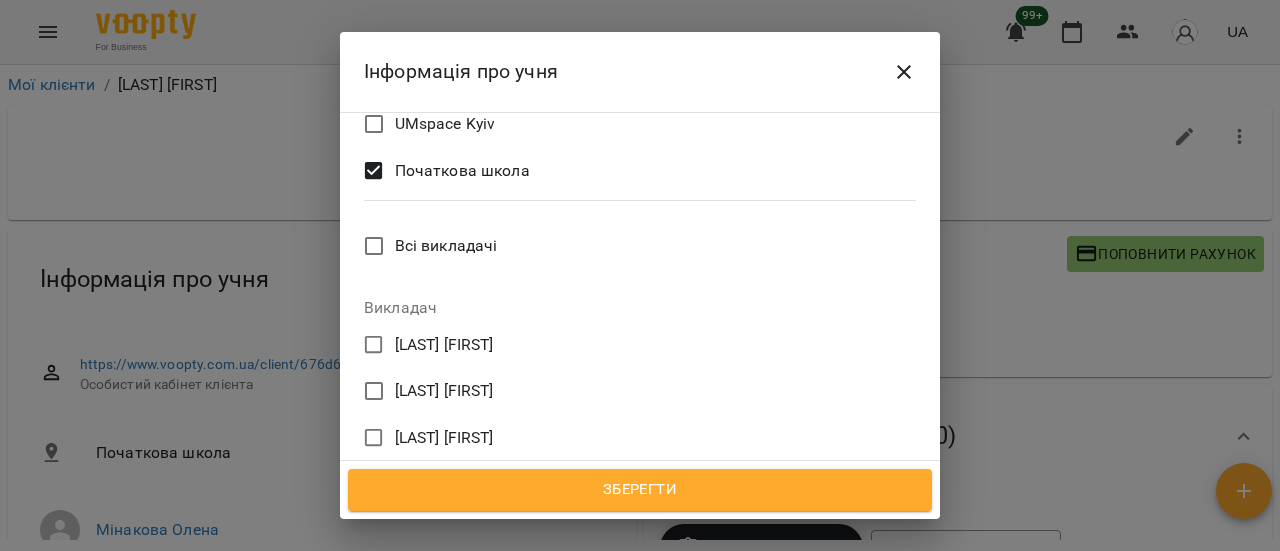 scroll, scrollTop: 1000, scrollLeft: 0, axis: vertical 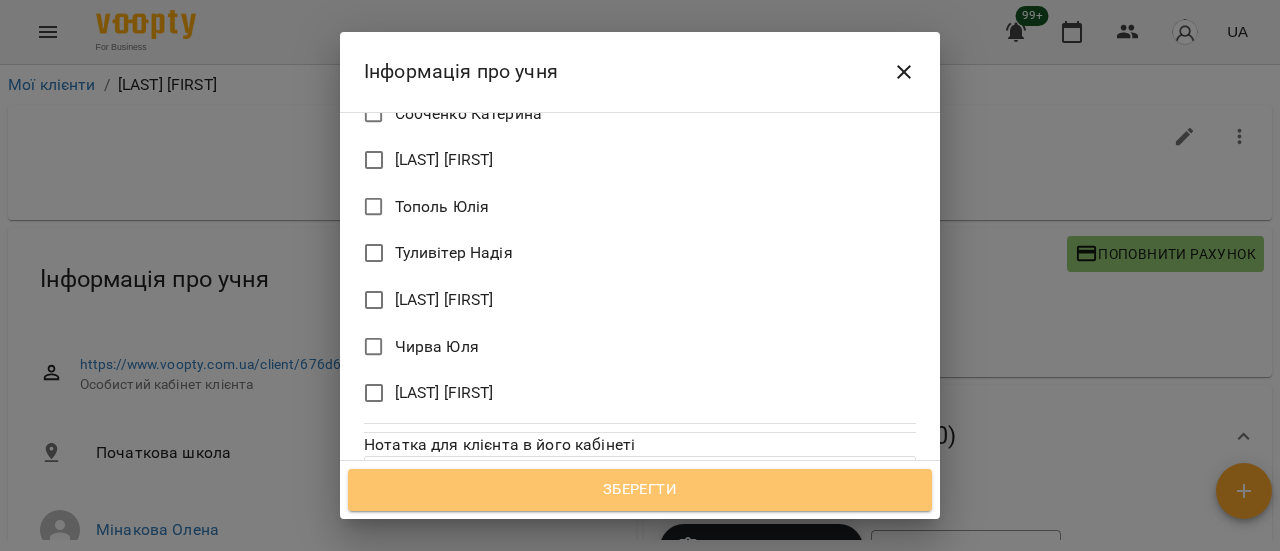 click on "Зберегти" at bounding box center (640, 490) 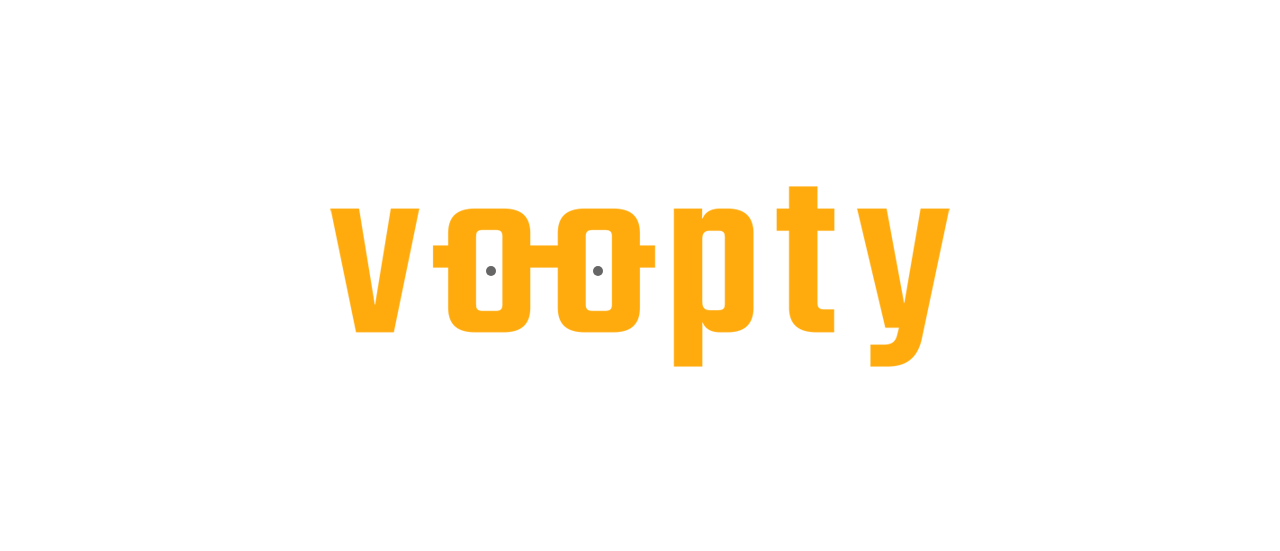 scroll, scrollTop: 0, scrollLeft: 0, axis: both 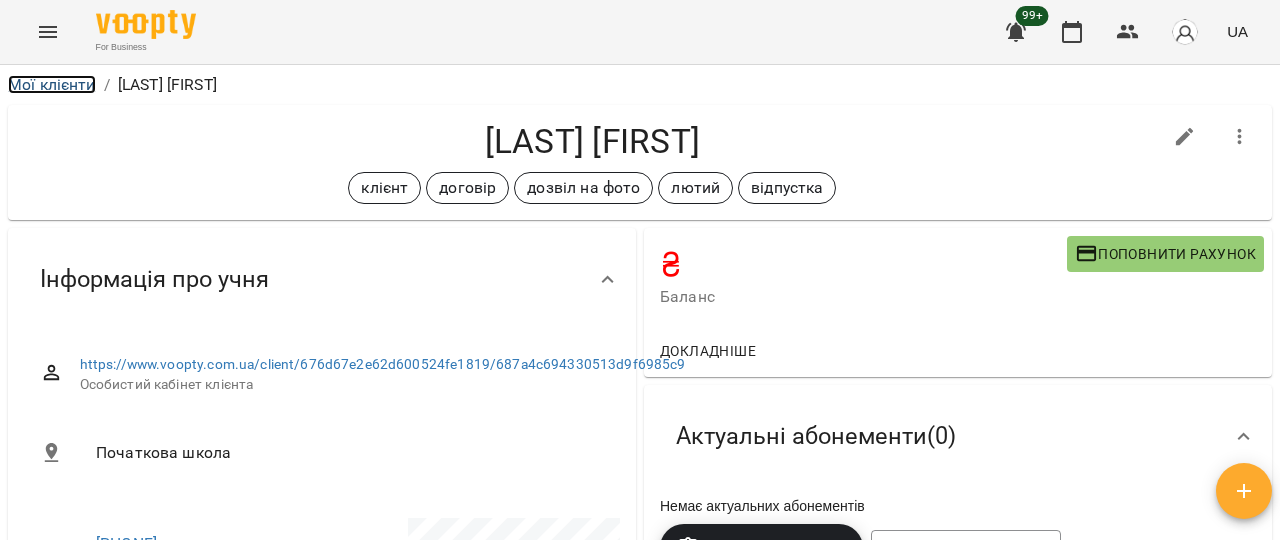 click on "Мої клієнти" at bounding box center (52, 84) 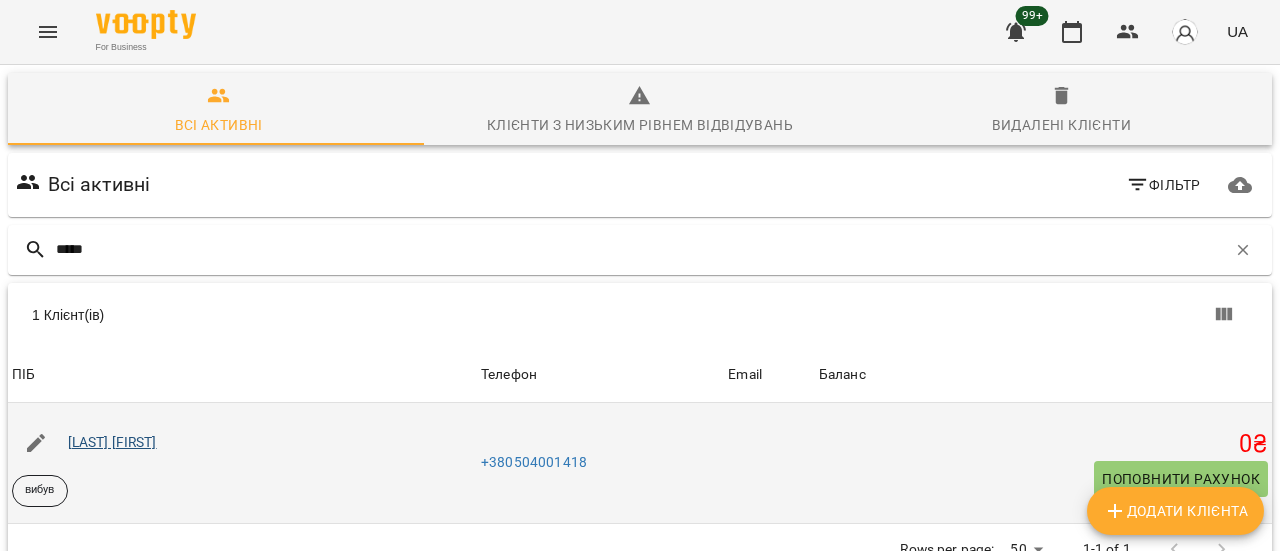 type on "*****" 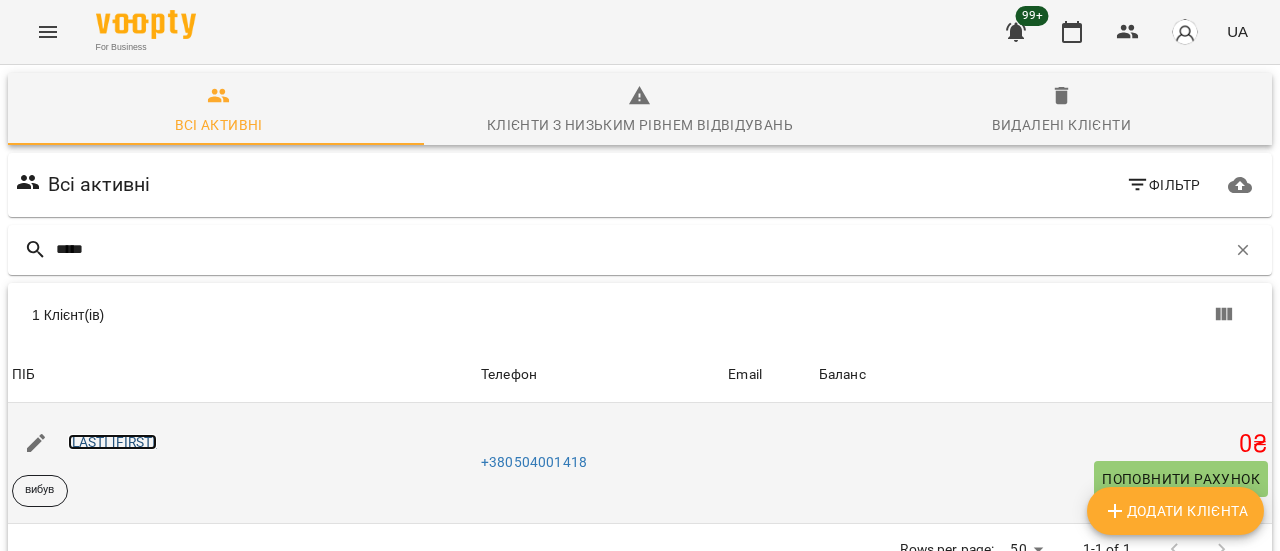click on "[LAST] [FIRST]" at bounding box center [112, 442] 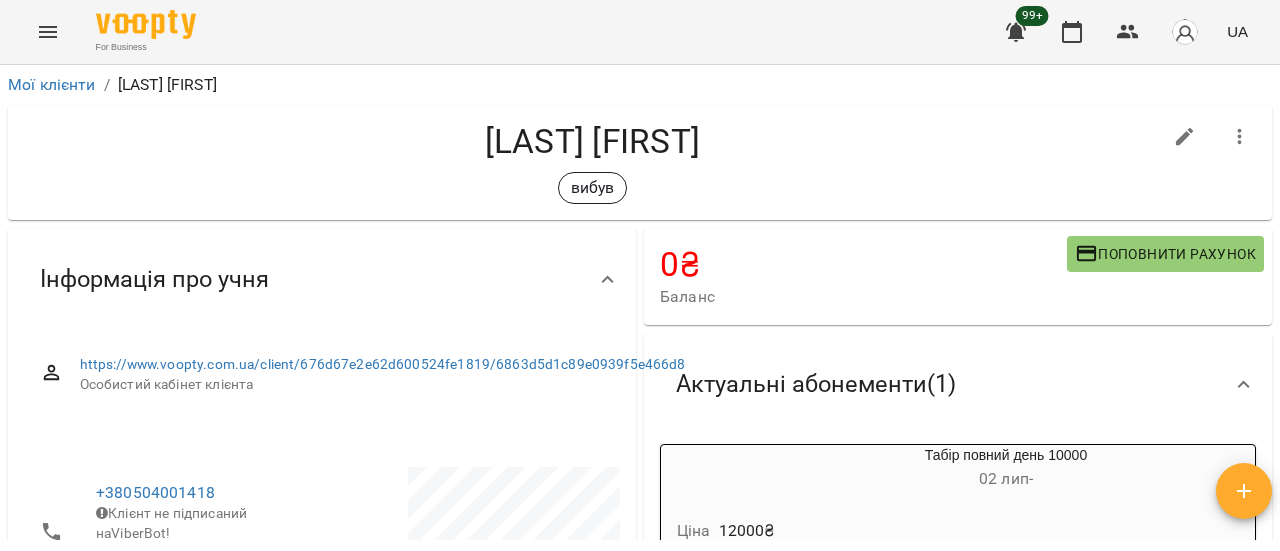click 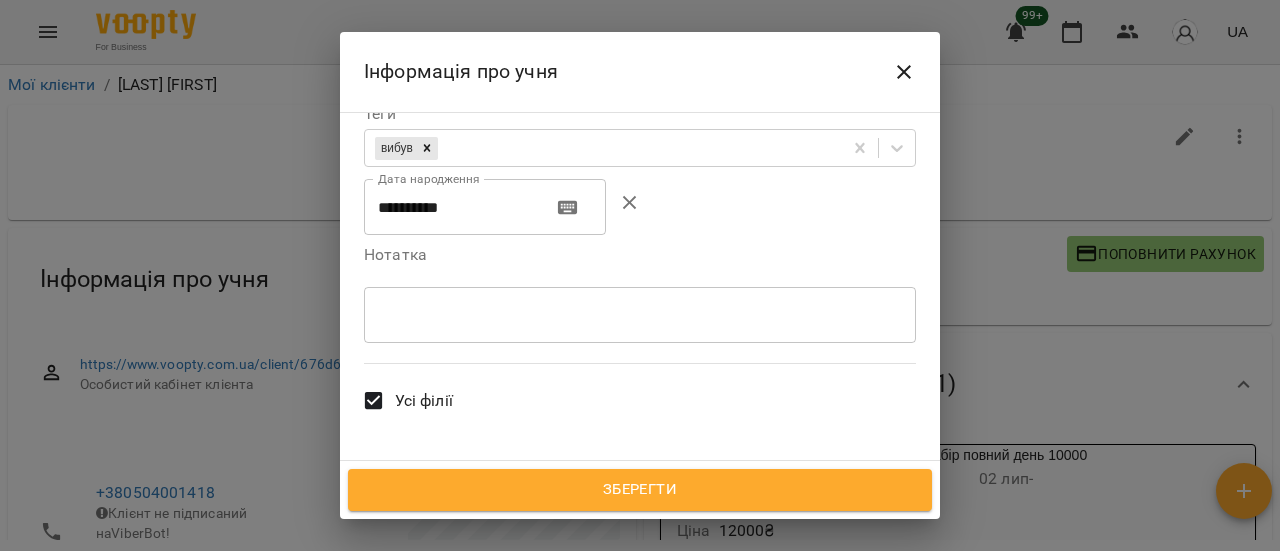 scroll, scrollTop: 678, scrollLeft: 0, axis: vertical 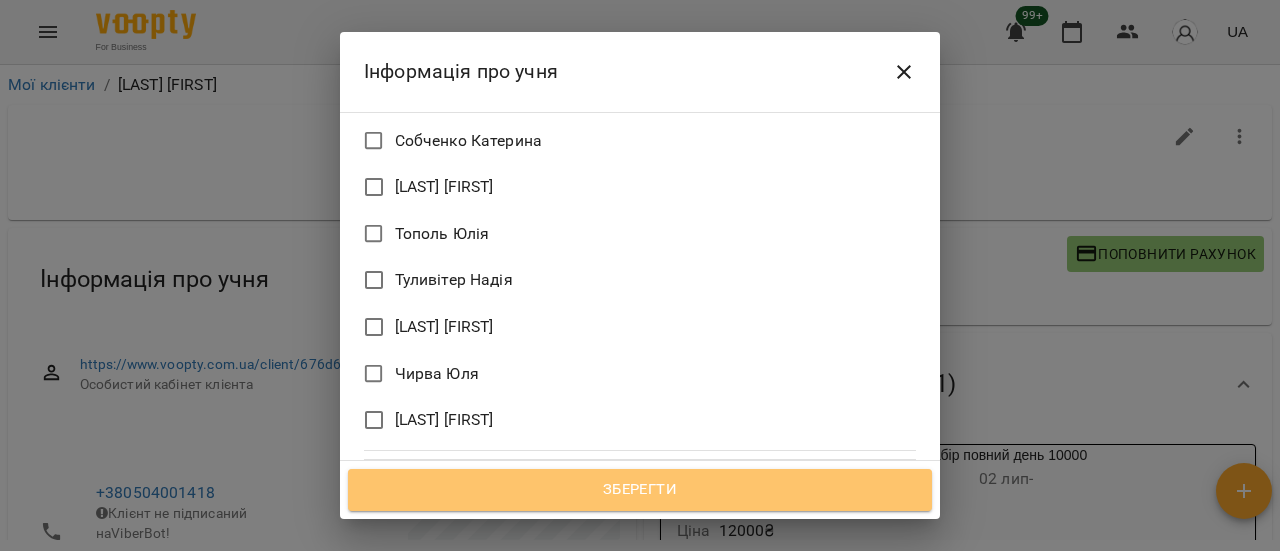 click on "Зберегти" at bounding box center (640, 490) 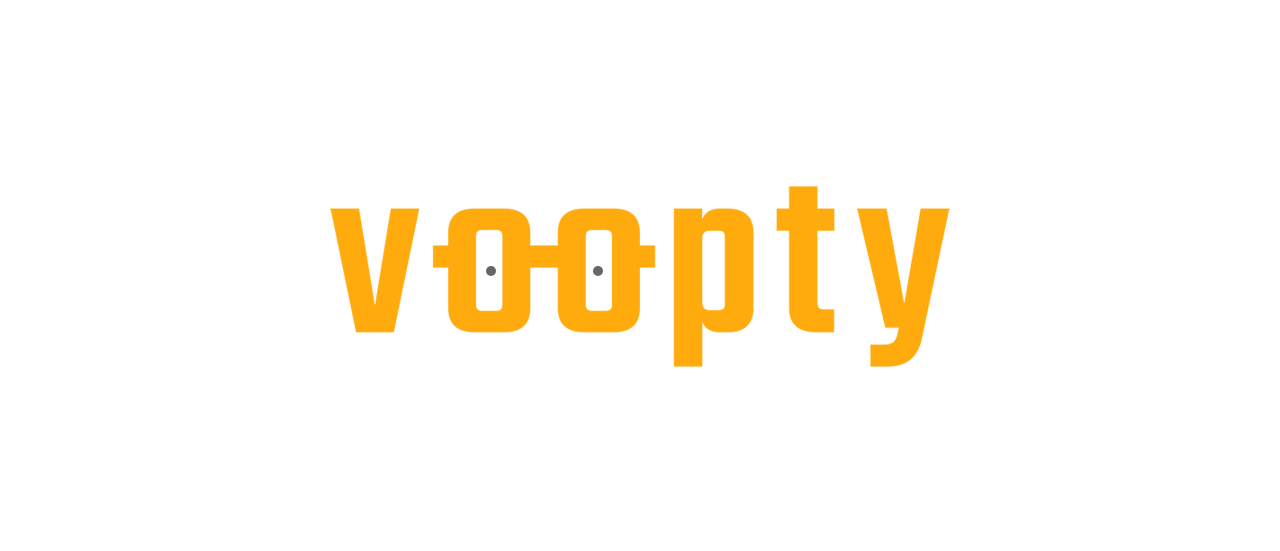 scroll, scrollTop: 0, scrollLeft: 0, axis: both 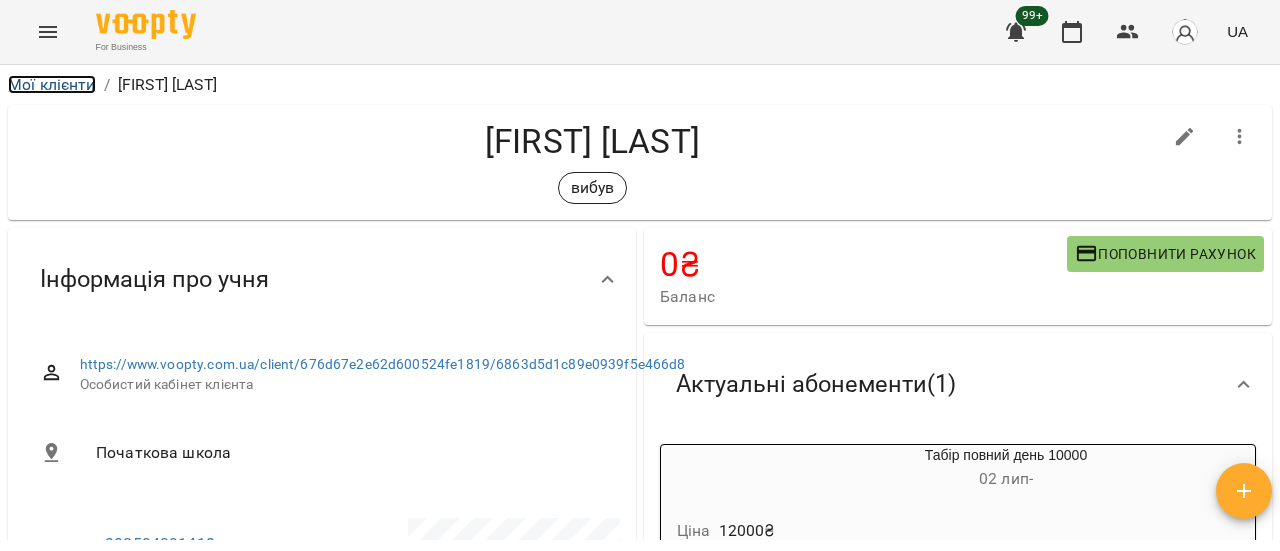 click on "Мої клієнти" at bounding box center (52, 84) 